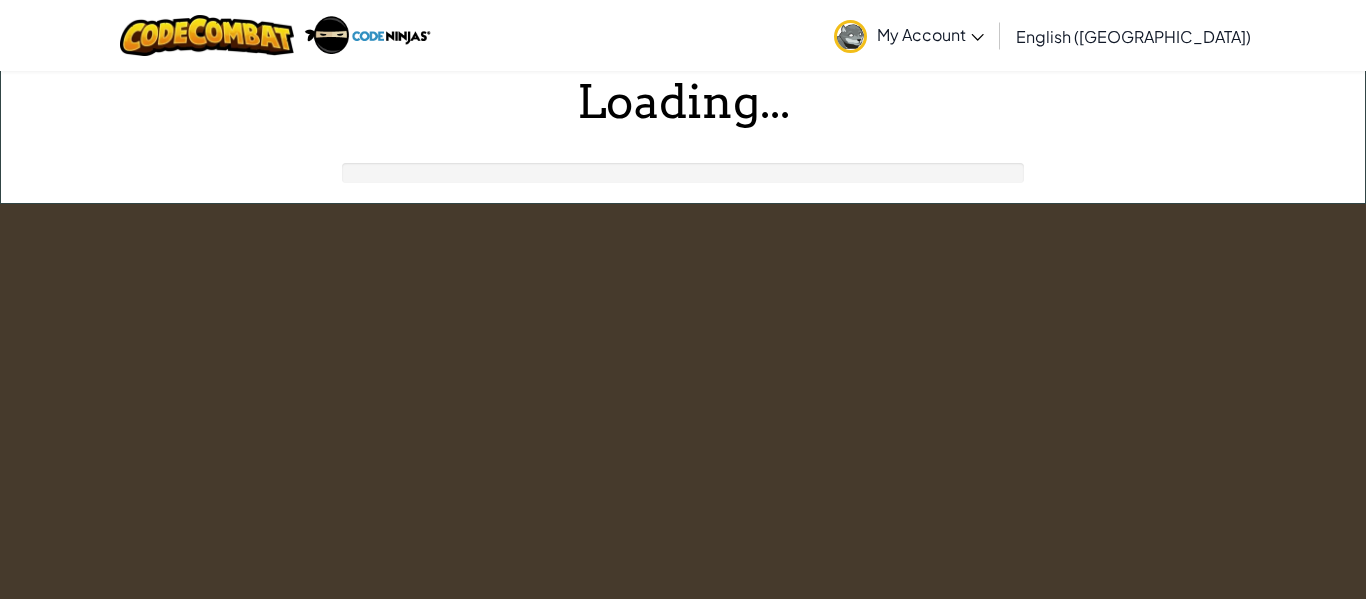 scroll, scrollTop: 0, scrollLeft: 0, axis: both 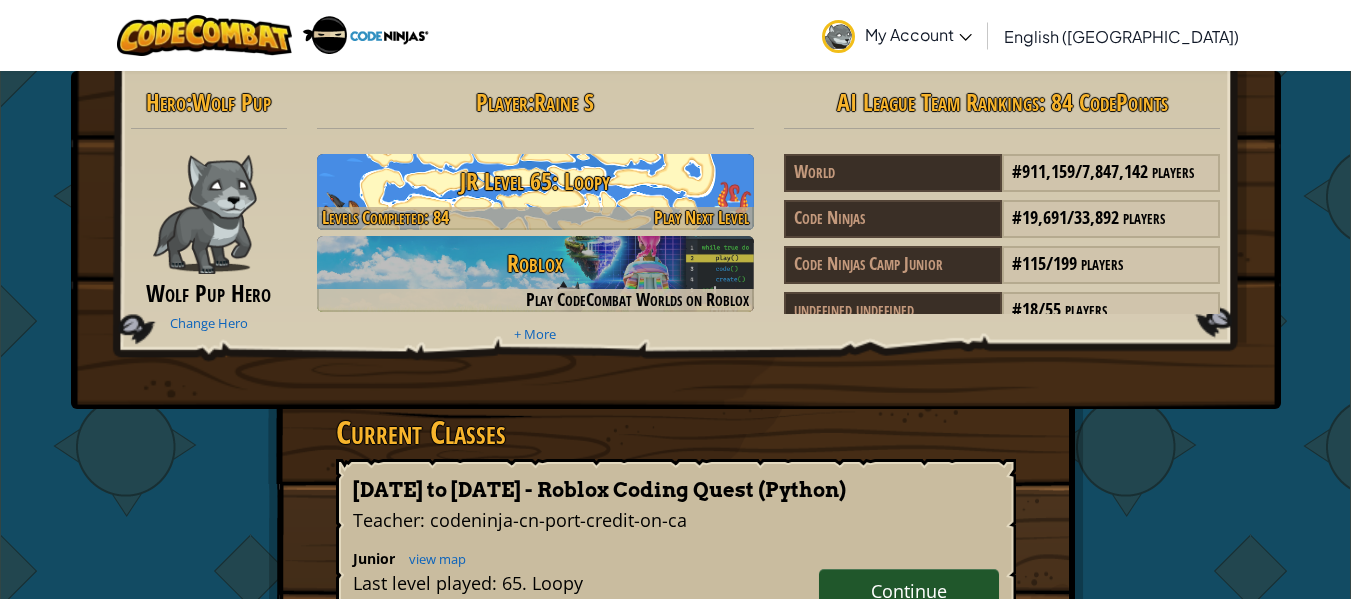 click on "JR Level 65: Loopy" at bounding box center (535, 181) 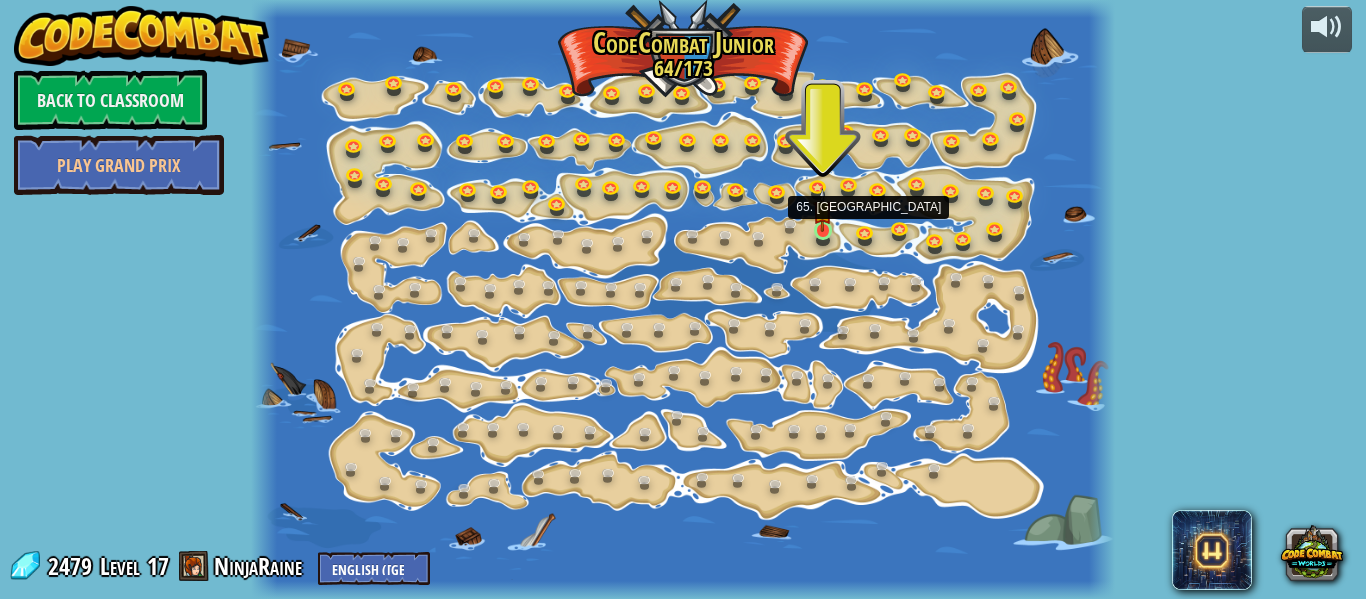 click at bounding box center [822, 210] 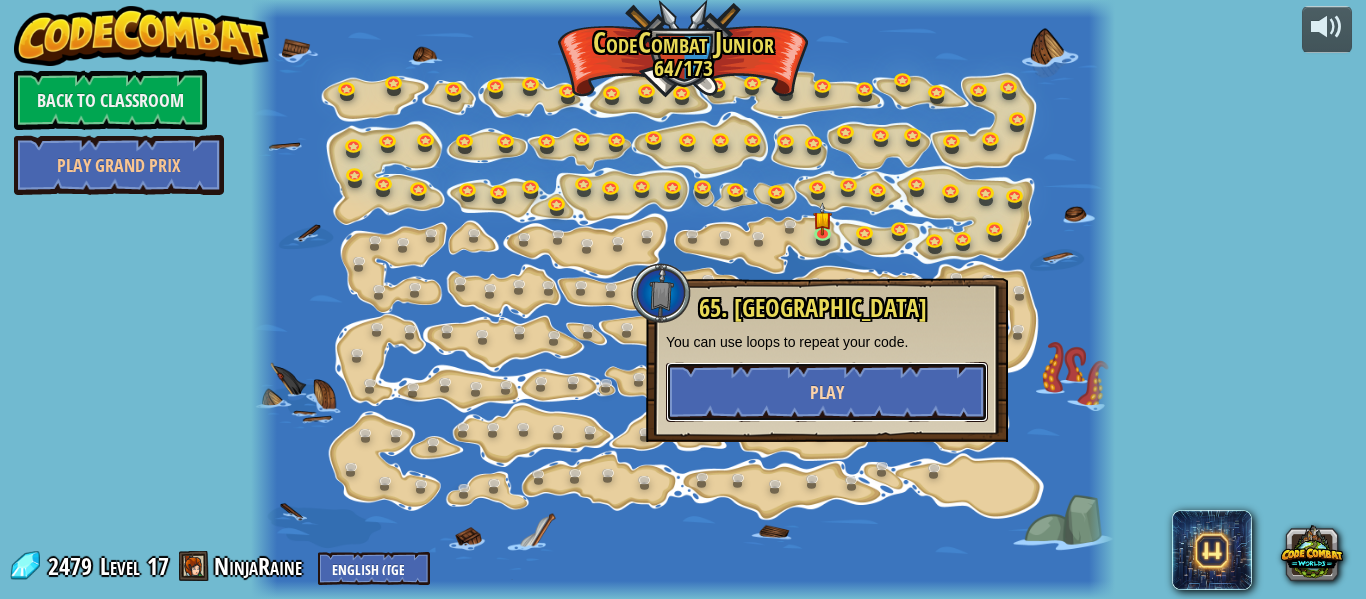 click on "Play" at bounding box center [827, 392] 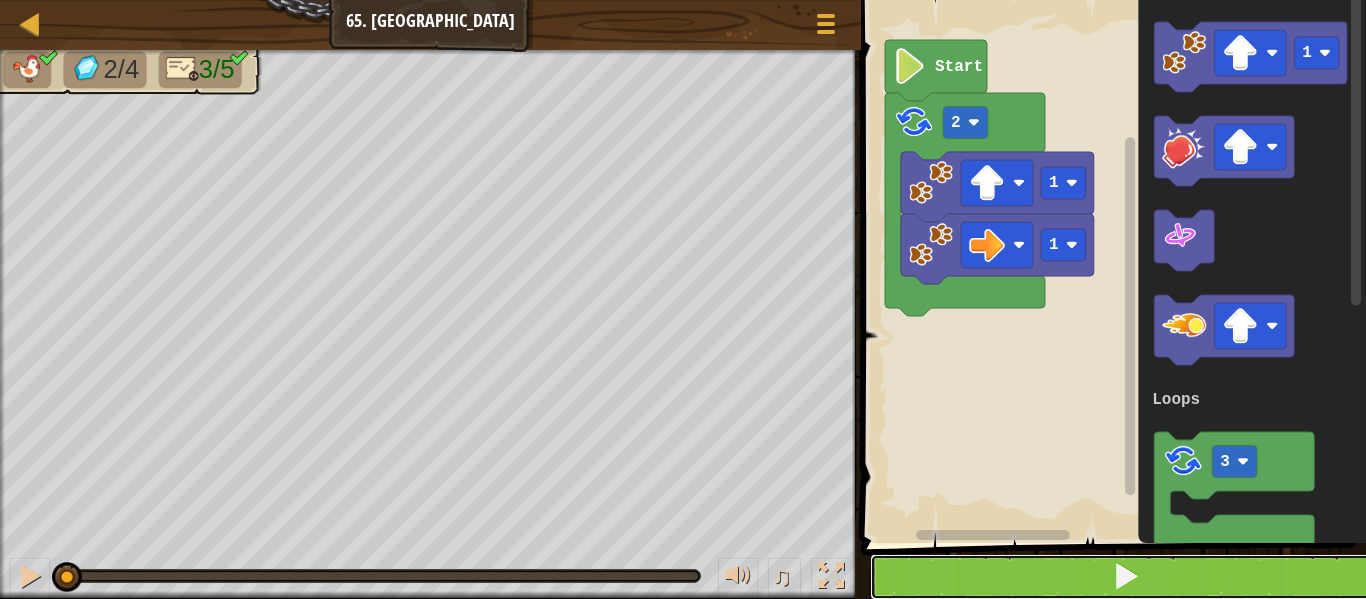 click at bounding box center (1126, 576) 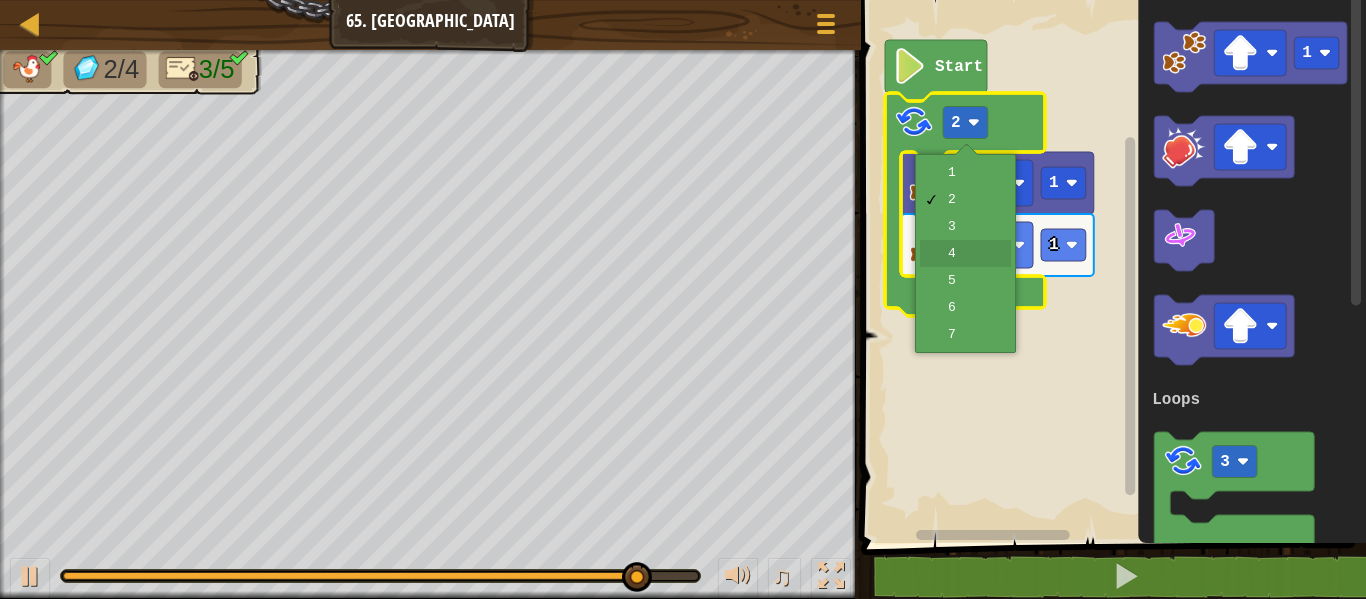 drag, startPoint x: 951, startPoint y: 249, endPoint x: 955, endPoint y: 238, distance: 11.7046995 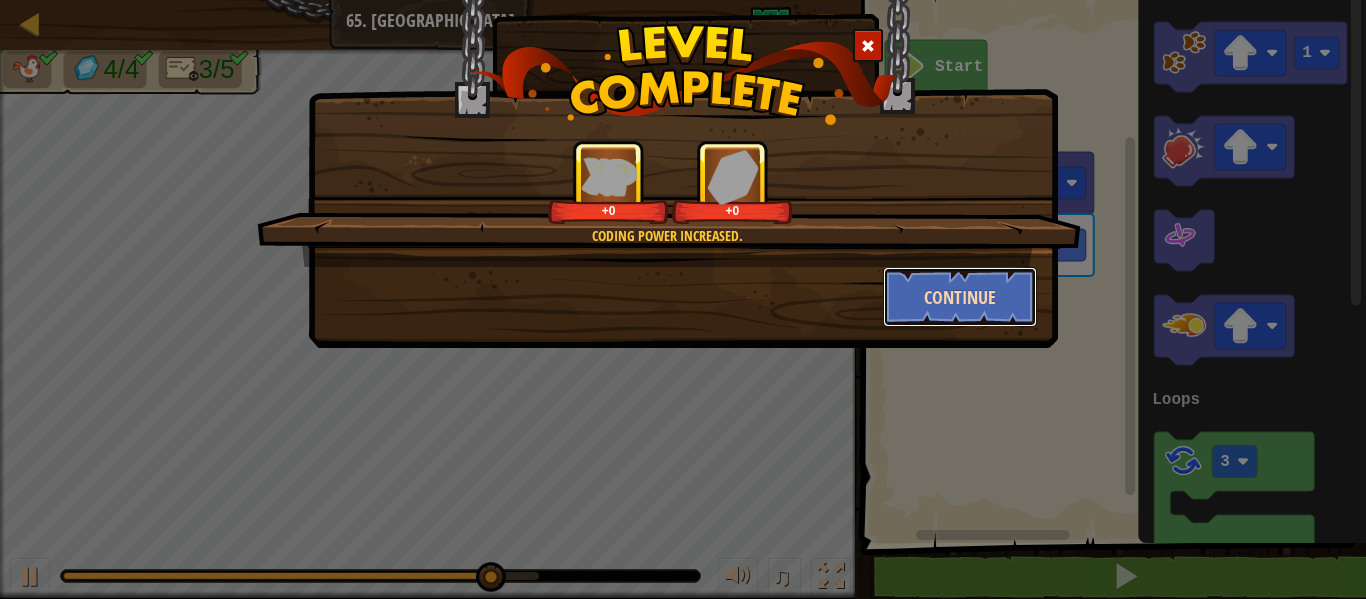 click on "Continue" at bounding box center (960, 297) 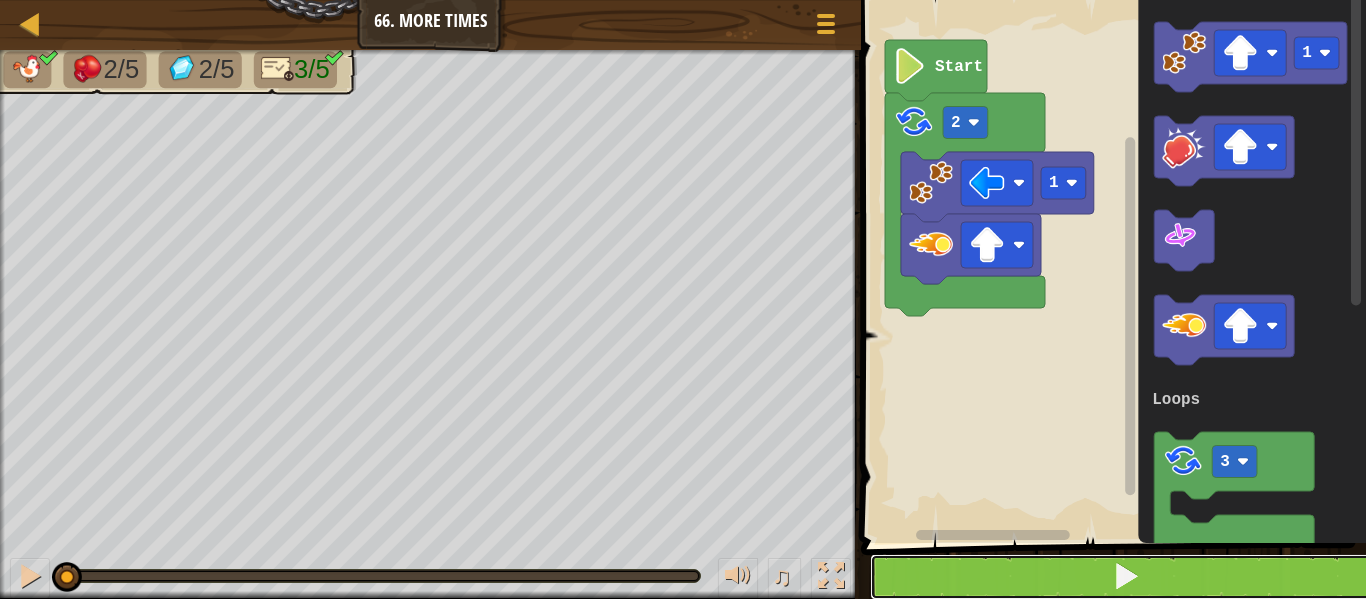 click at bounding box center (1125, 577) 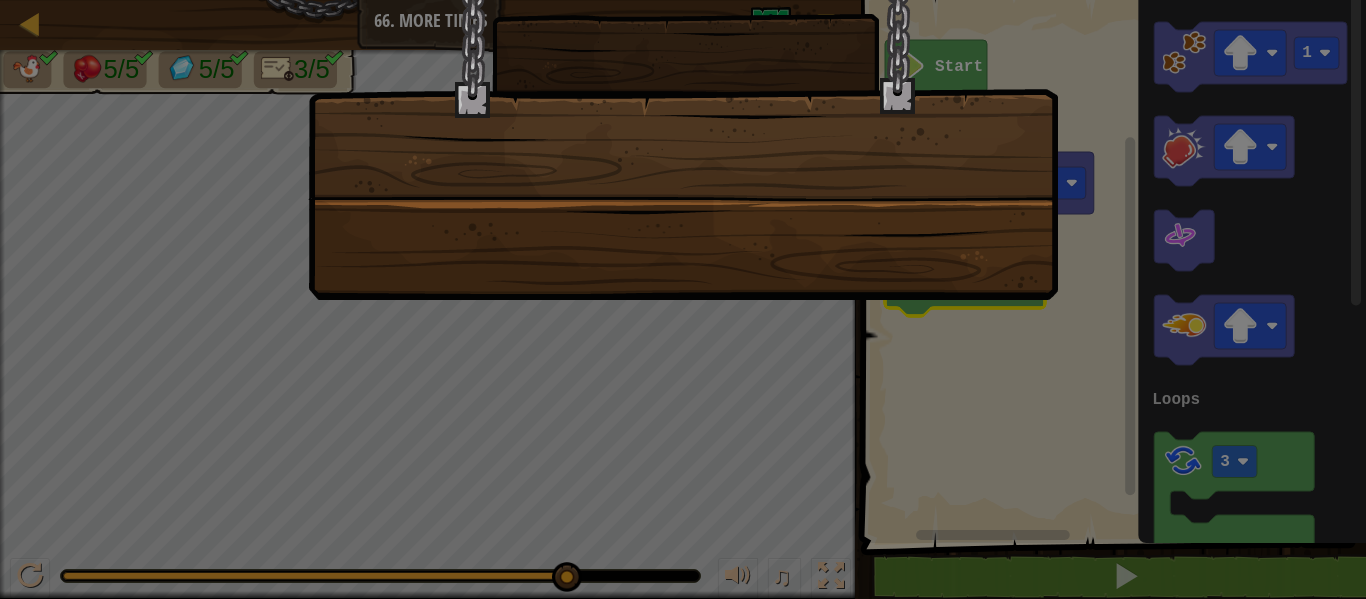 click at bounding box center (683, 125) 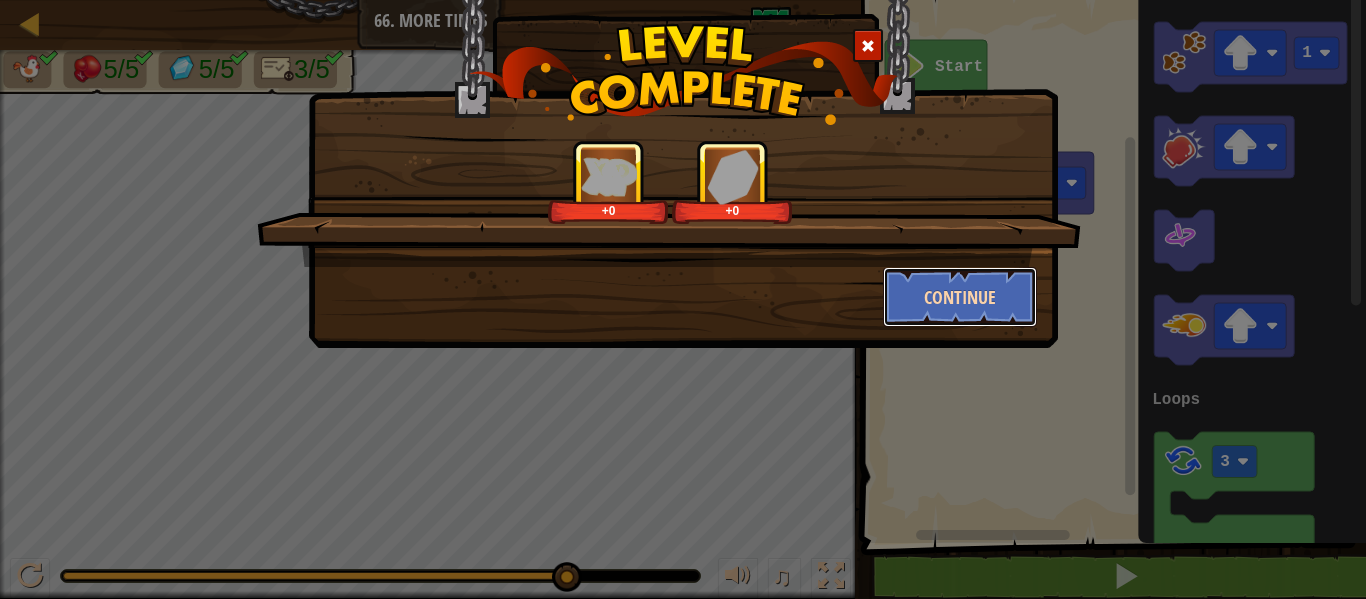 click on "Continue" at bounding box center (960, 297) 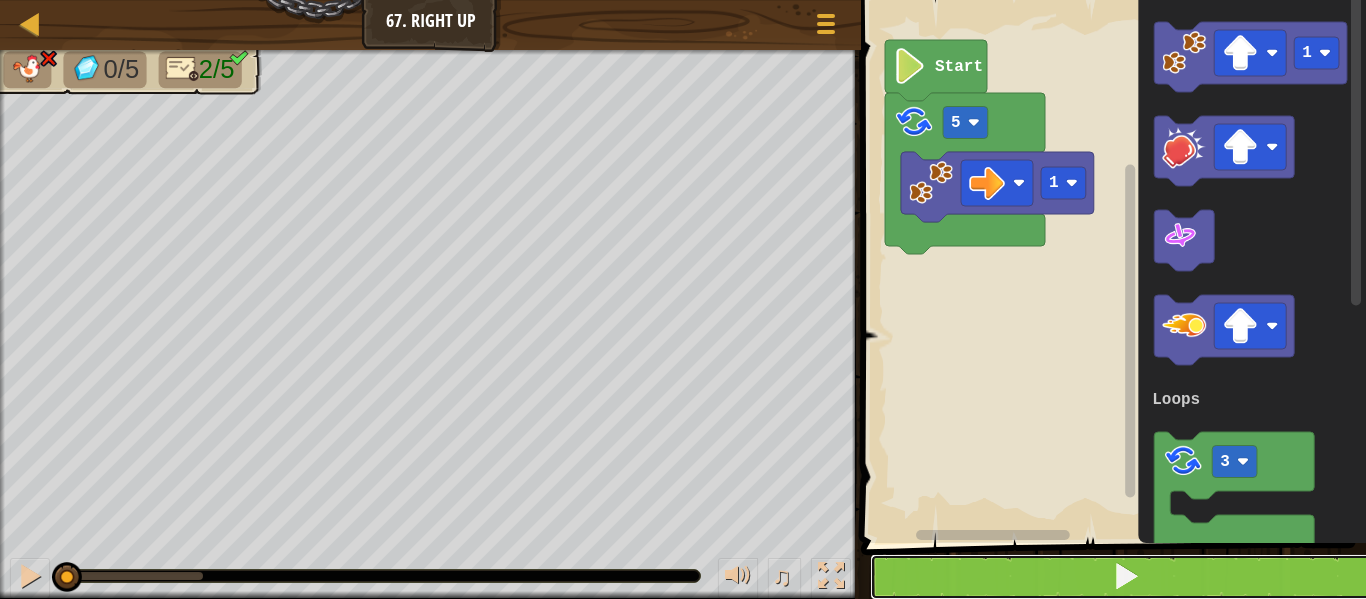 click at bounding box center [1125, 577] 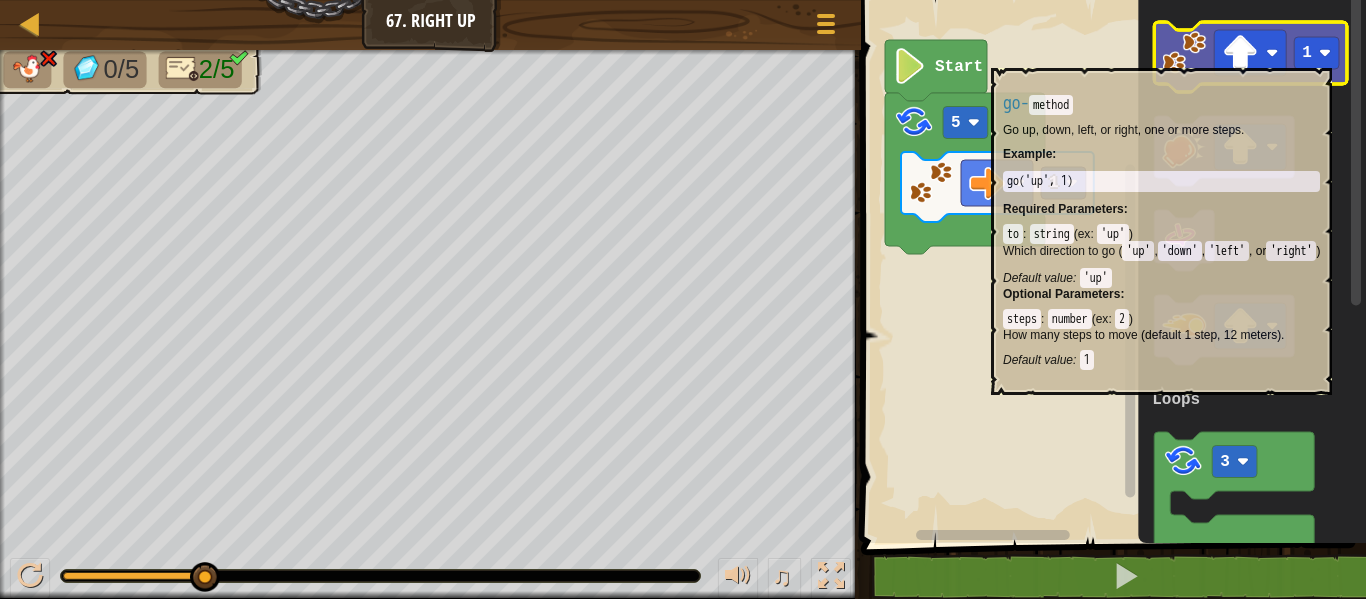 click 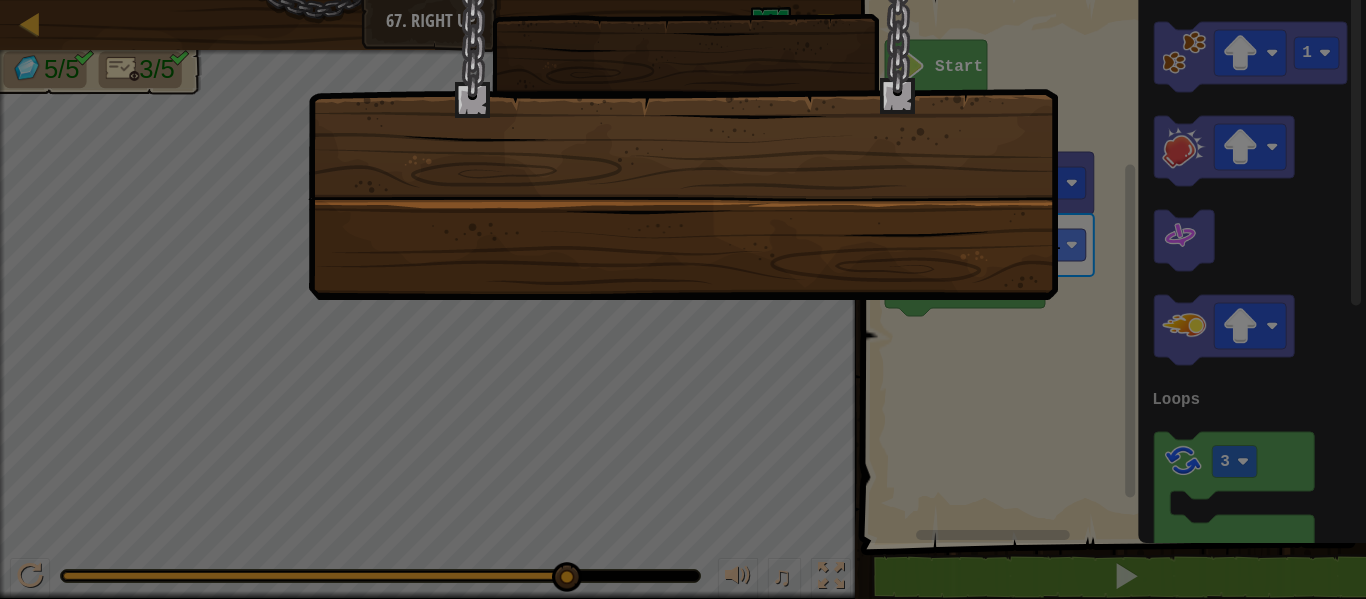 click at bounding box center (683, 125) 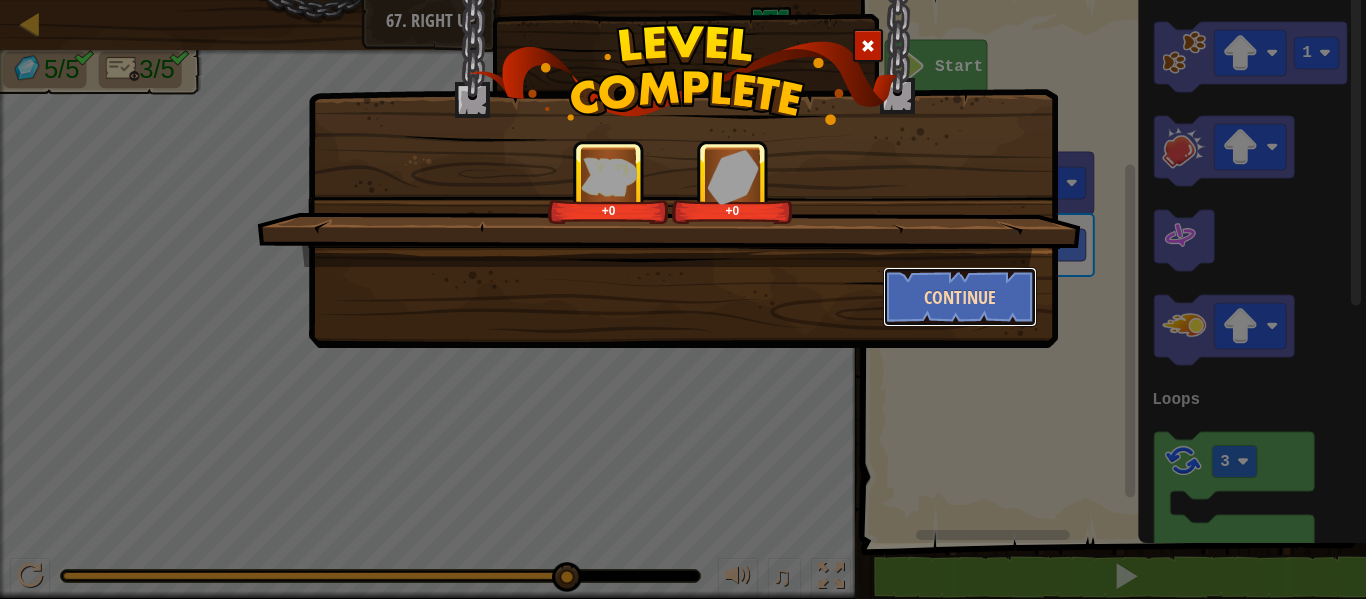 click on "Continue" at bounding box center [960, 297] 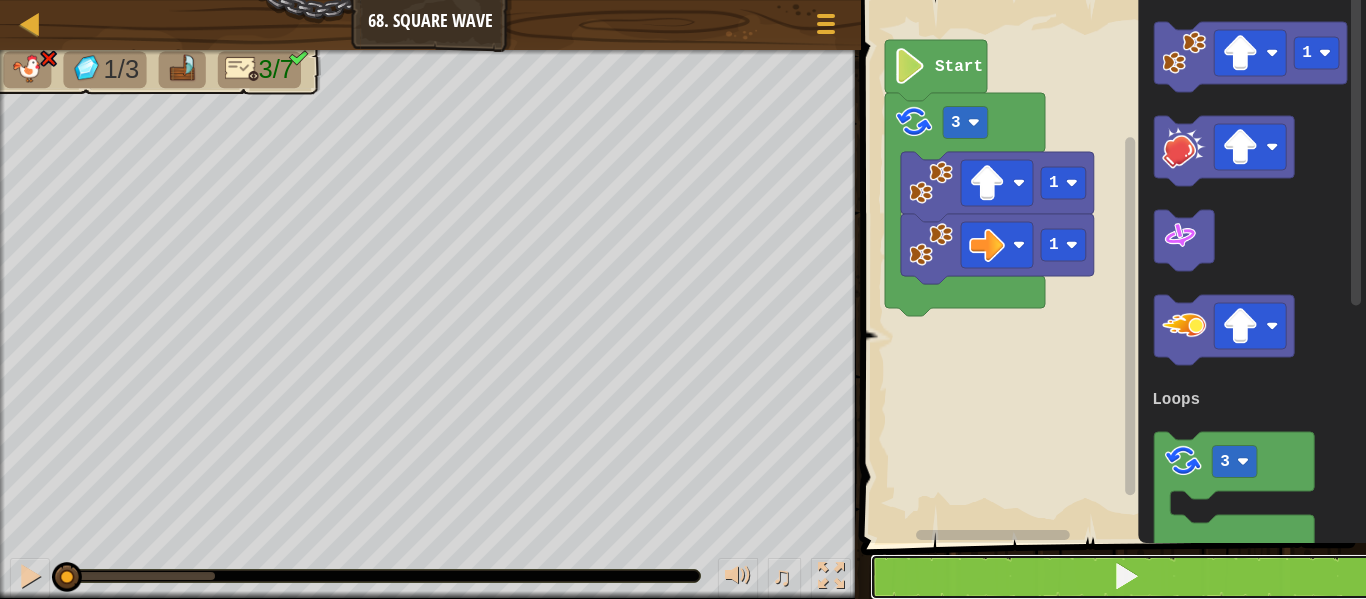click at bounding box center [1125, 577] 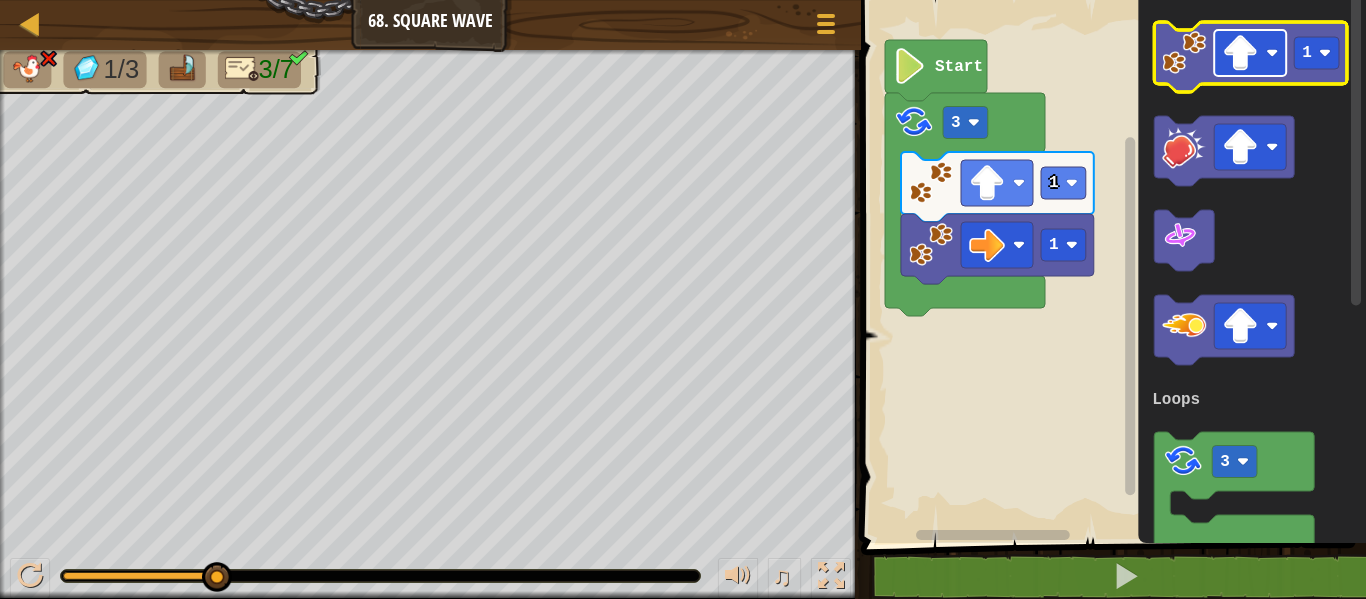 click 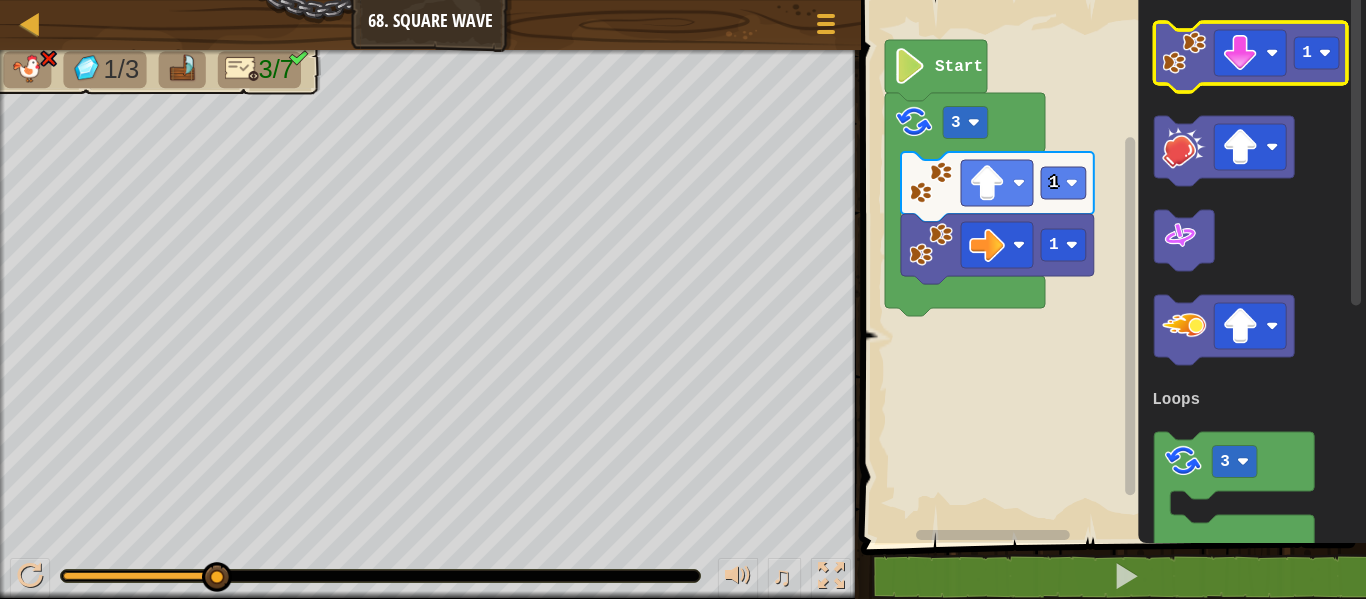 click 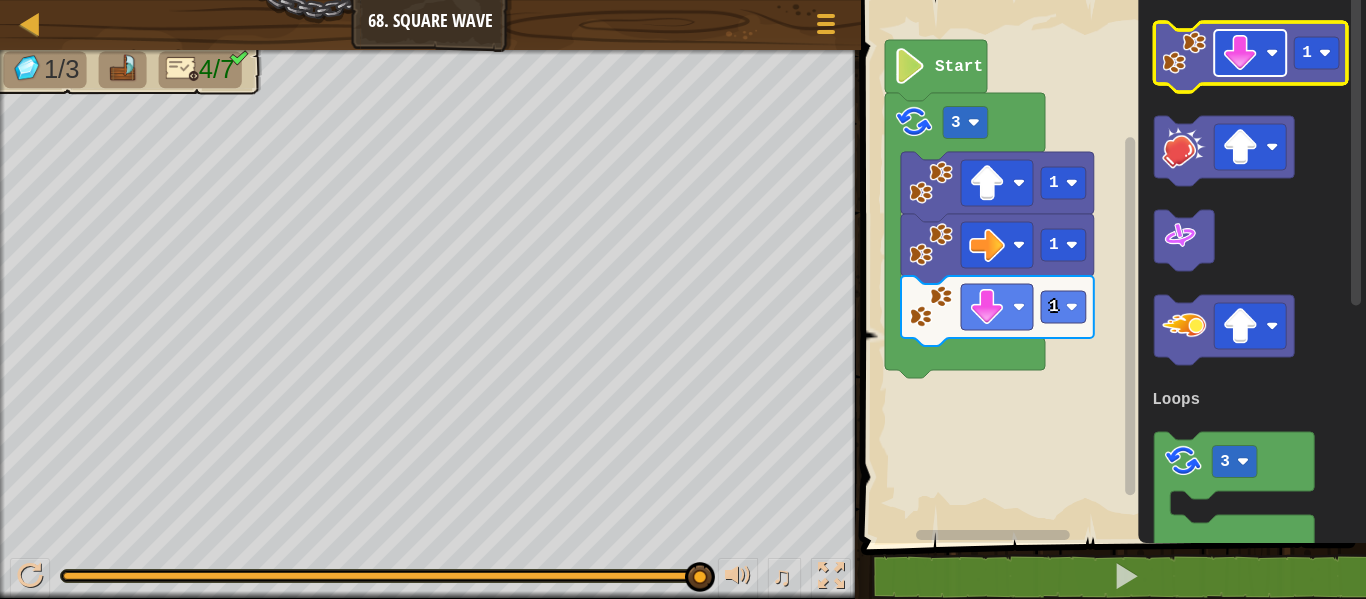 click 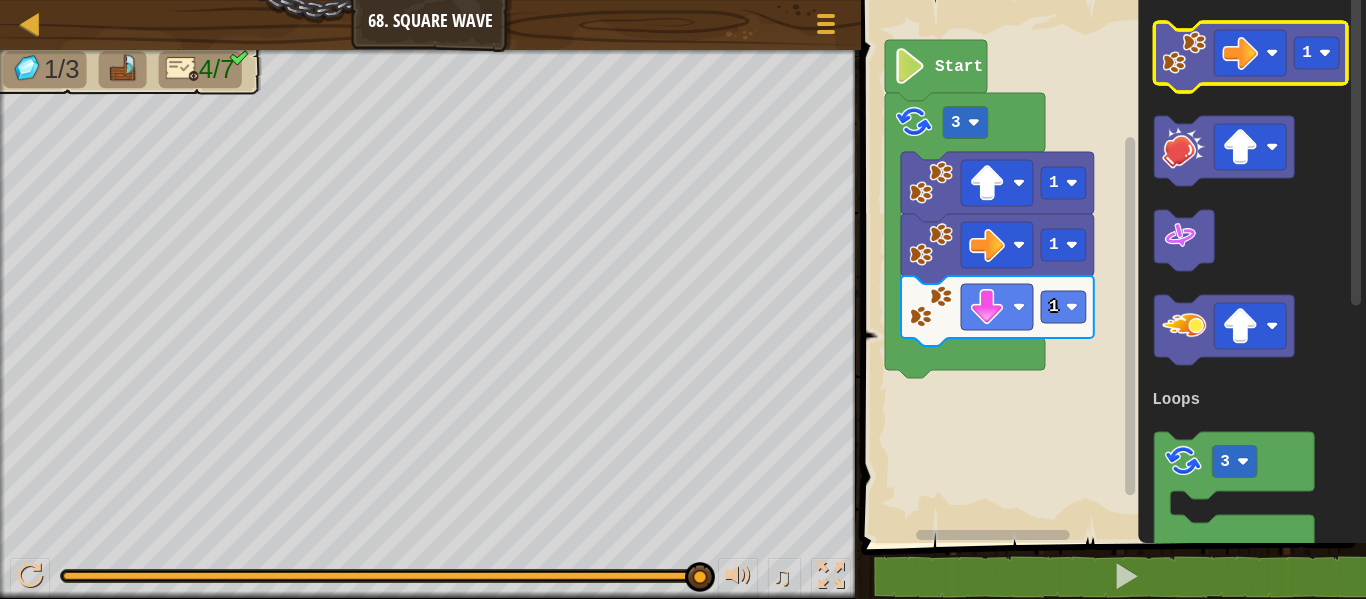 click 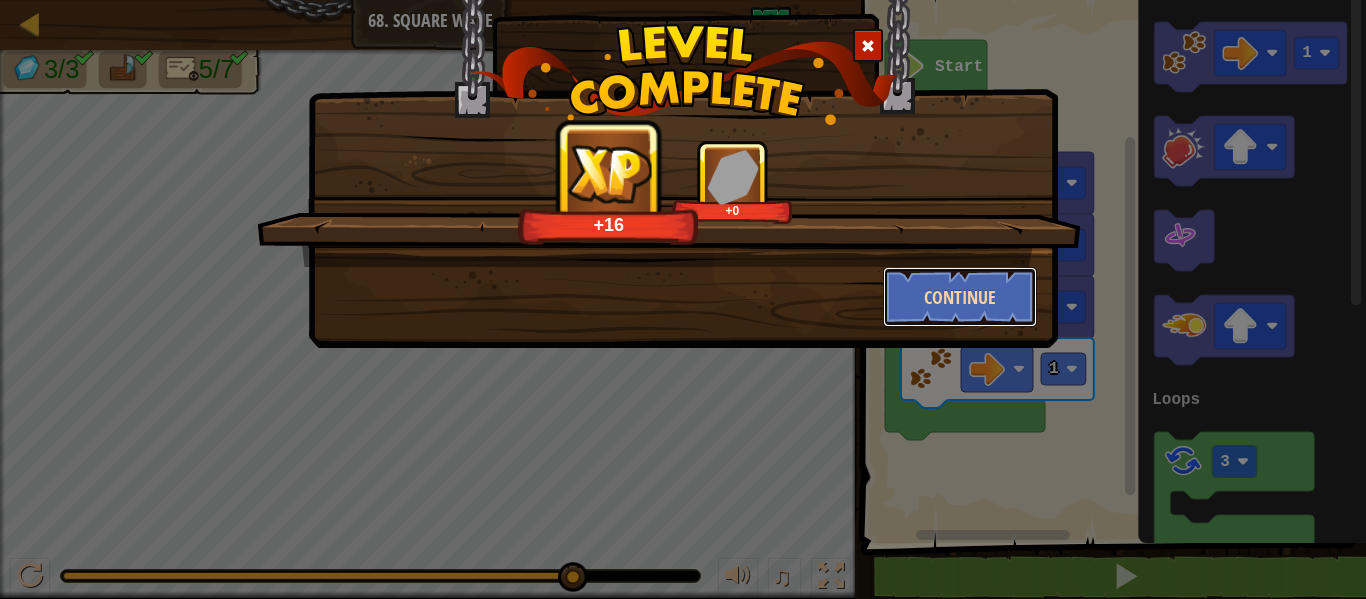 click on "Continue" at bounding box center (960, 297) 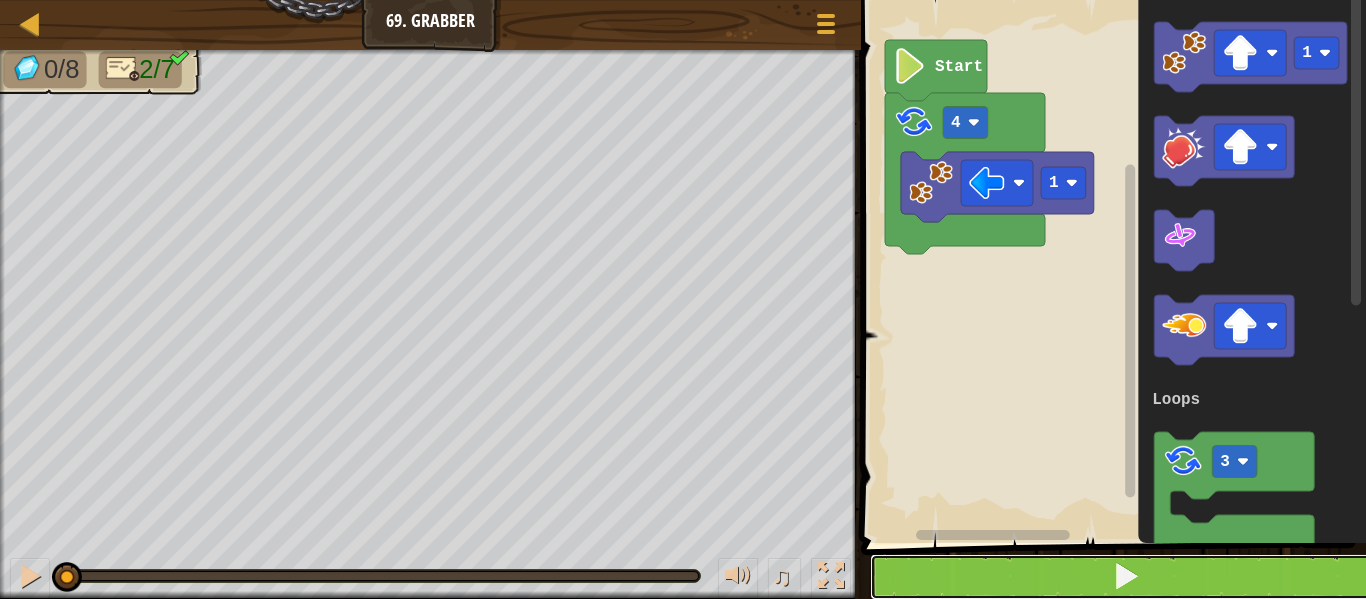 click at bounding box center [1125, 577] 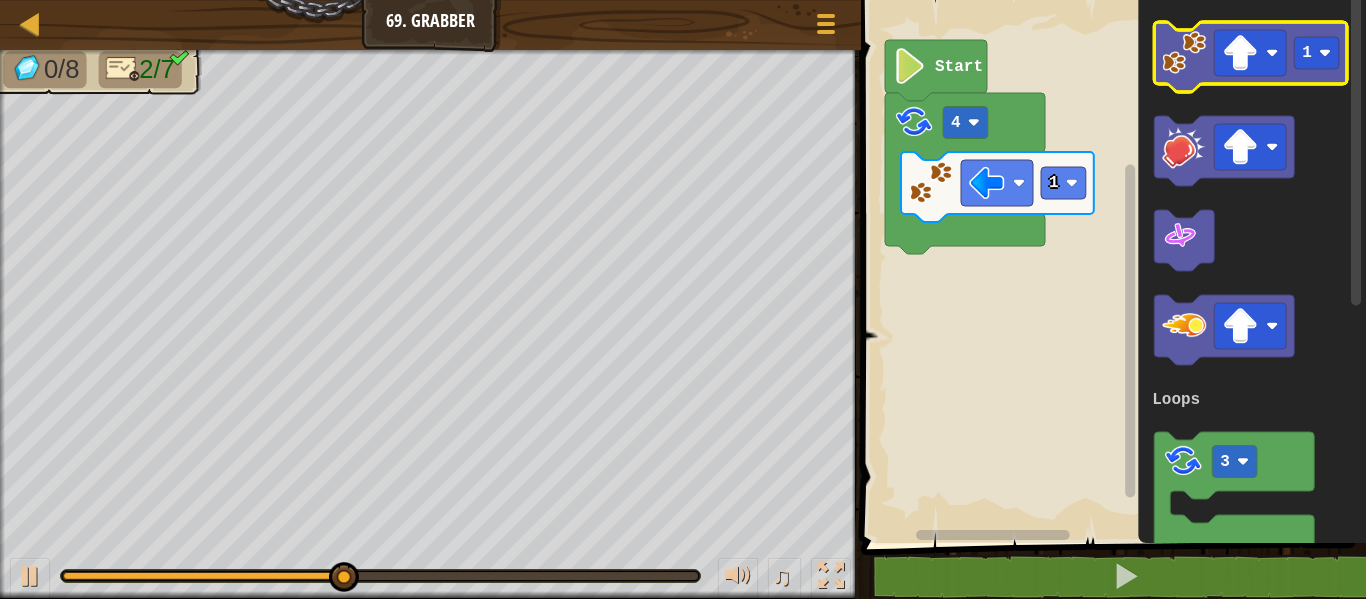 click 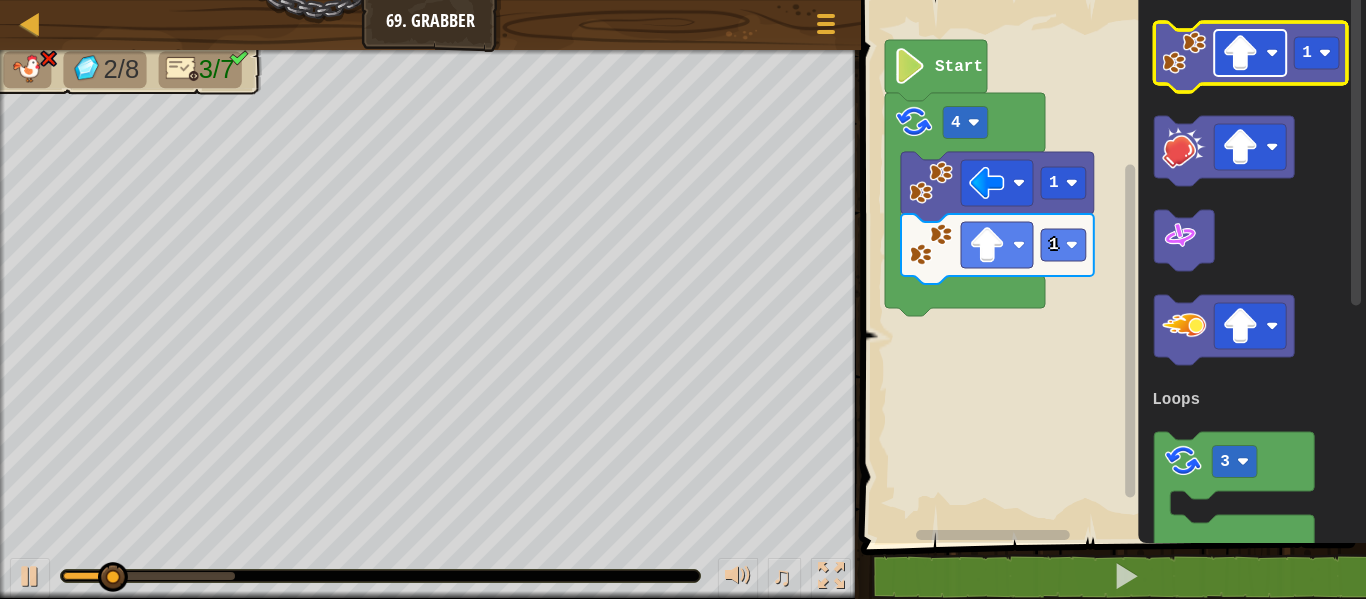click 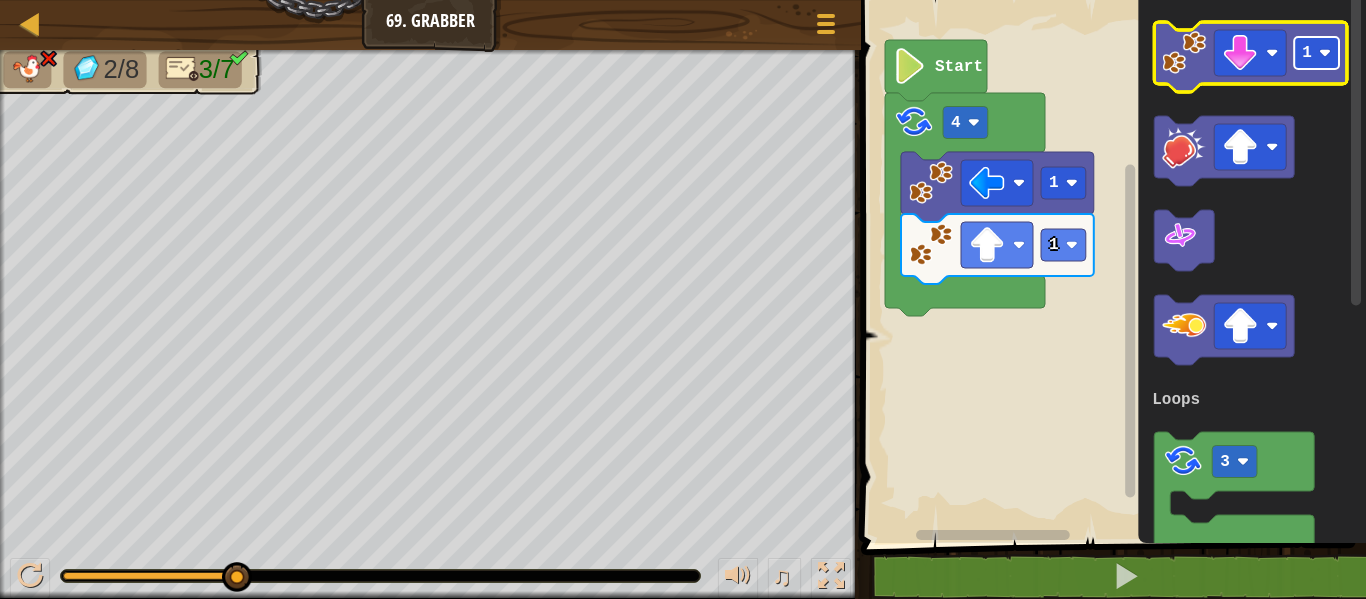 click 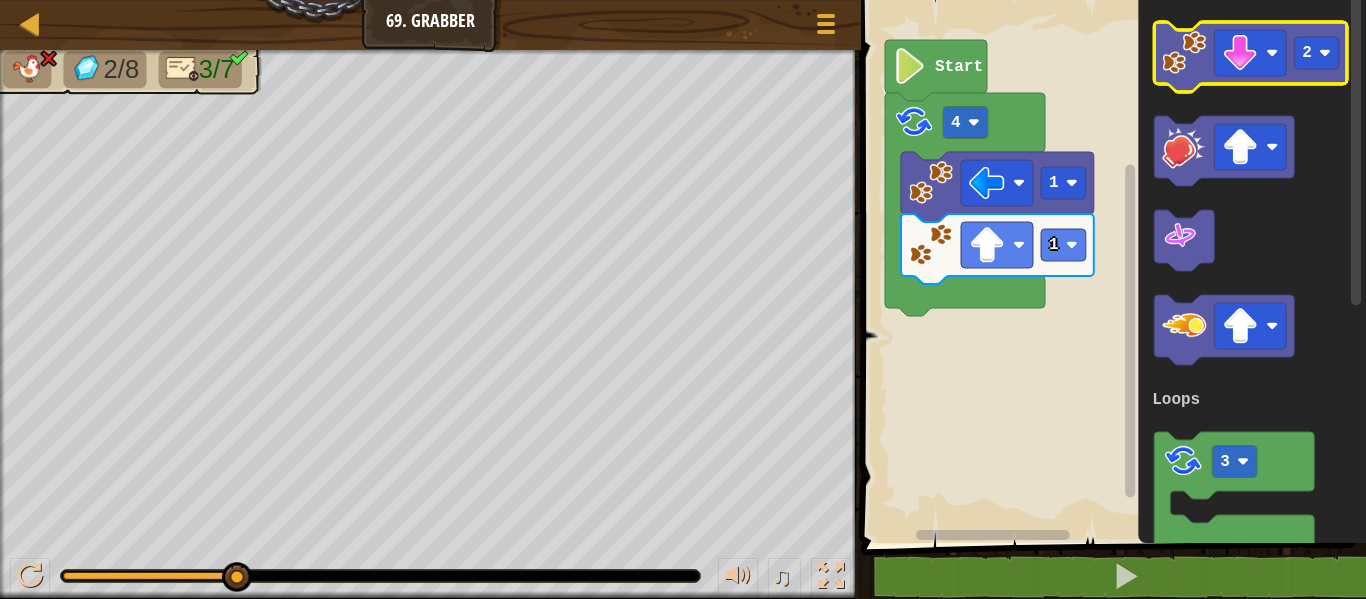 click 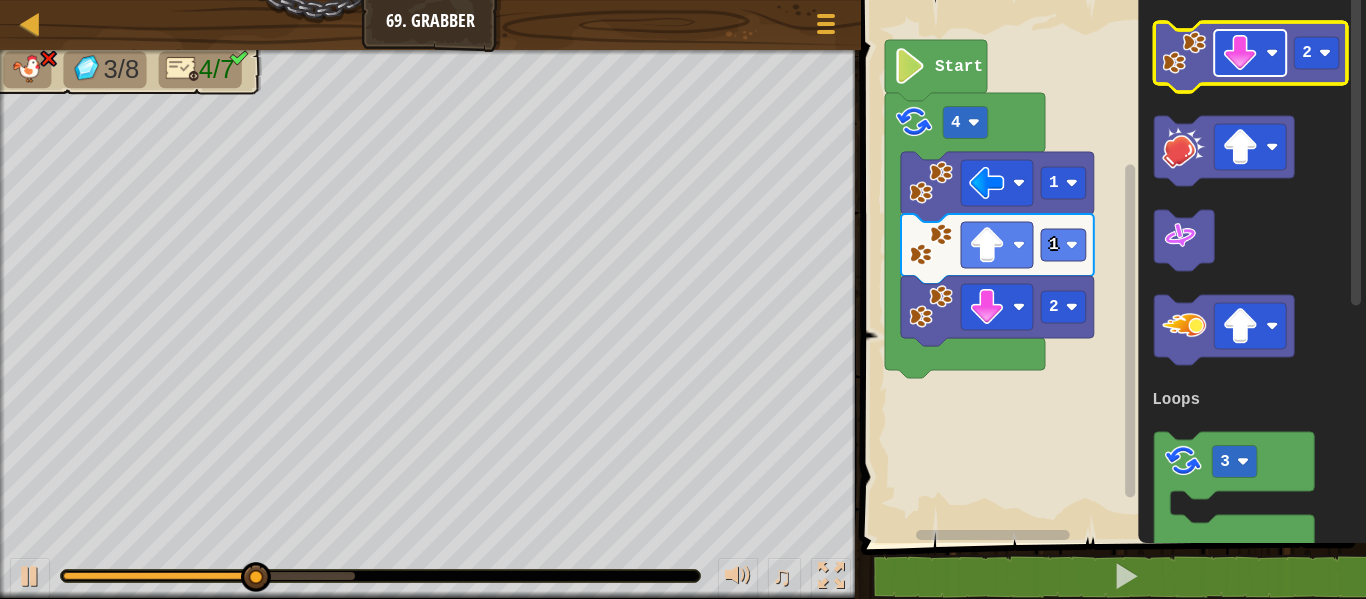 click 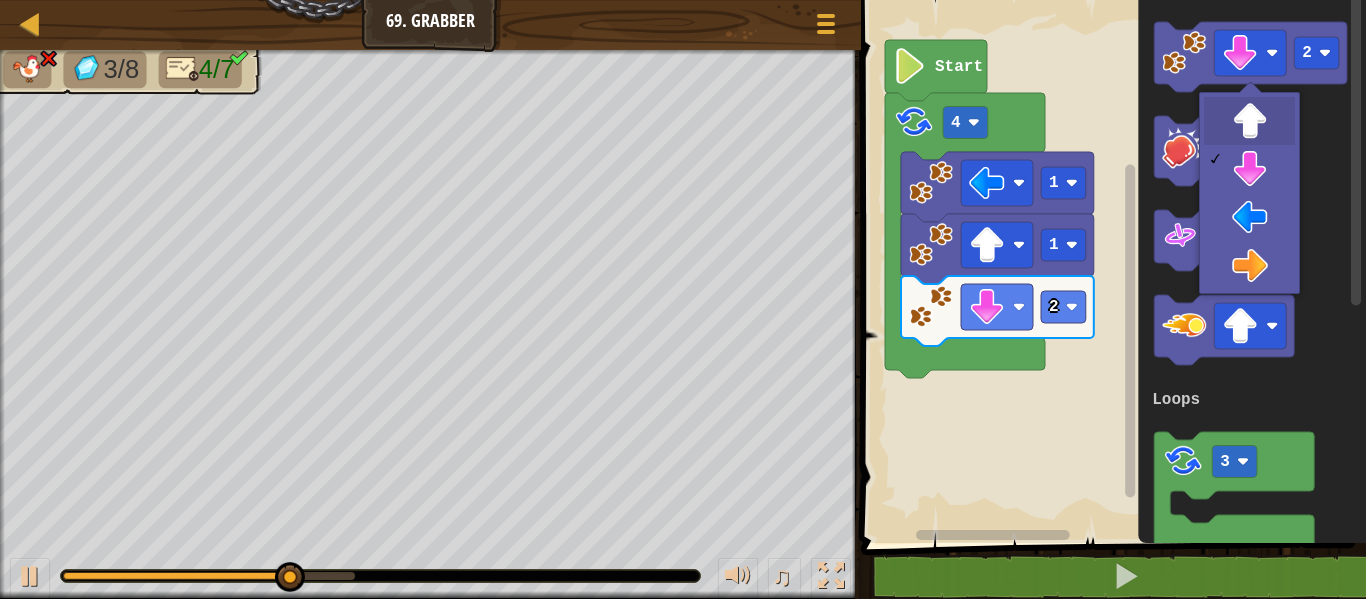 drag, startPoint x: 1241, startPoint y: 123, endPoint x: 1256, endPoint y: 82, distance: 43.65776 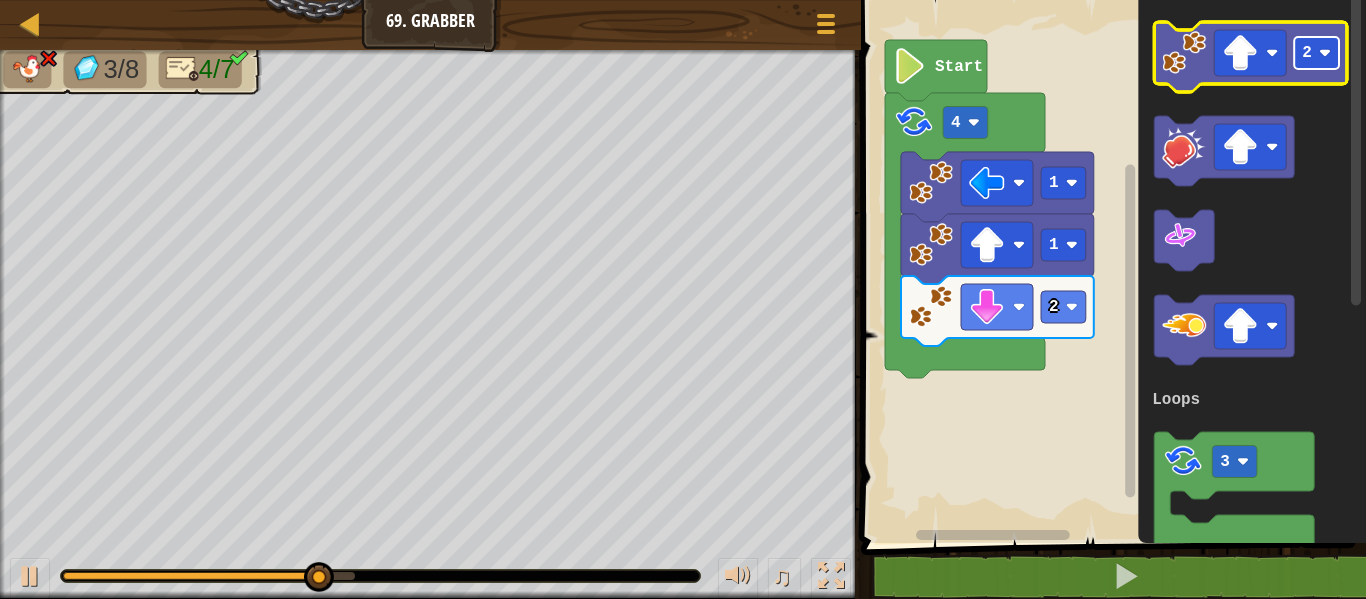 click on "2" 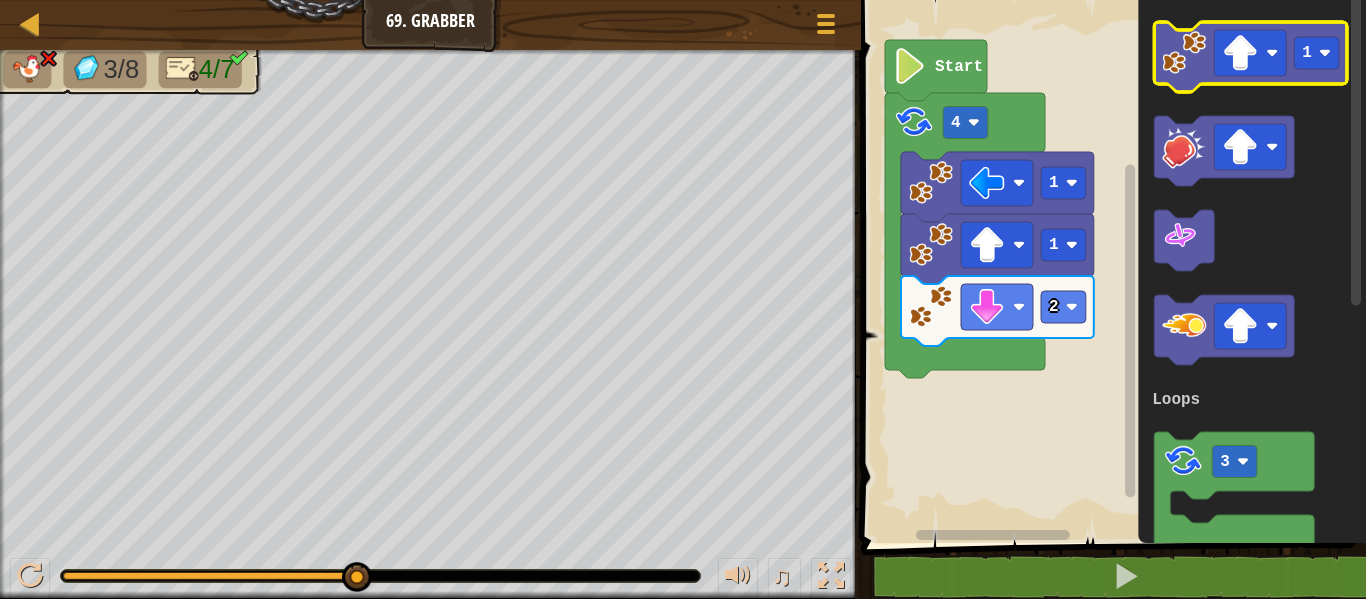 click 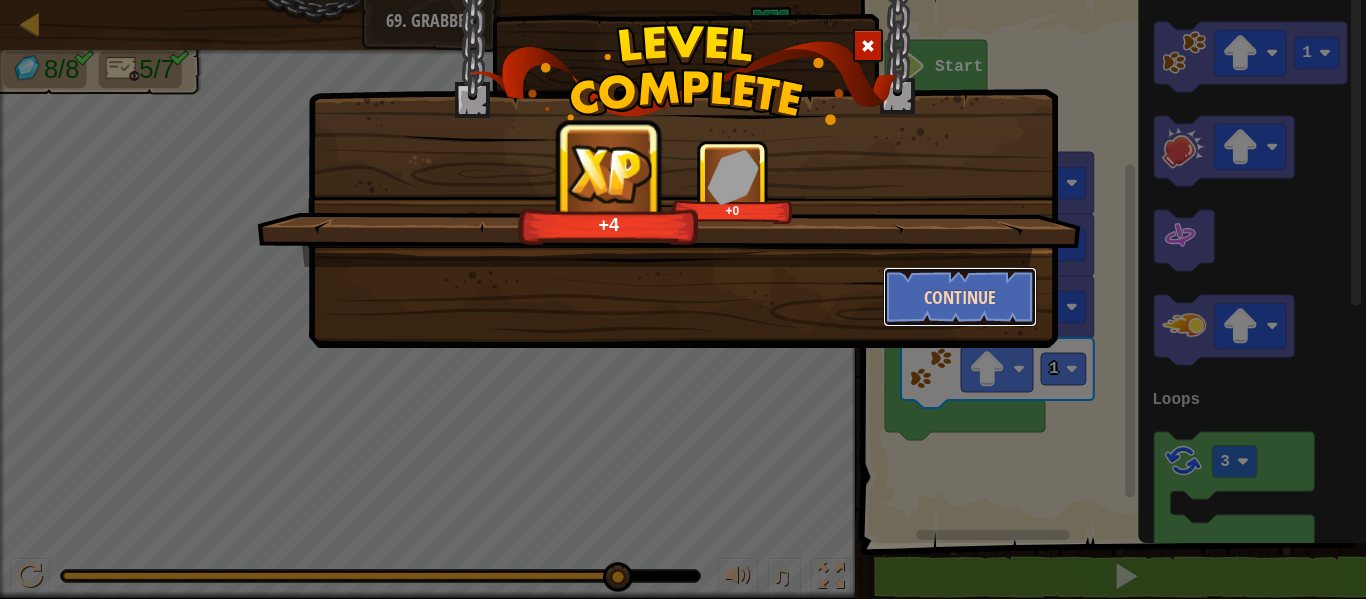 click on "Continue" at bounding box center [960, 297] 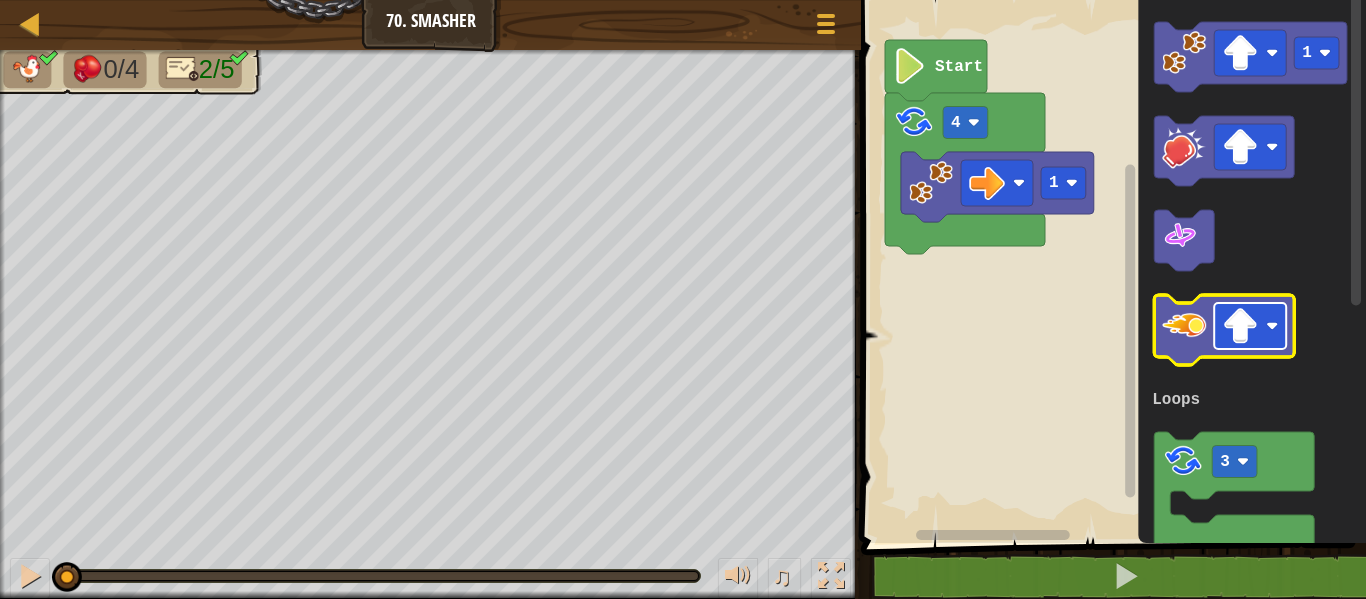 click 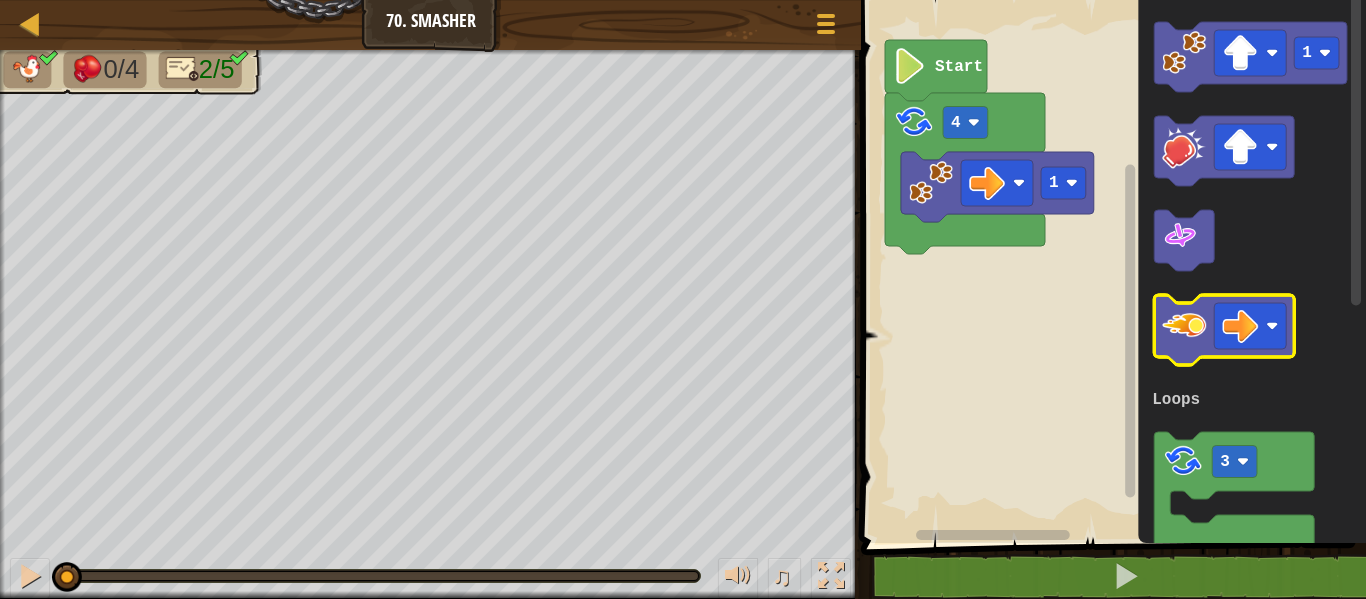 click 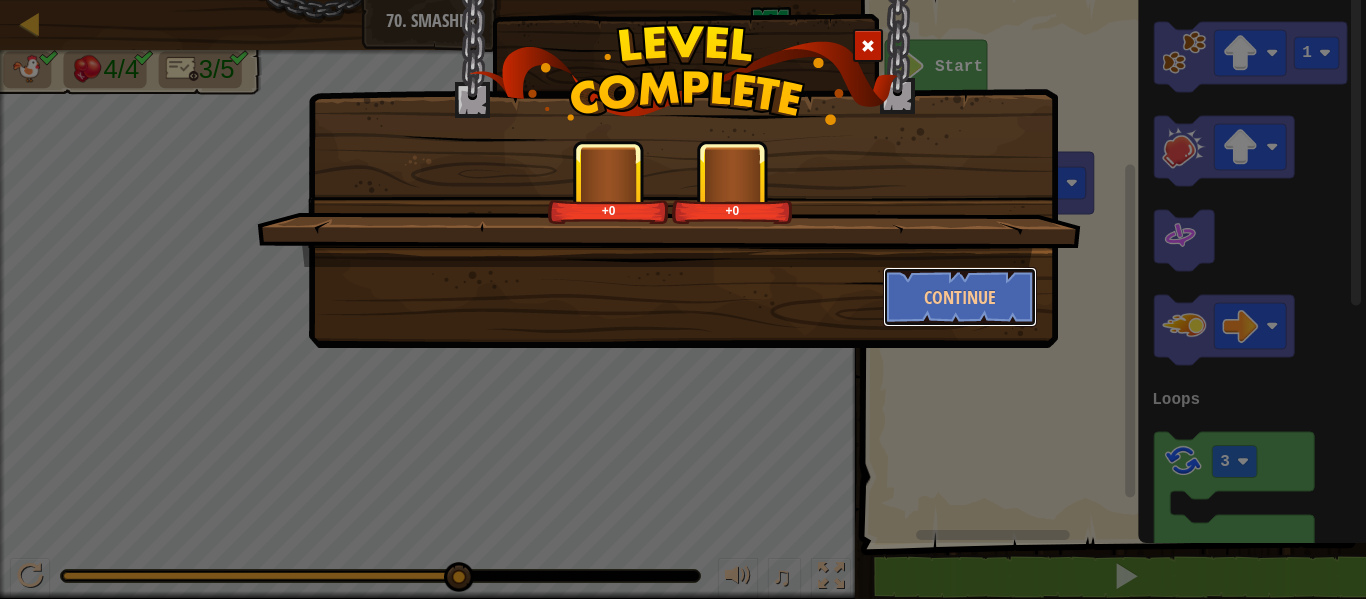 click on "Continue" at bounding box center (960, 297) 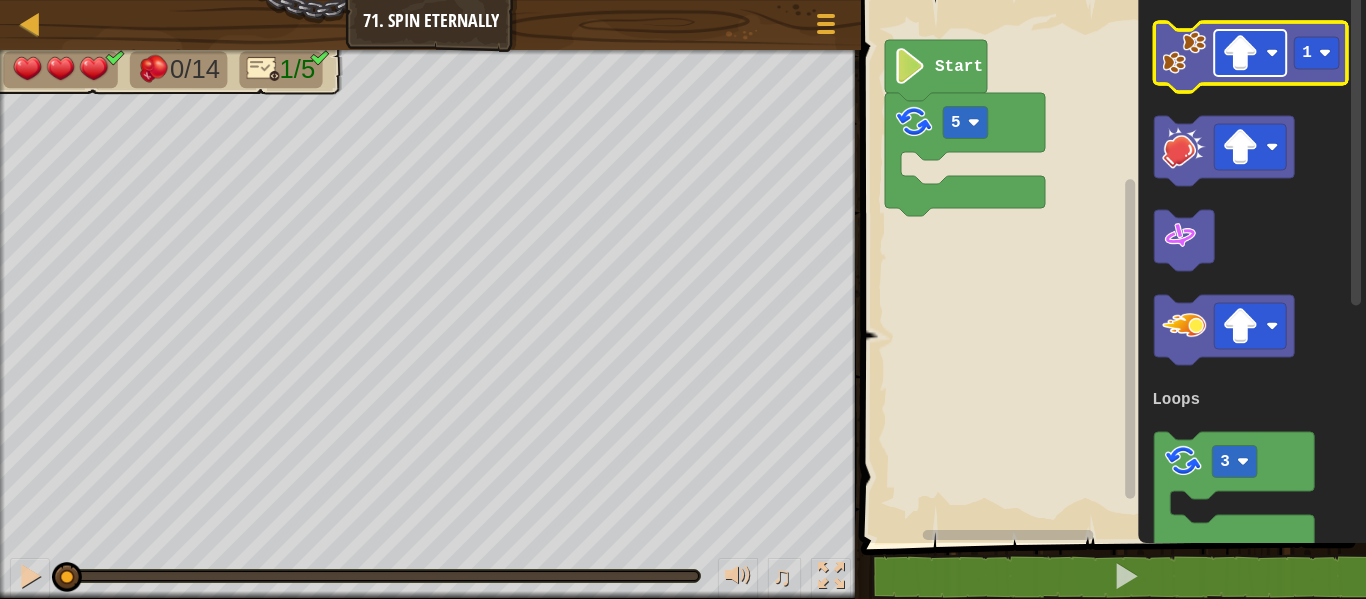 click 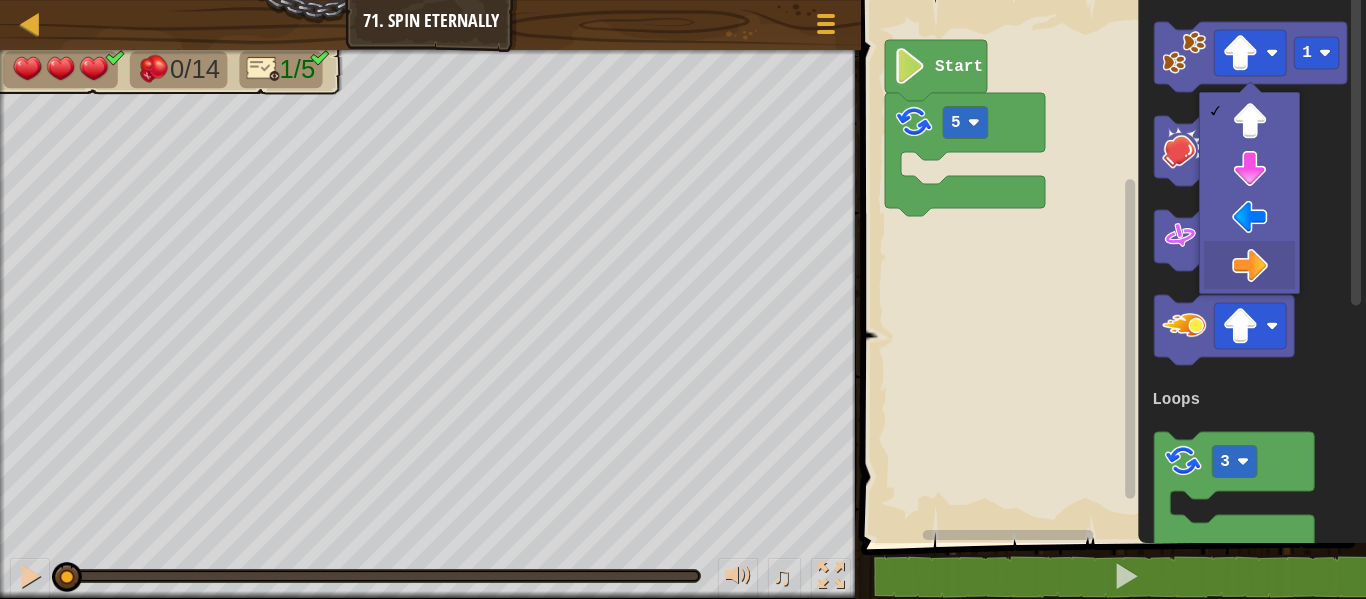 drag, startPoint x: 1242, startPoint y: 249, endPoint x: 1173, endPoint y: 152, distance: 119.03781 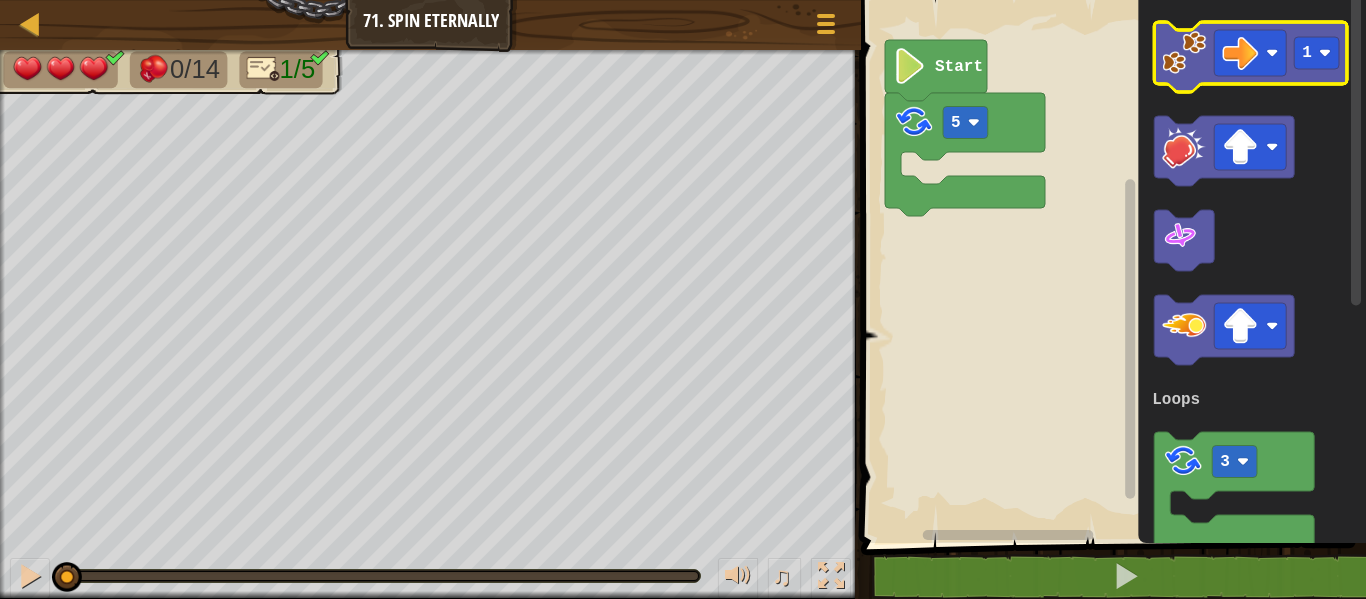 click 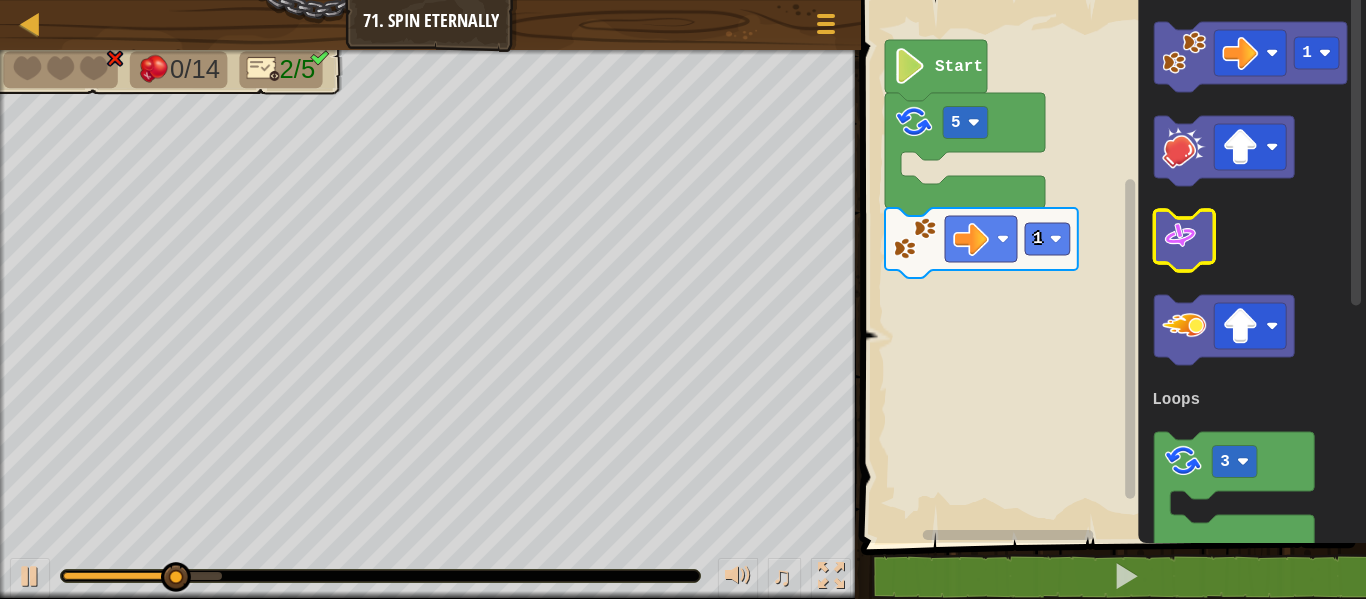 click 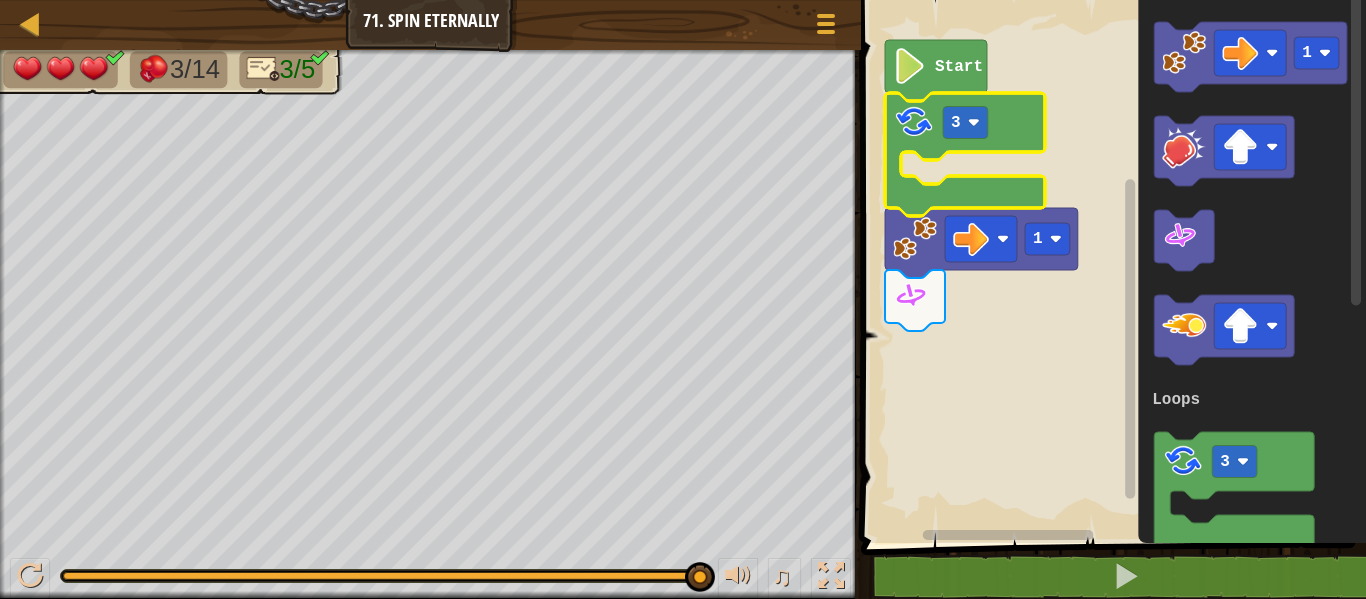 click 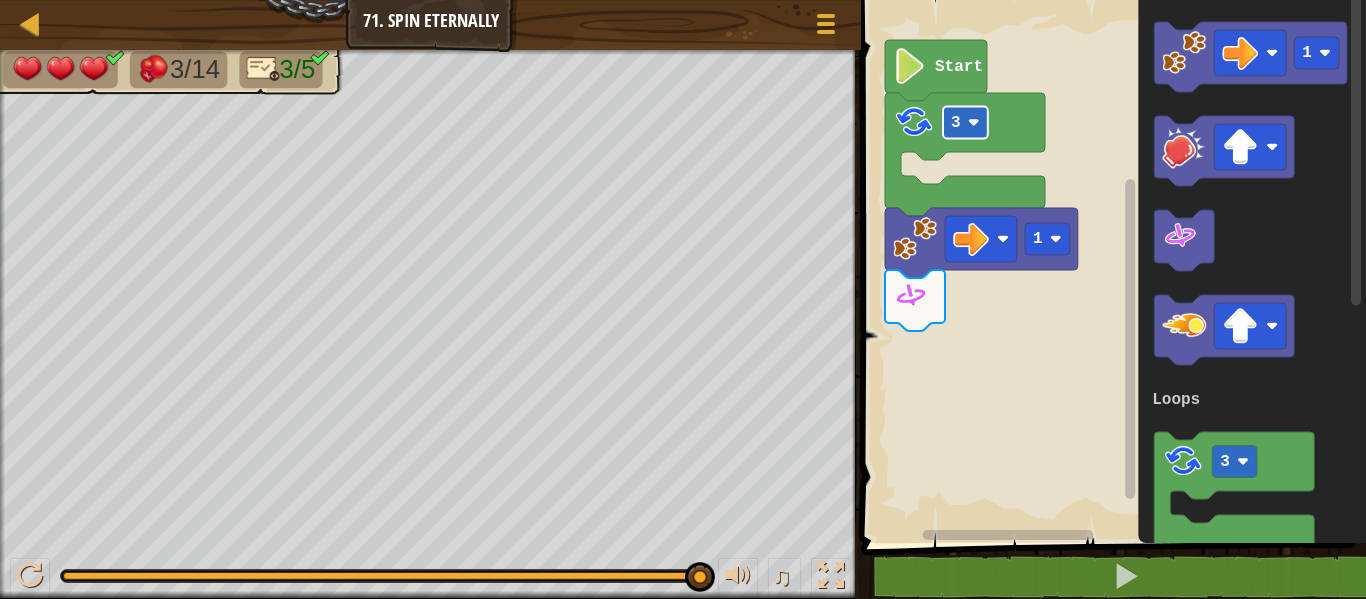 click on "3" 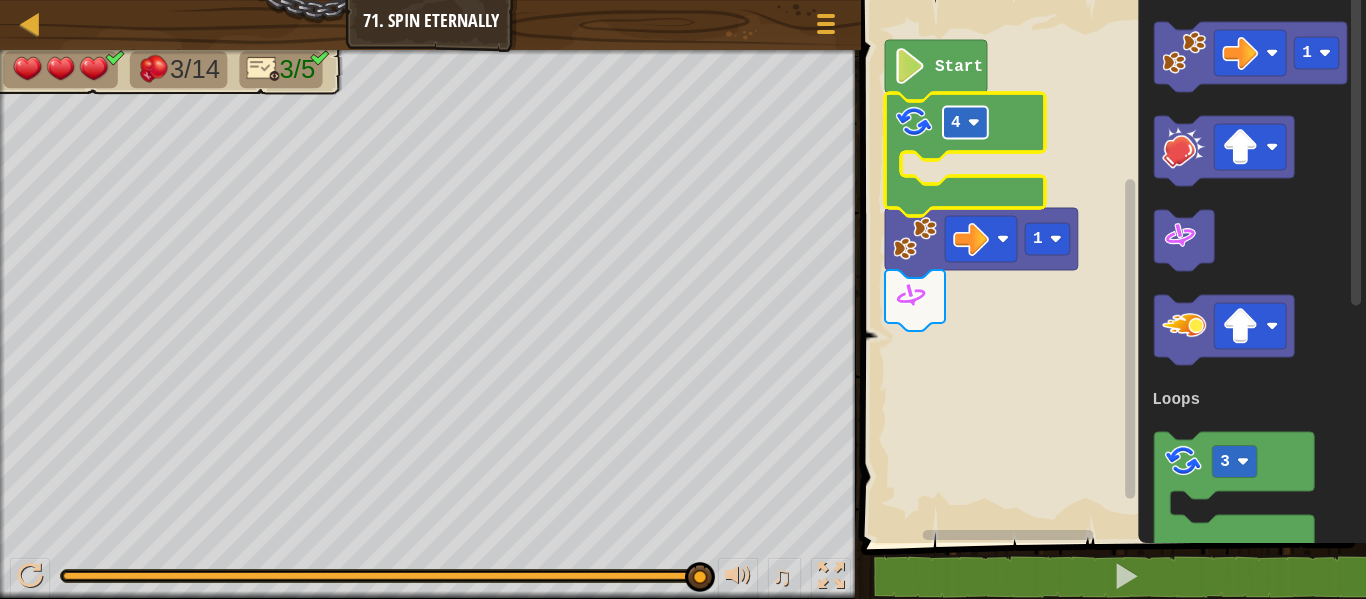 click 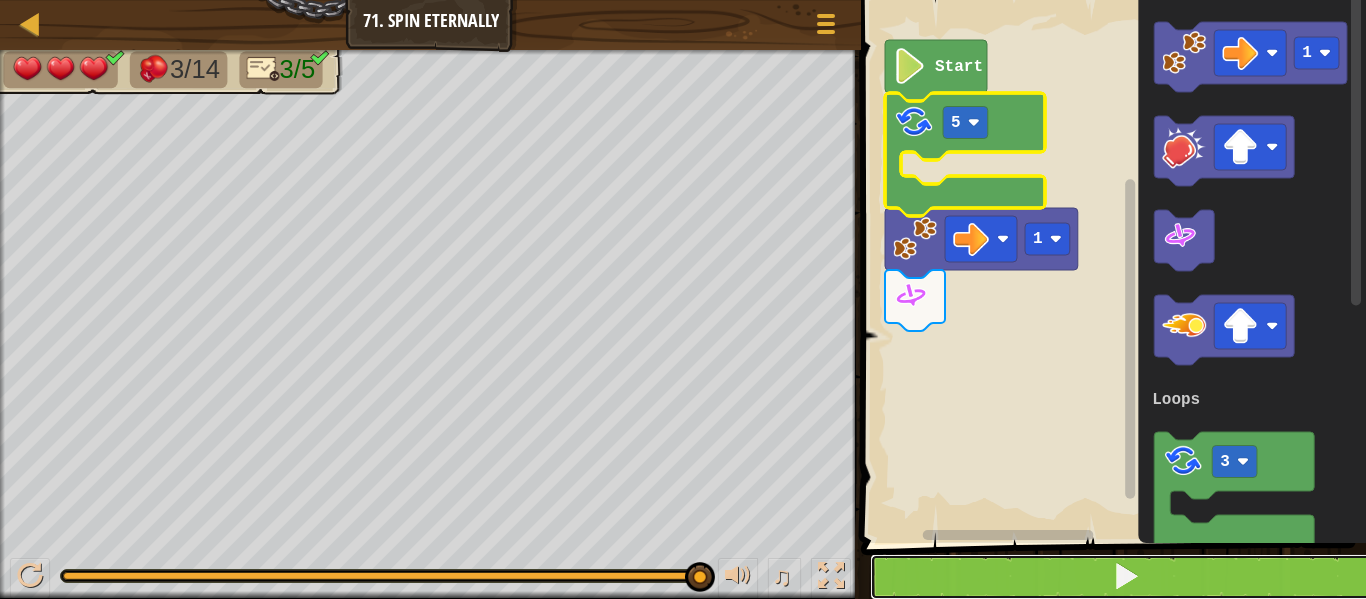 click at bounding box center [1125, 577] 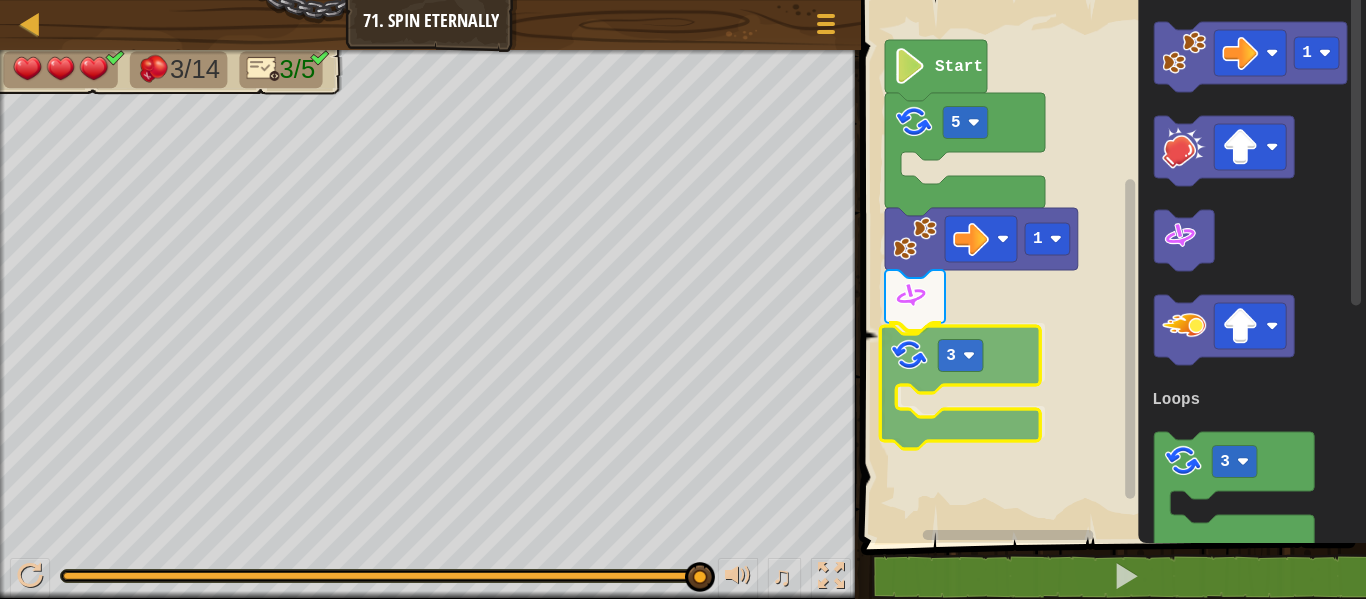 click on "Loops Start 5 1 3 1 3 Loops 3" at bounding box center [1110, 266] 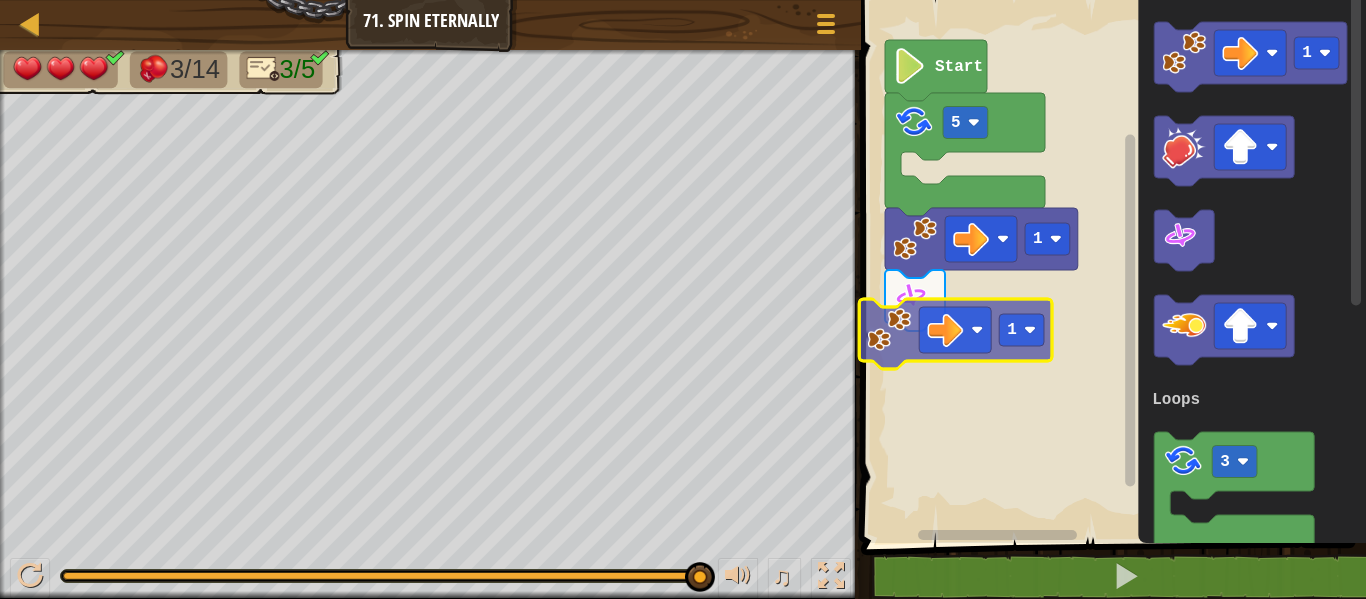 click on "Loops Start 5 1 1 1 3 Loops 1" at bounding box center [1110, 266] 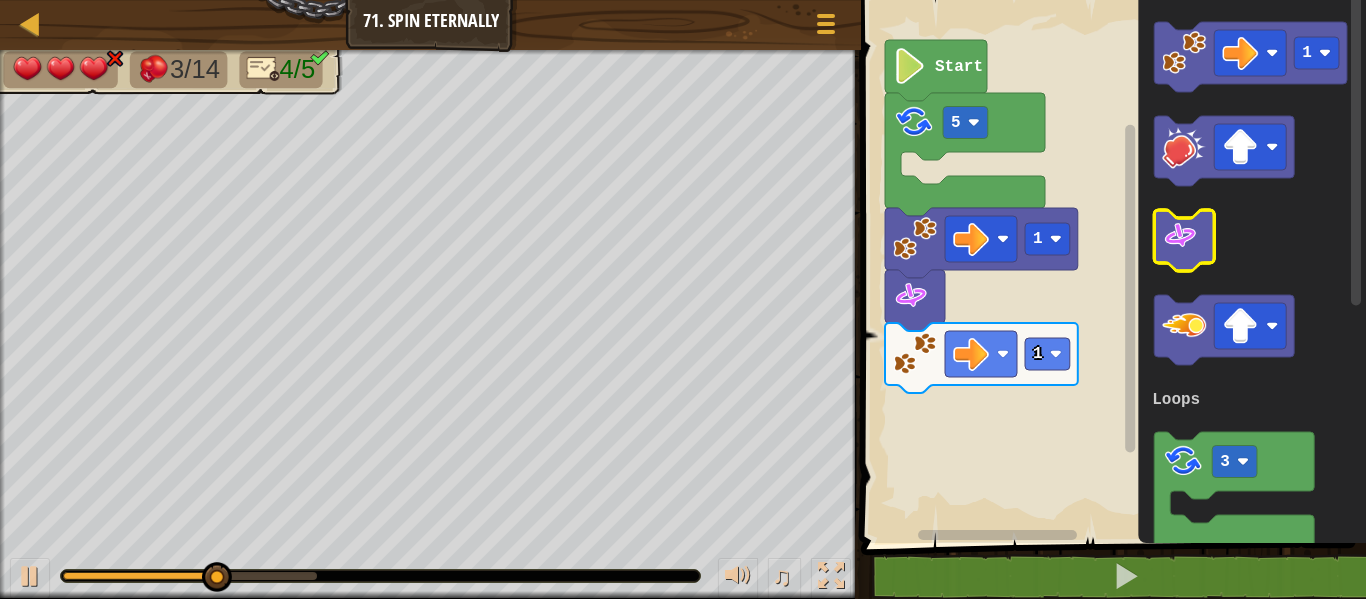 click 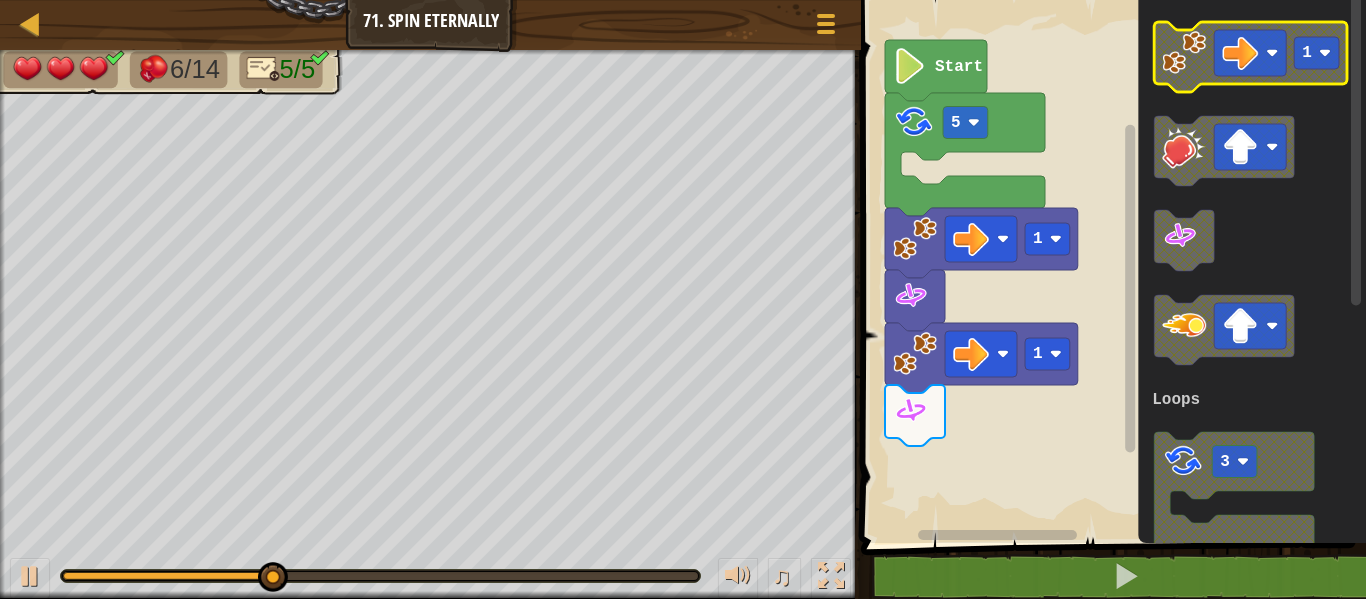 click 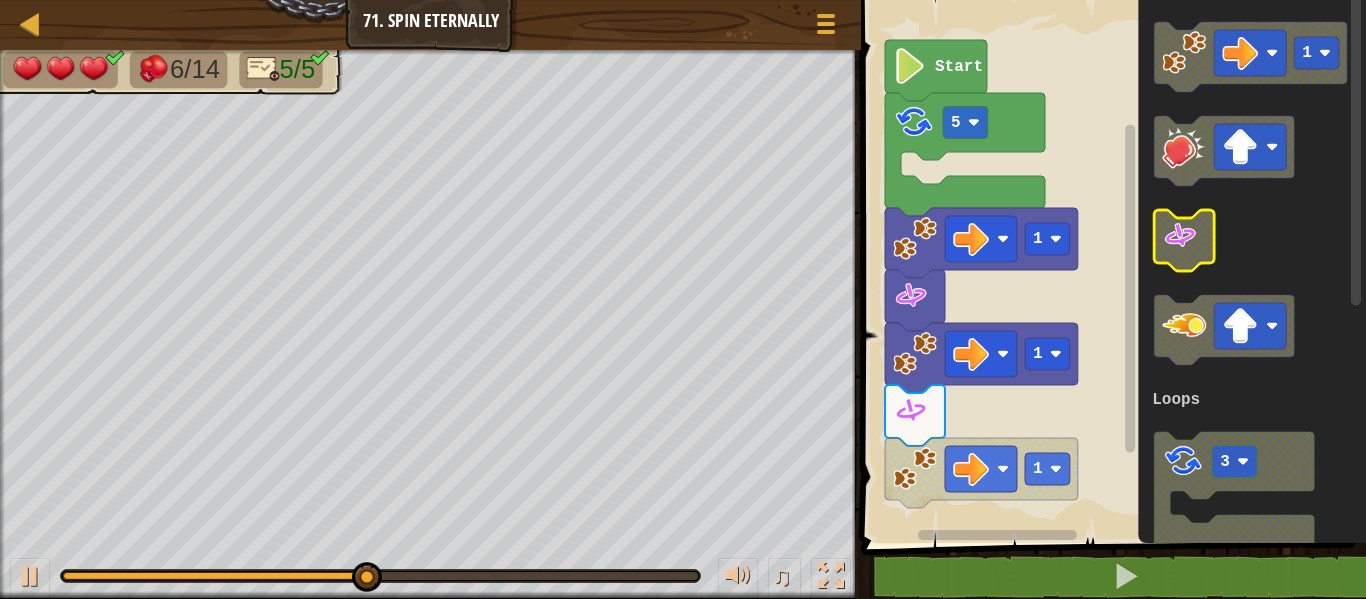 click 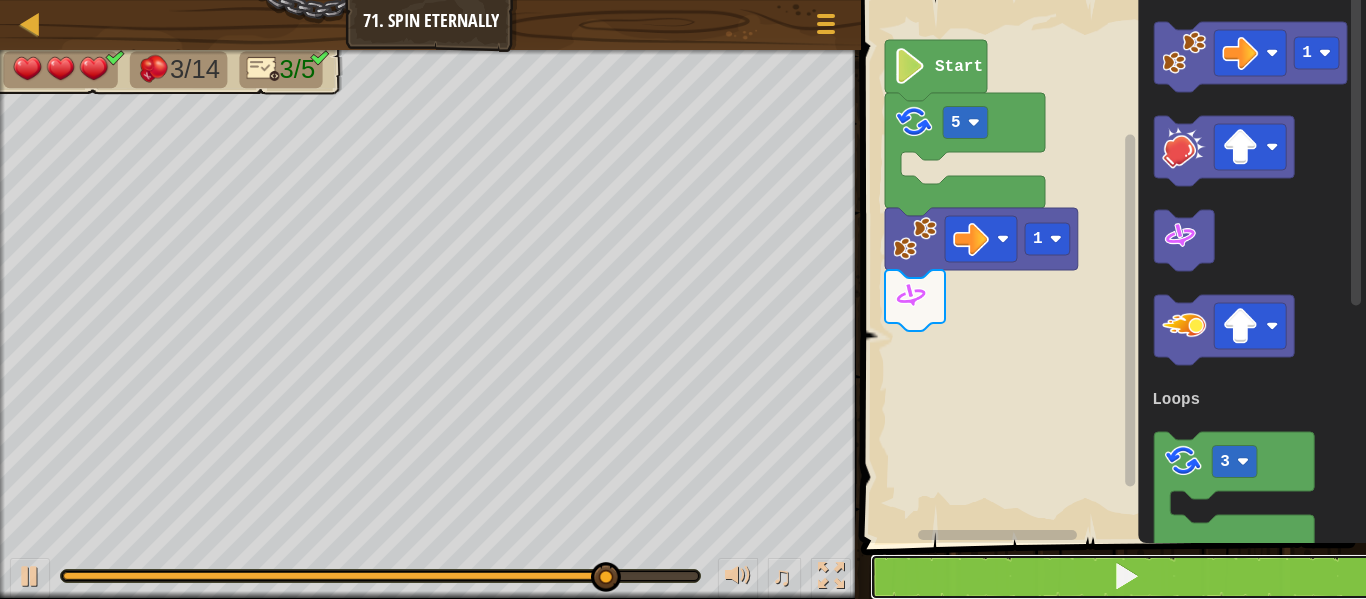 click at bounding box center (1125, 577) 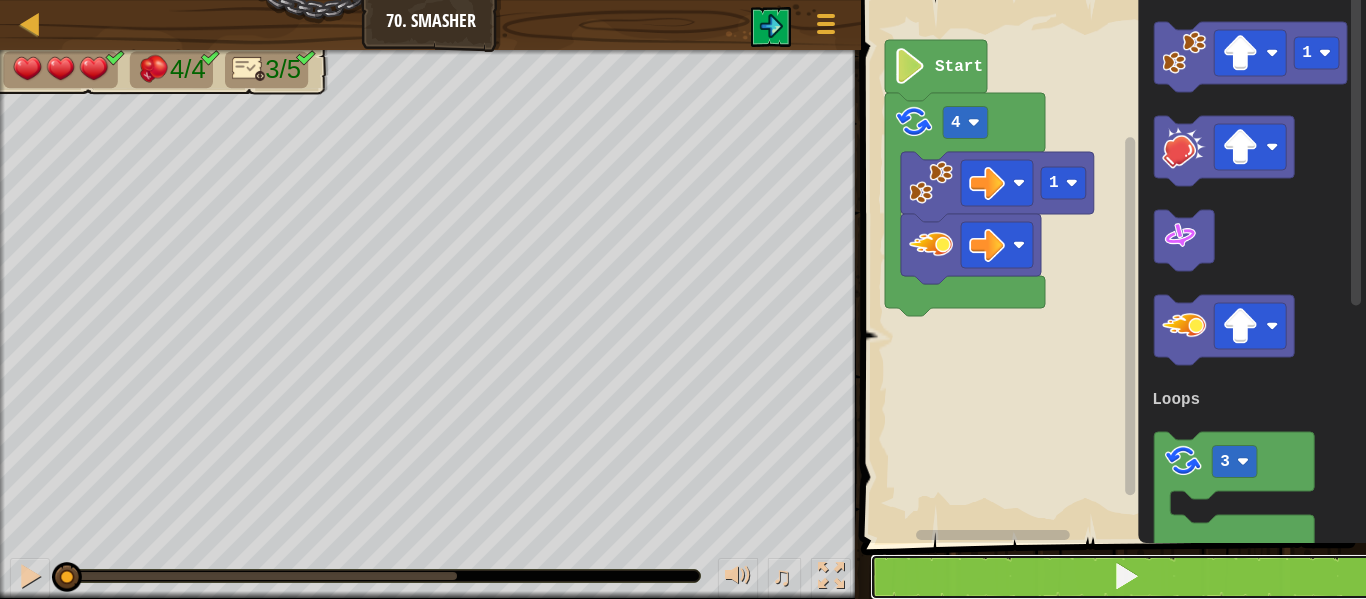 click at bounding box center (1126, 576) 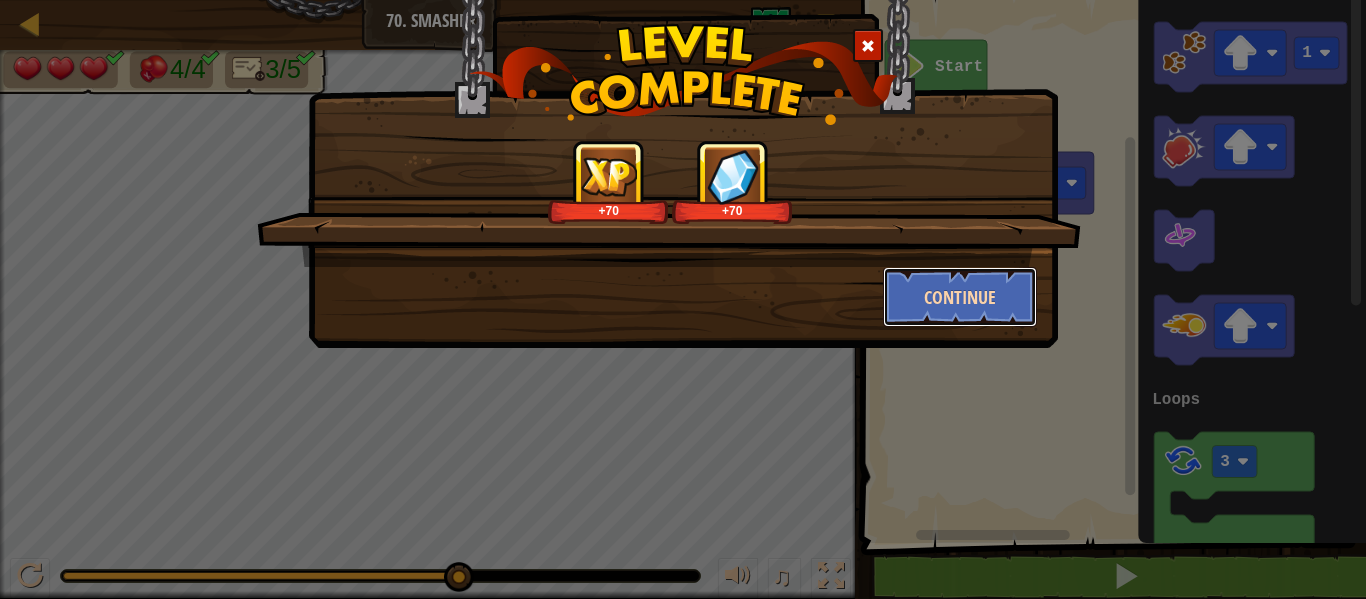 drag, startPoint x: 965, startPoint y: 294, endPoint x: 960, endPoint y: 284, distance: 11.18034 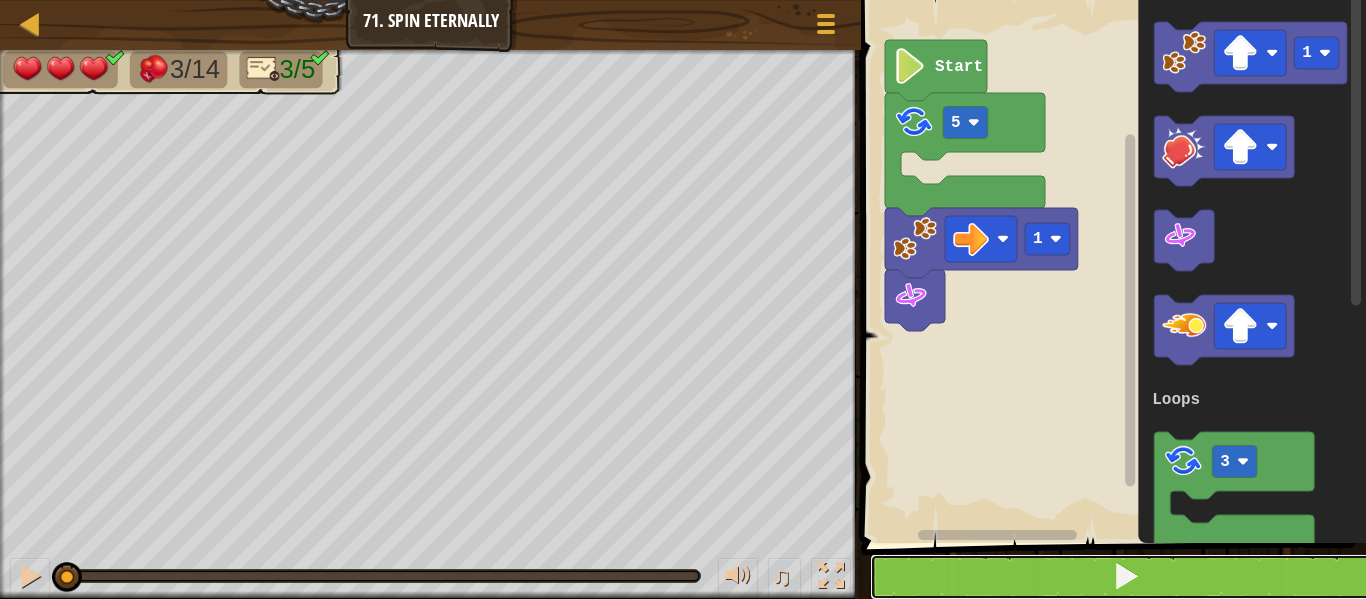 click at bounding box center (1125, 577) 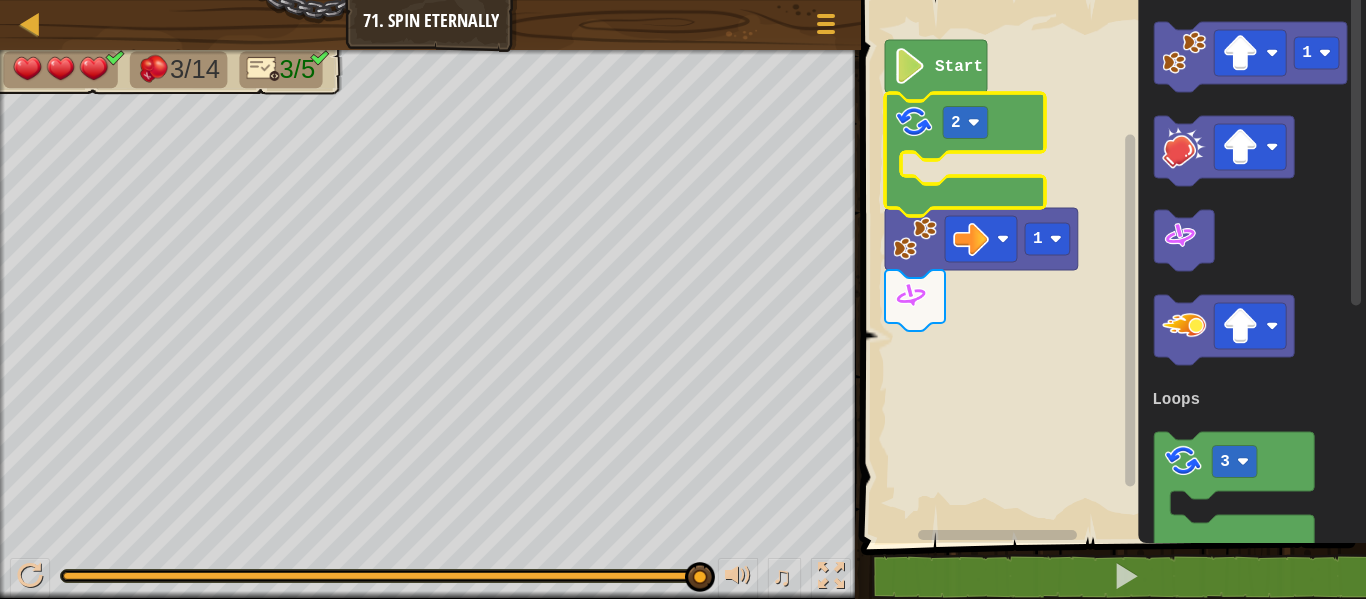 click 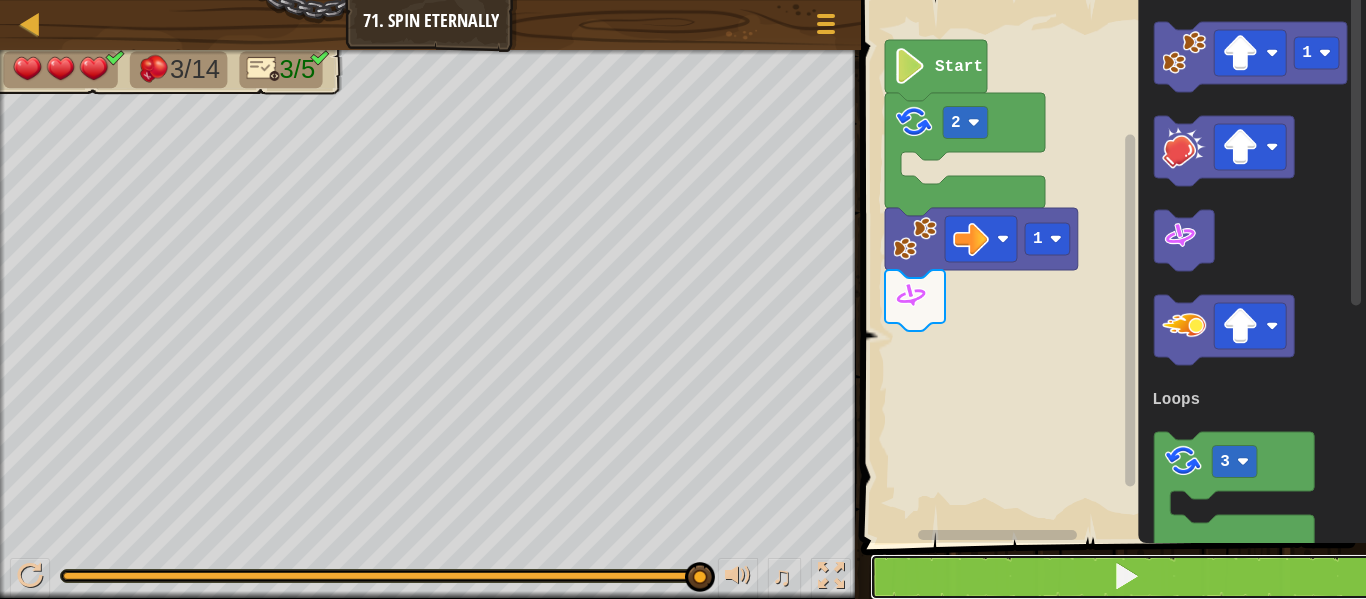 click at bounding box center [1125, 577] 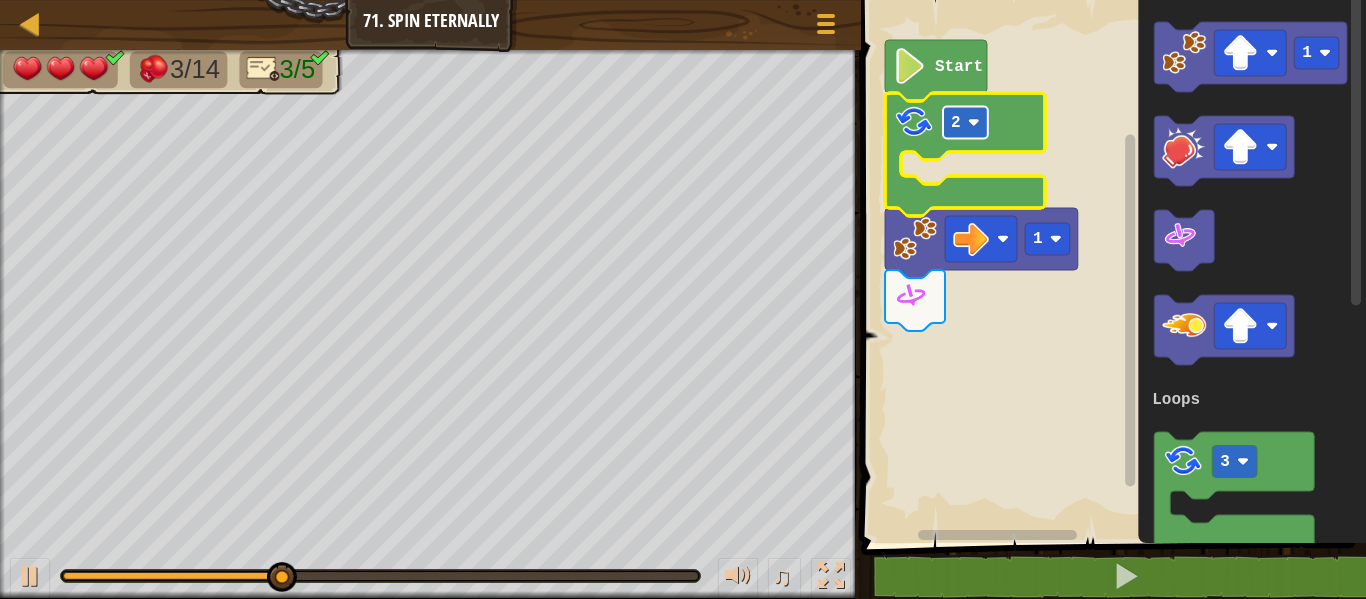 click on "2" 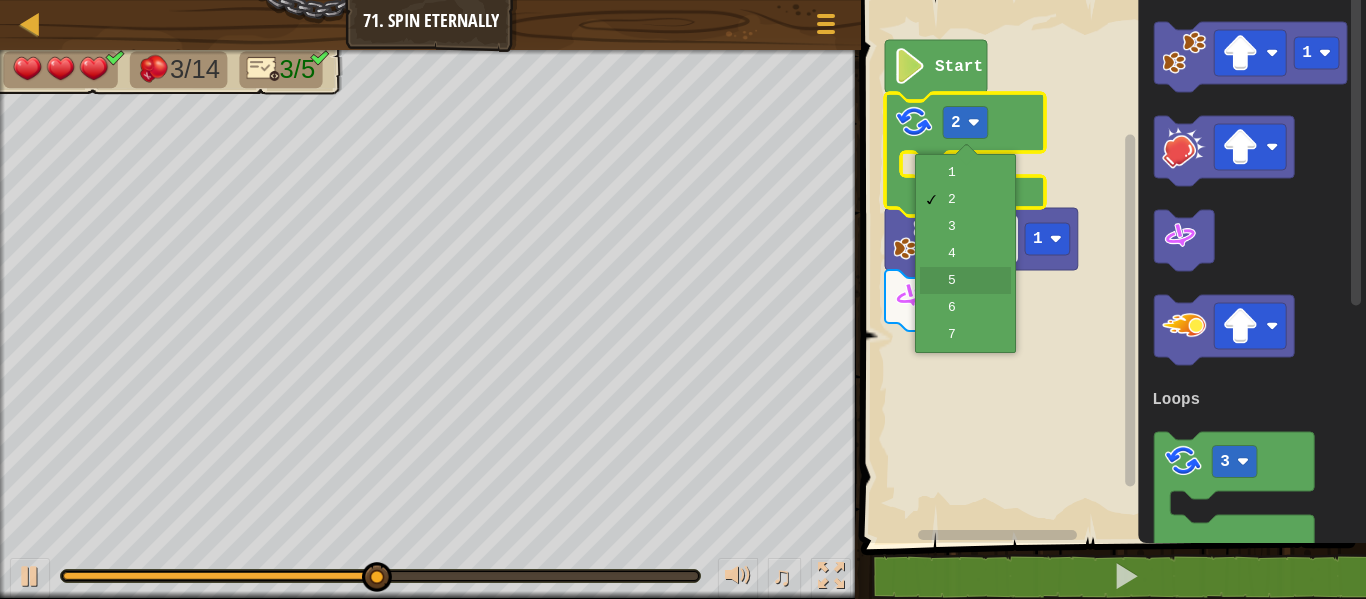 drag, startPoint x: 960, startPoint y: 271, endPoint x: 978, endPoint y: 250, distance: 27.658634 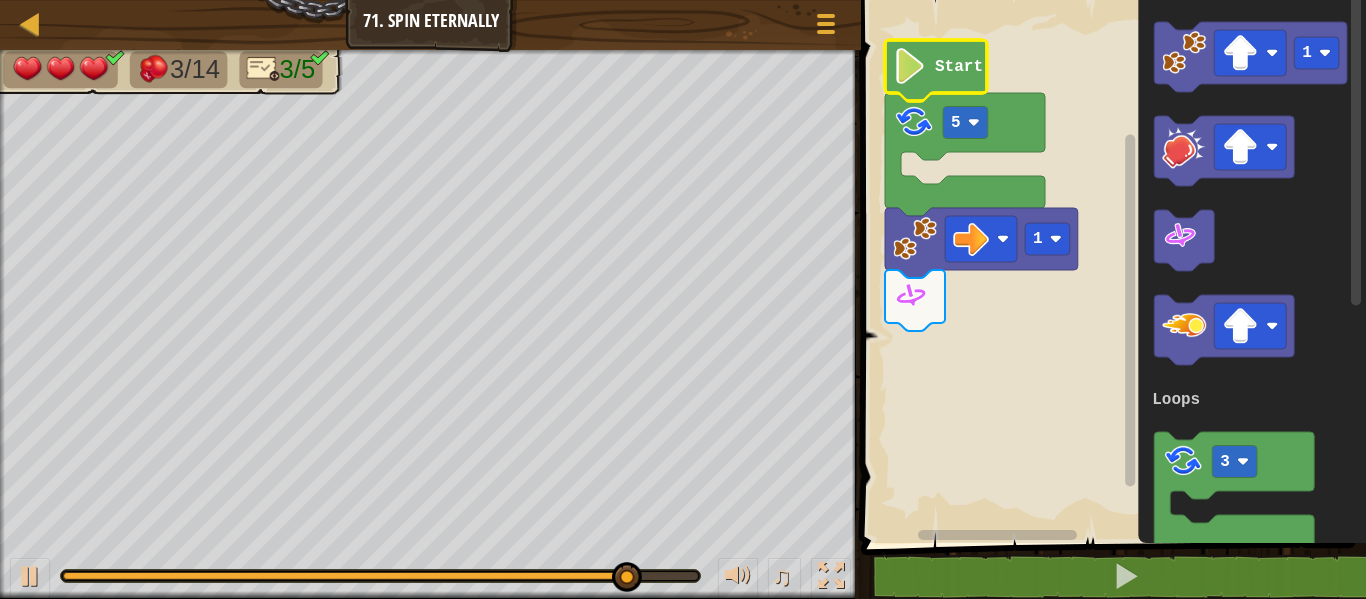 click 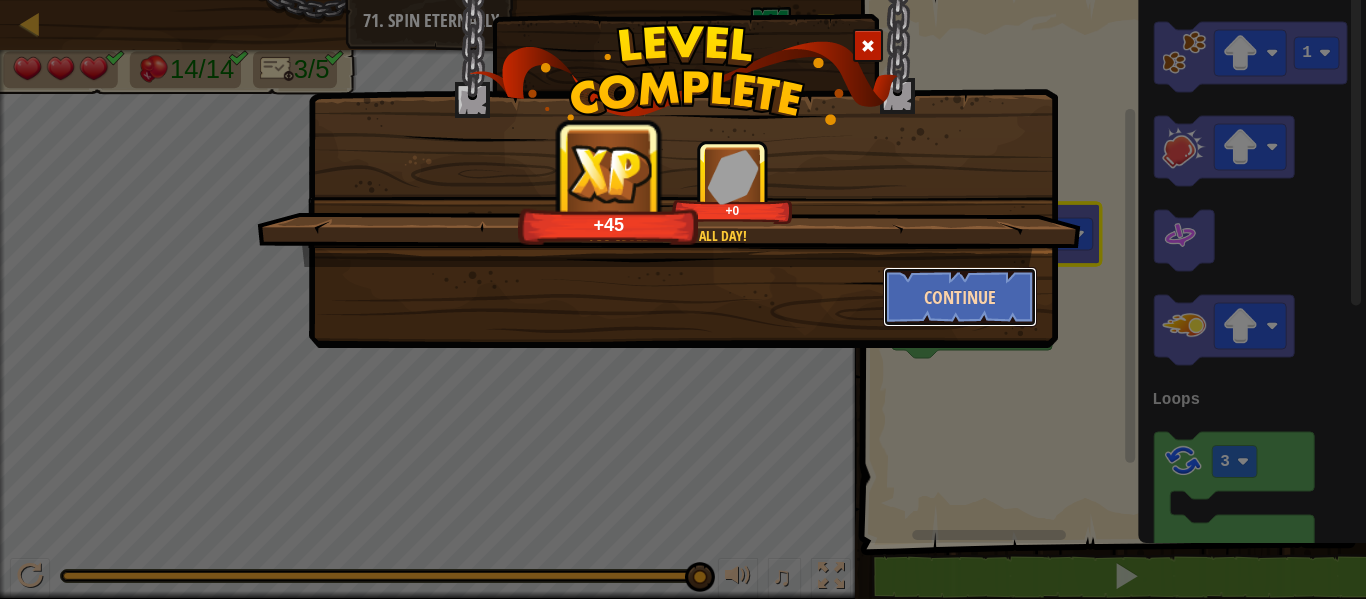 click on "Continue" at bounding box center (960, 297) 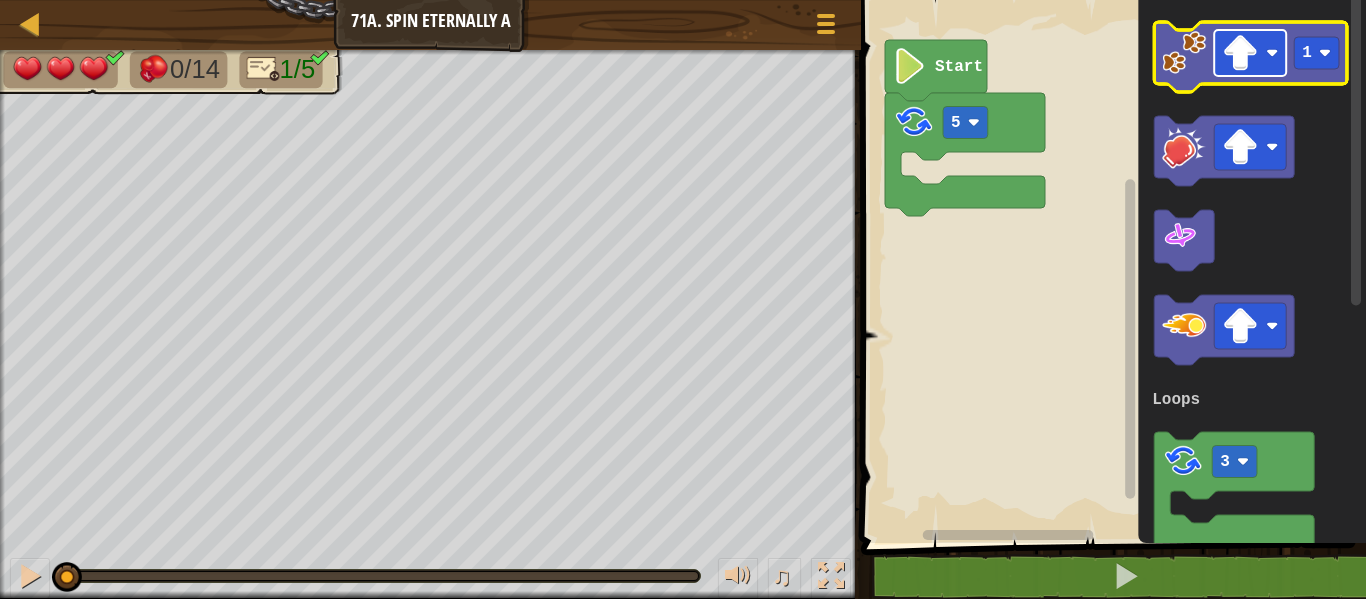 click 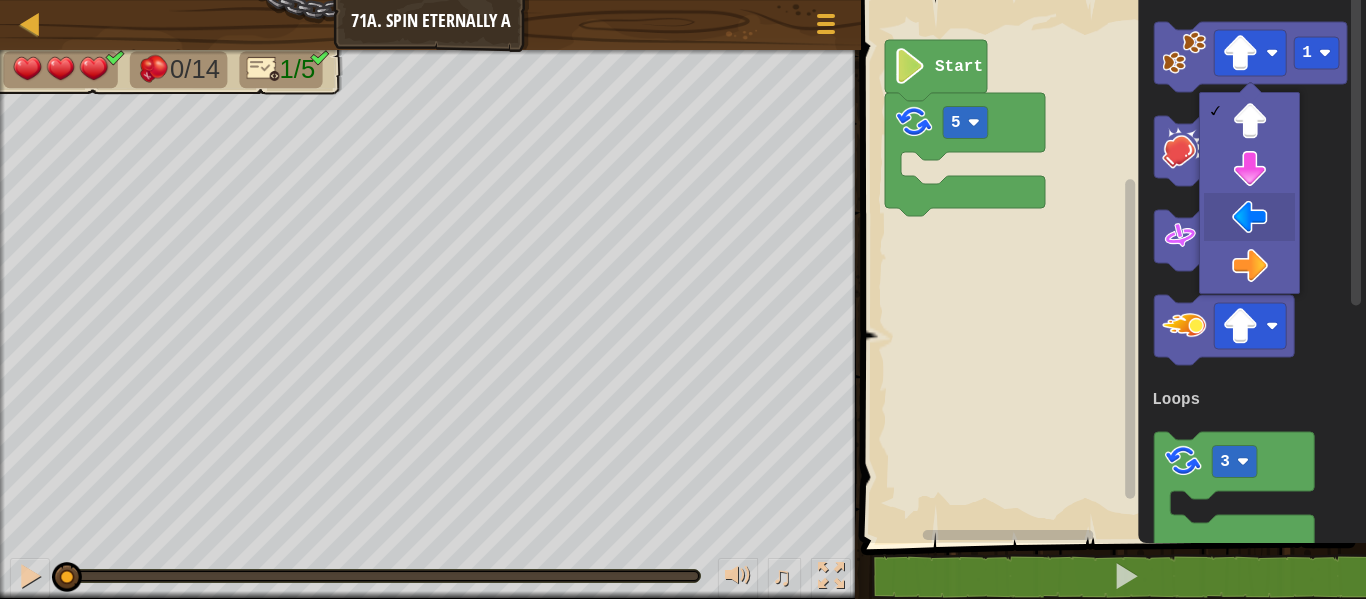 drag, startPoint x: 1237, startPoint y: 230, endPoint x: 1240, endPoint y: 200, distance: 30.149628 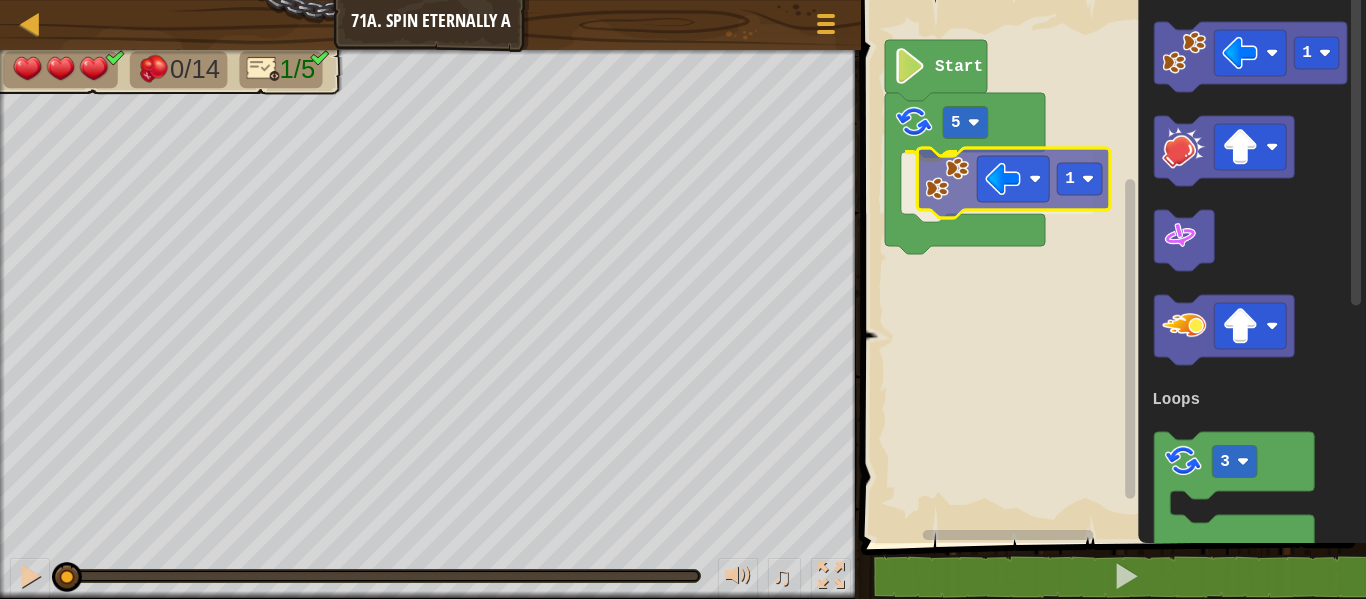 click on "Loops 5 1 Start 1 3 Loops 1" at bounding box center [1110, 266] 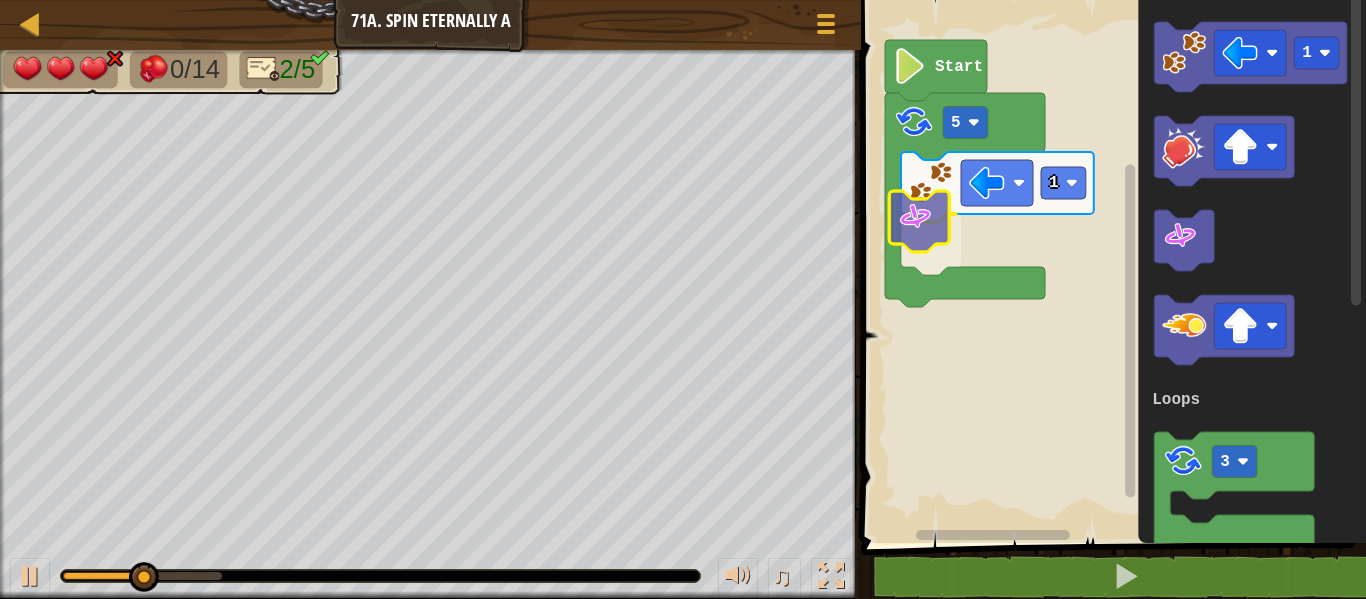 click on "Loops 5 1 Start 1 3 Loops" at bounding box center (1110, 266) 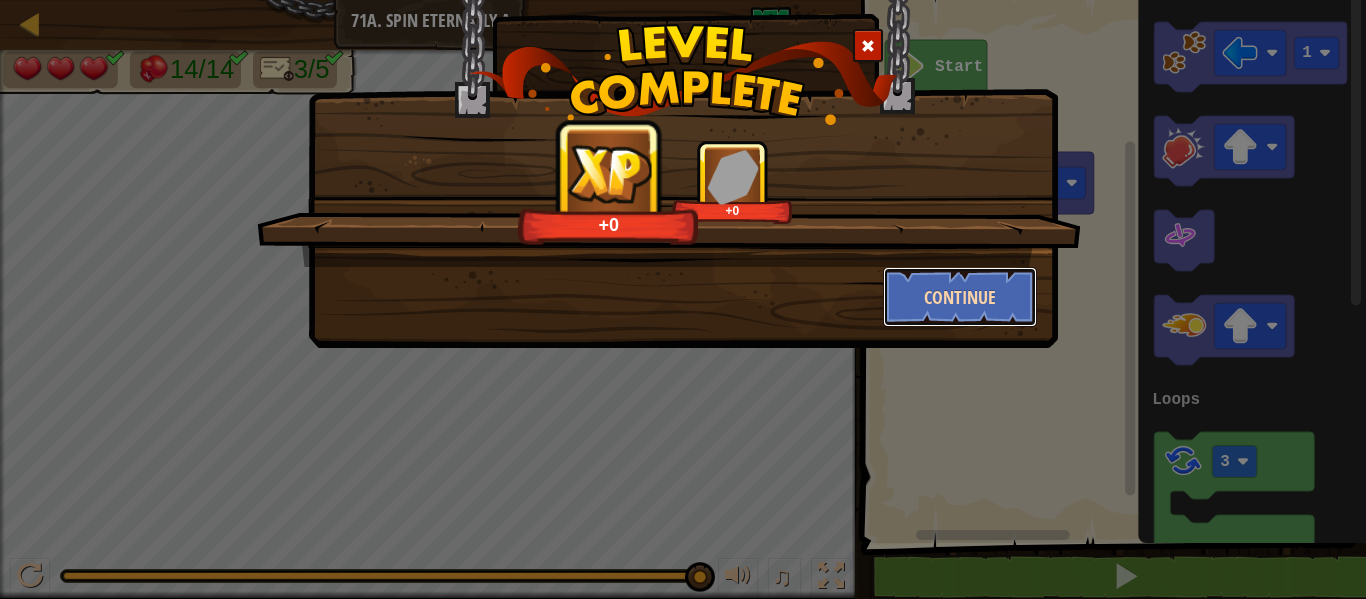 click on "Continue" at bounding box center (960, 297) 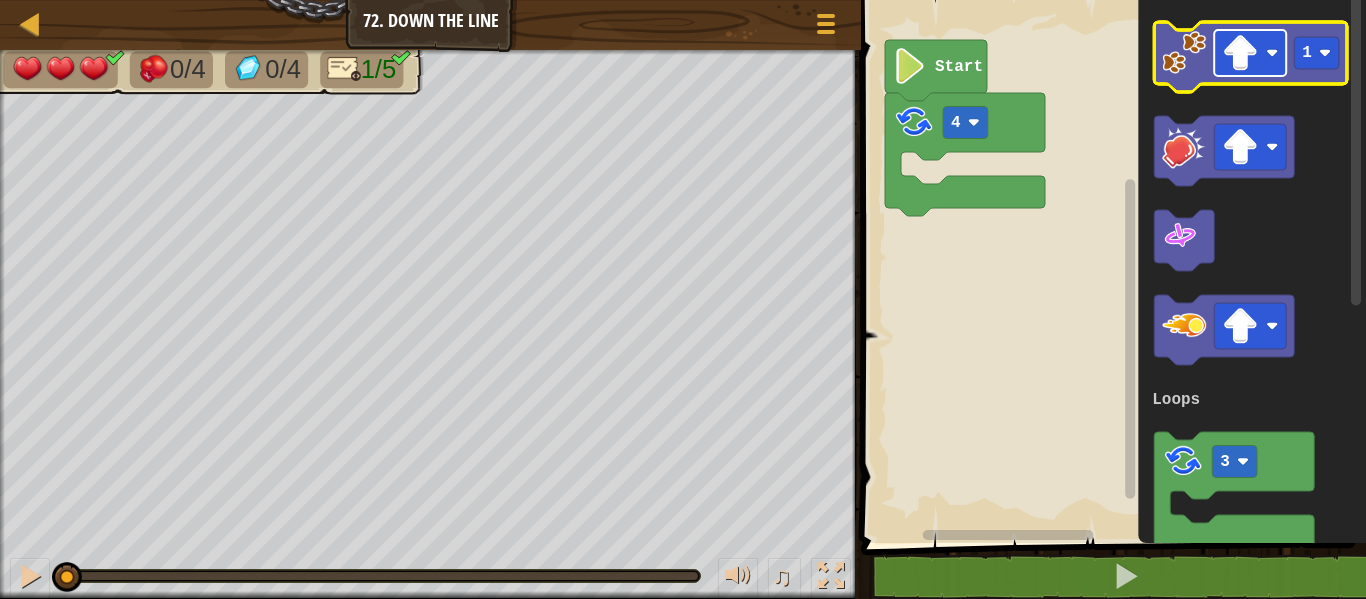 click 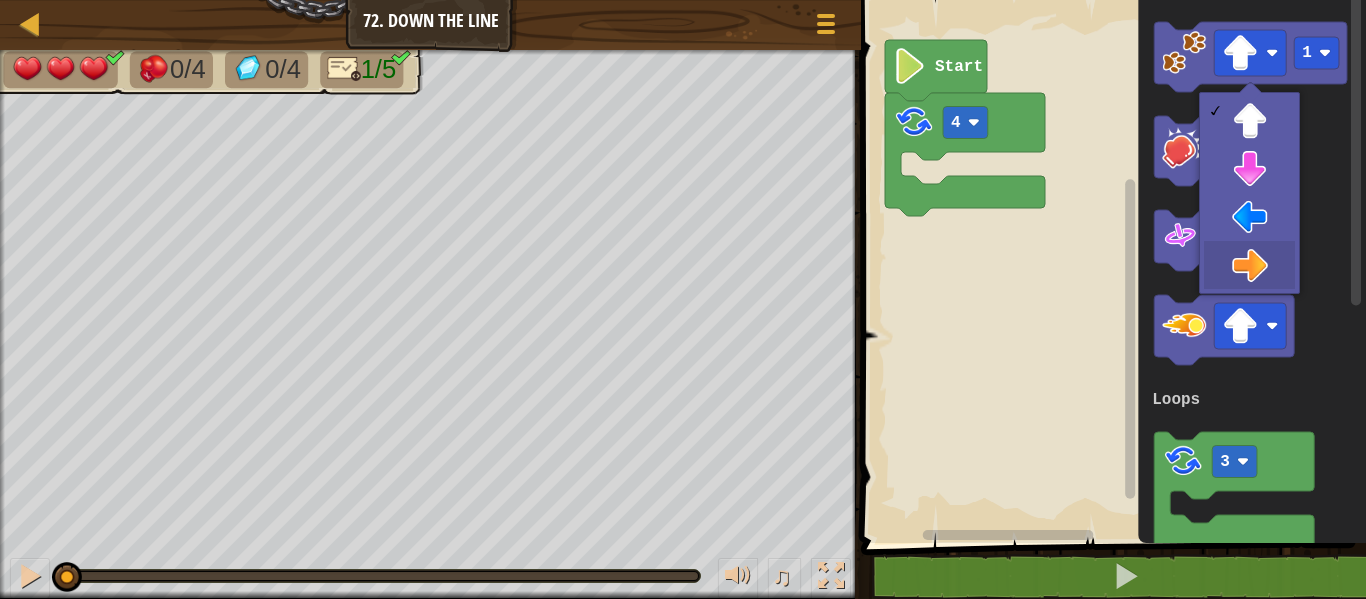 drag, startPoint x: 1268, startPoint y: 271, endPoint x: 1258, endPoint y: 257, distance: 17.20465 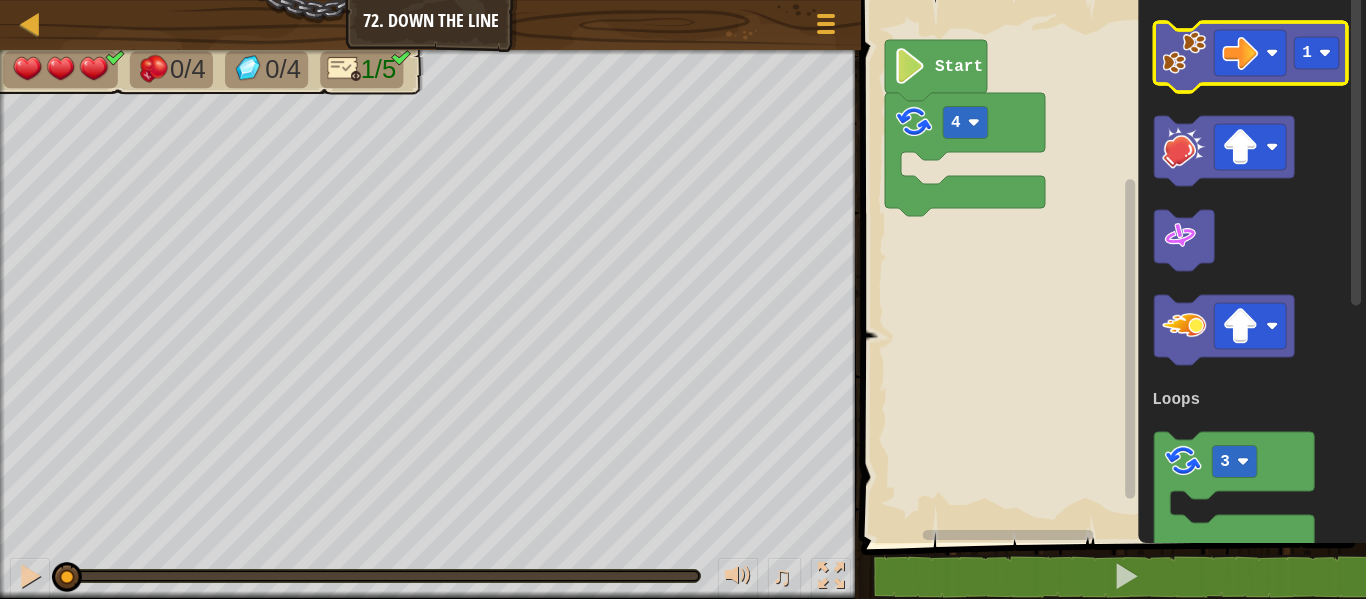 click 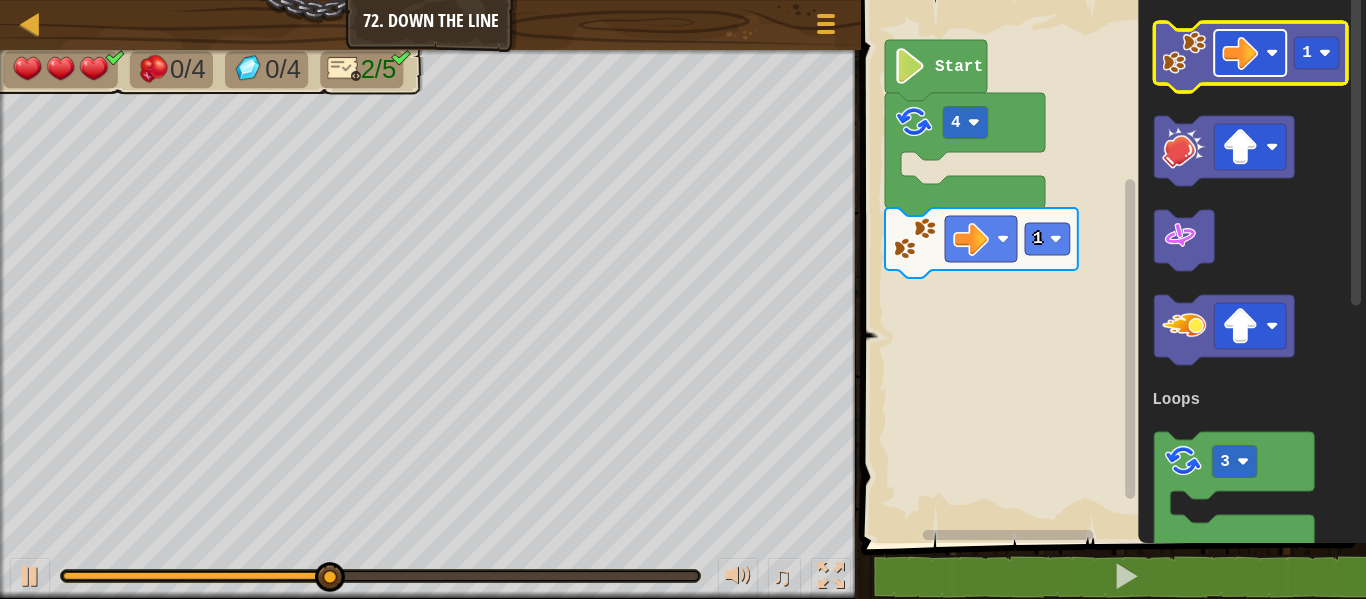 click 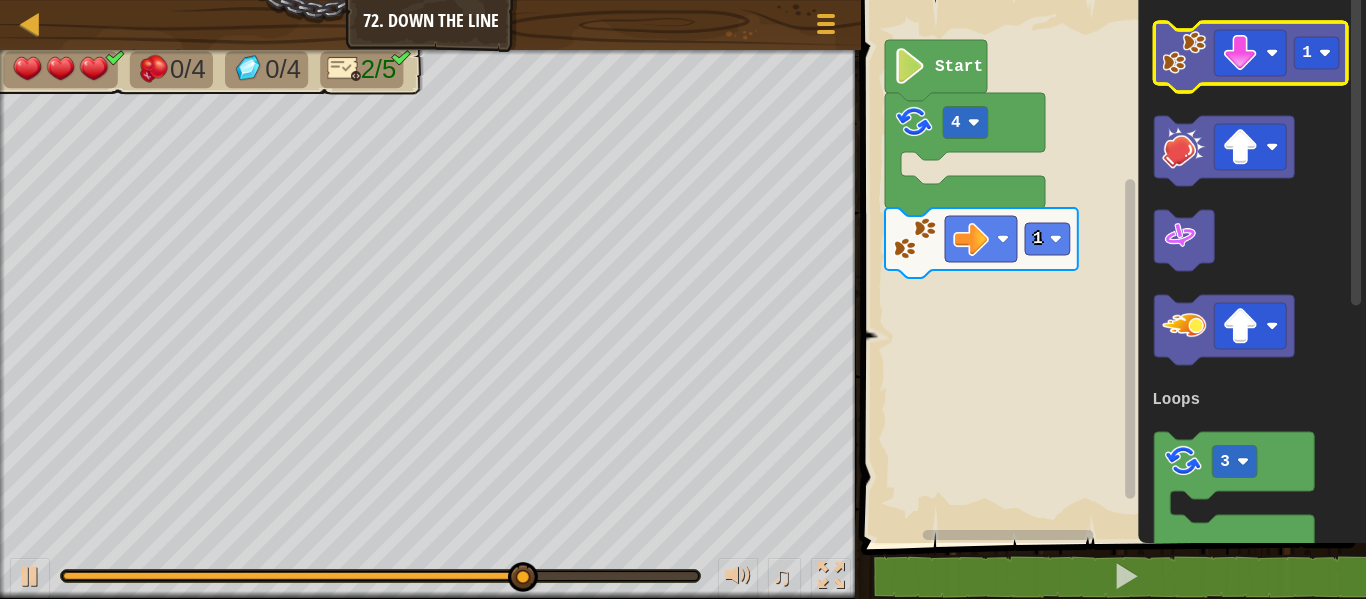 click 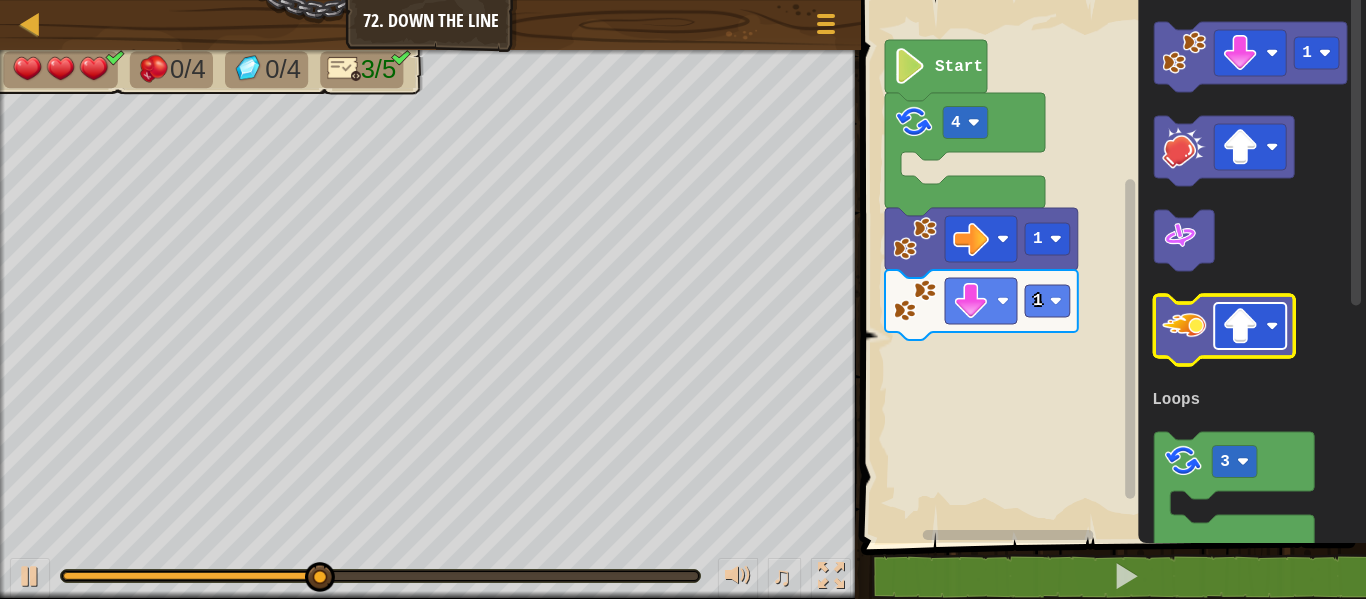 click 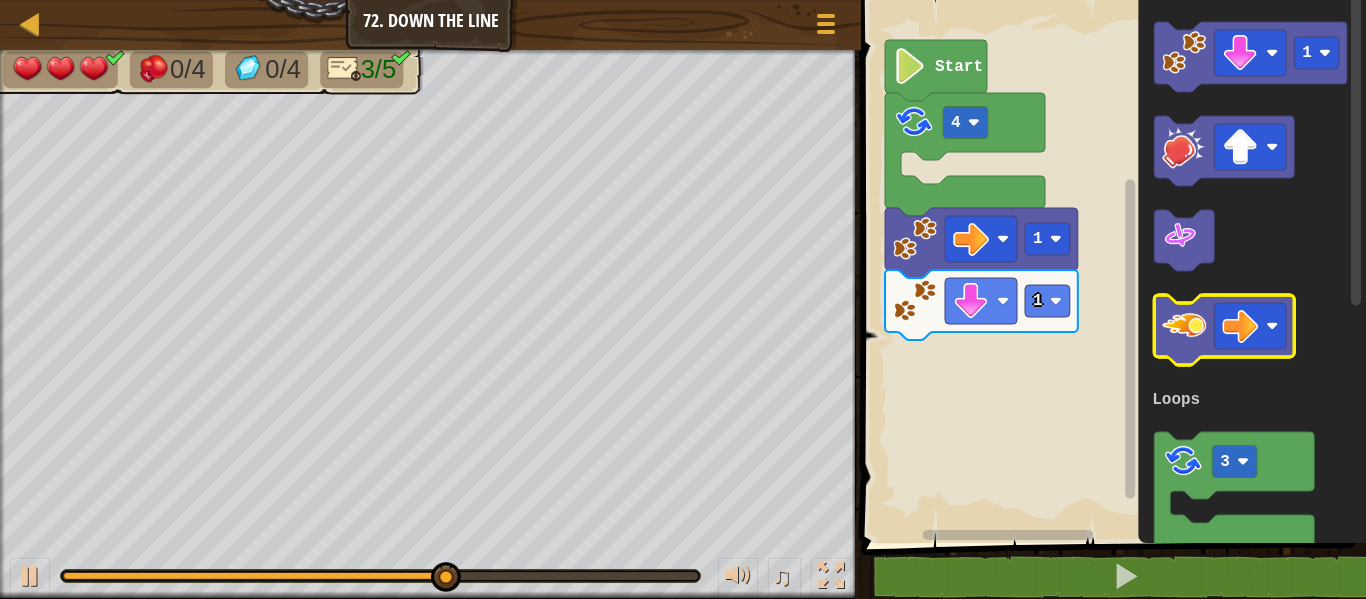 click 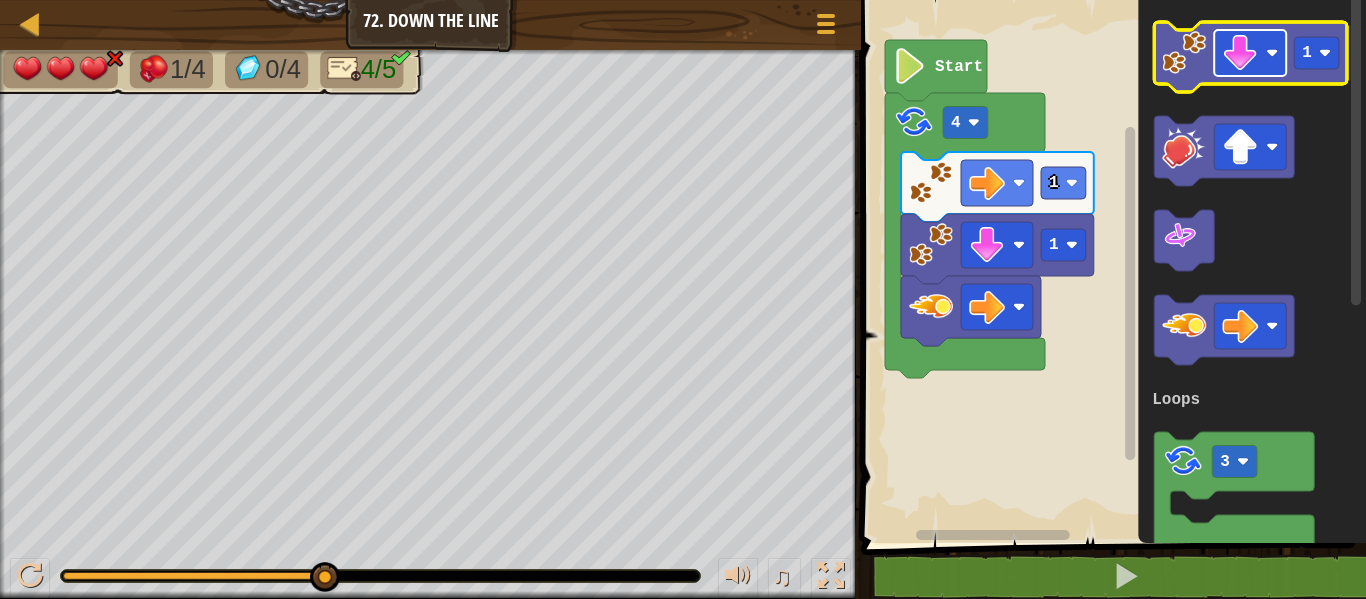 click 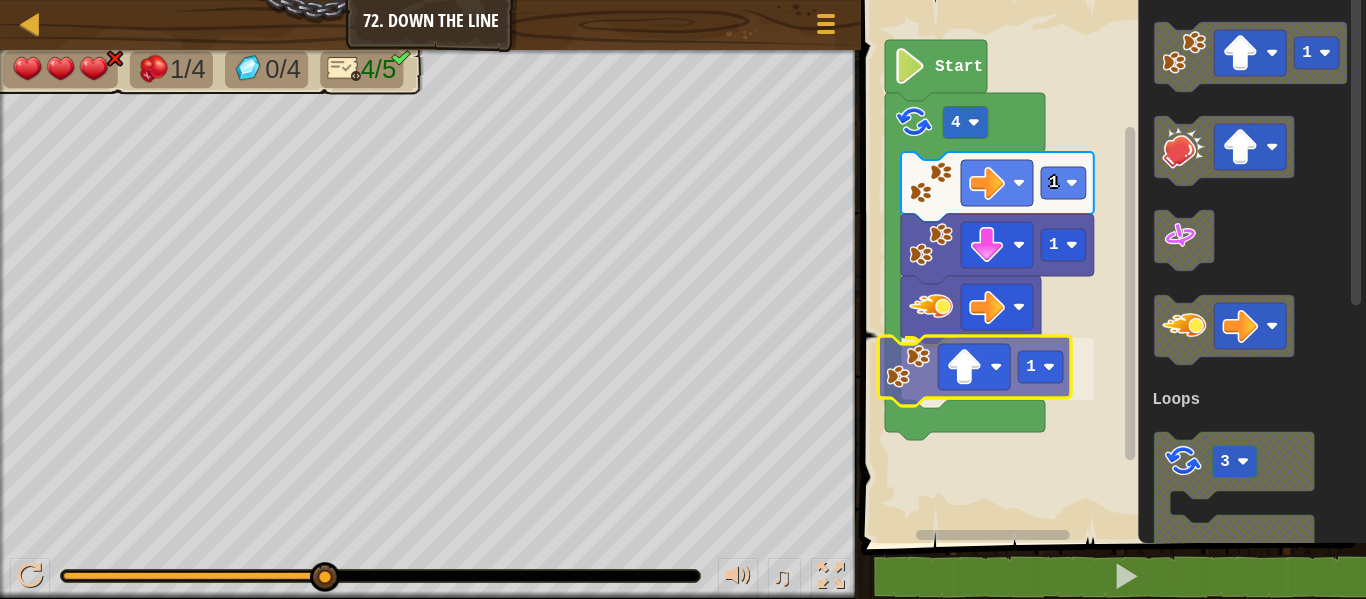 click on "Loops 4 1 1 1 Start 1 3 Loops 1" at bounding box center (1110, 266) 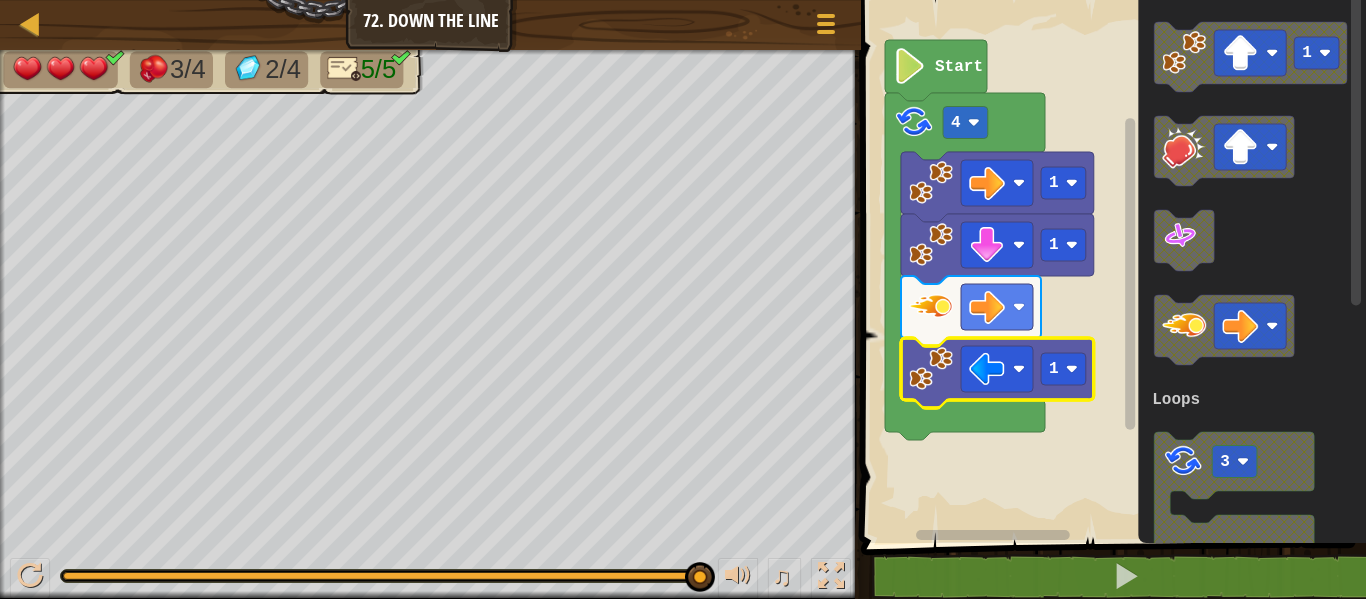 click 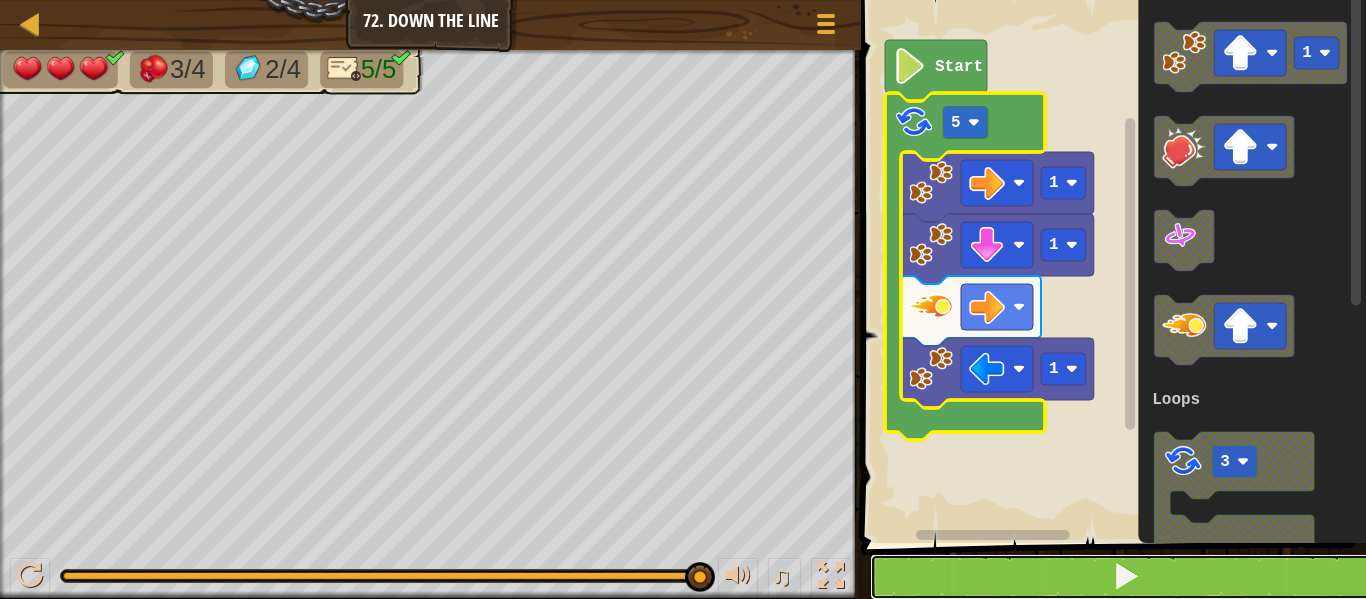 click at bounding box center (1125, 577) 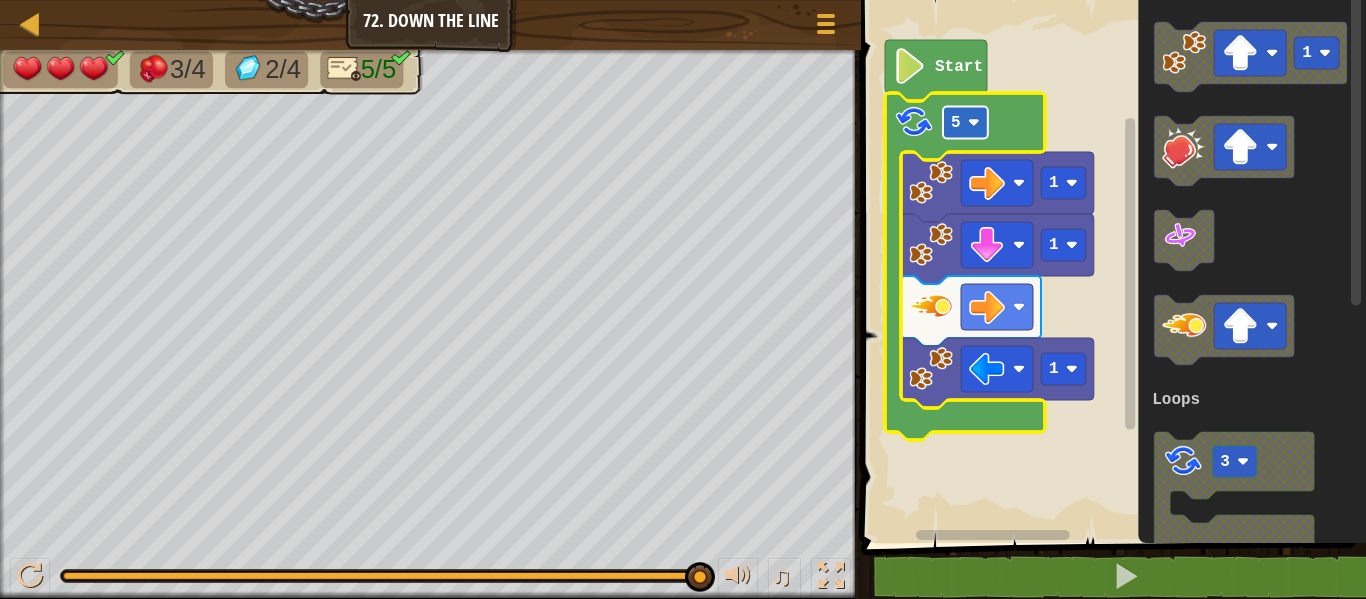 click 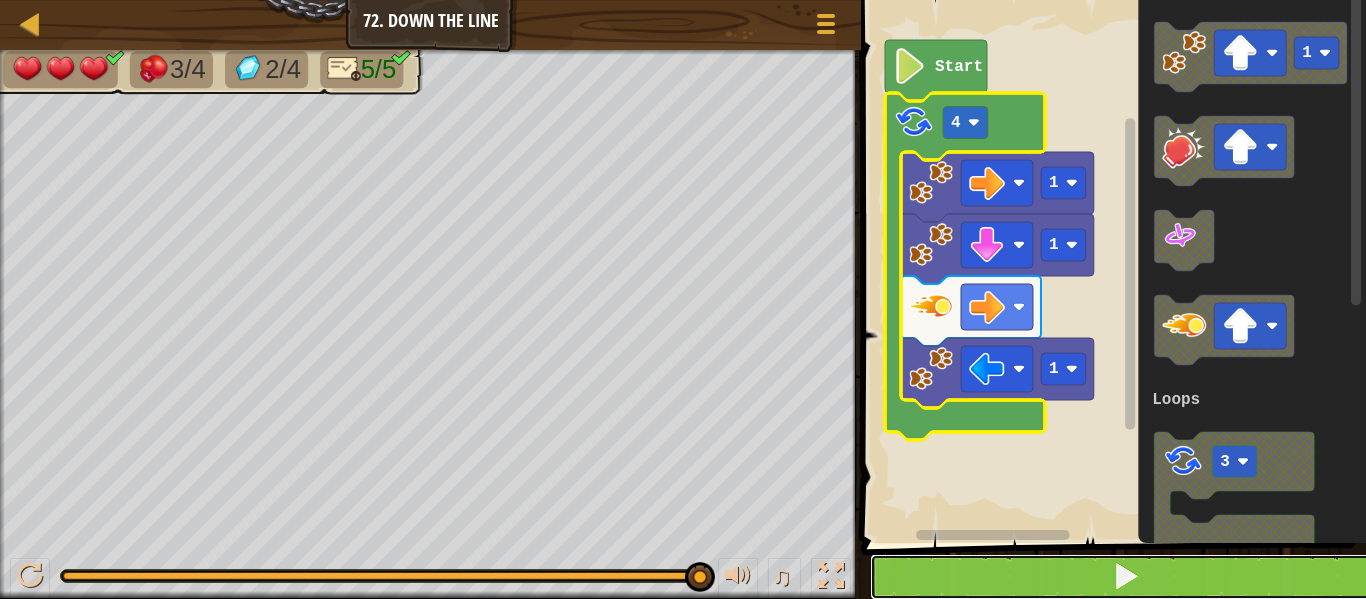 click at bounding box center [1125, 577] 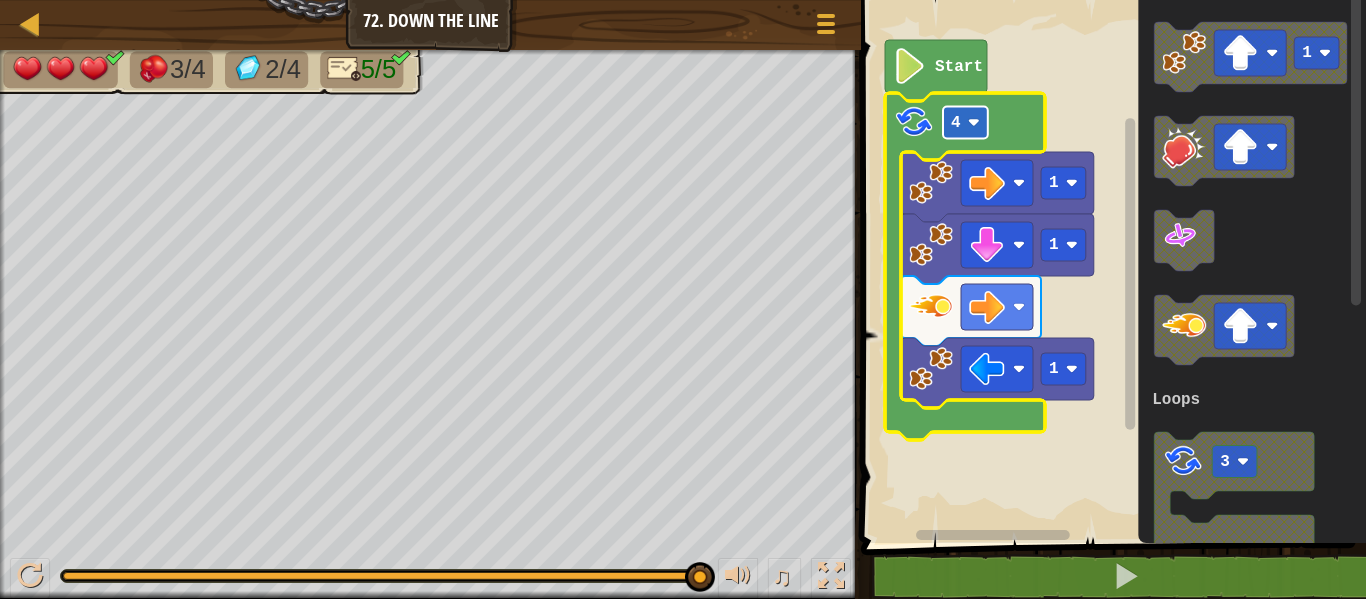 click 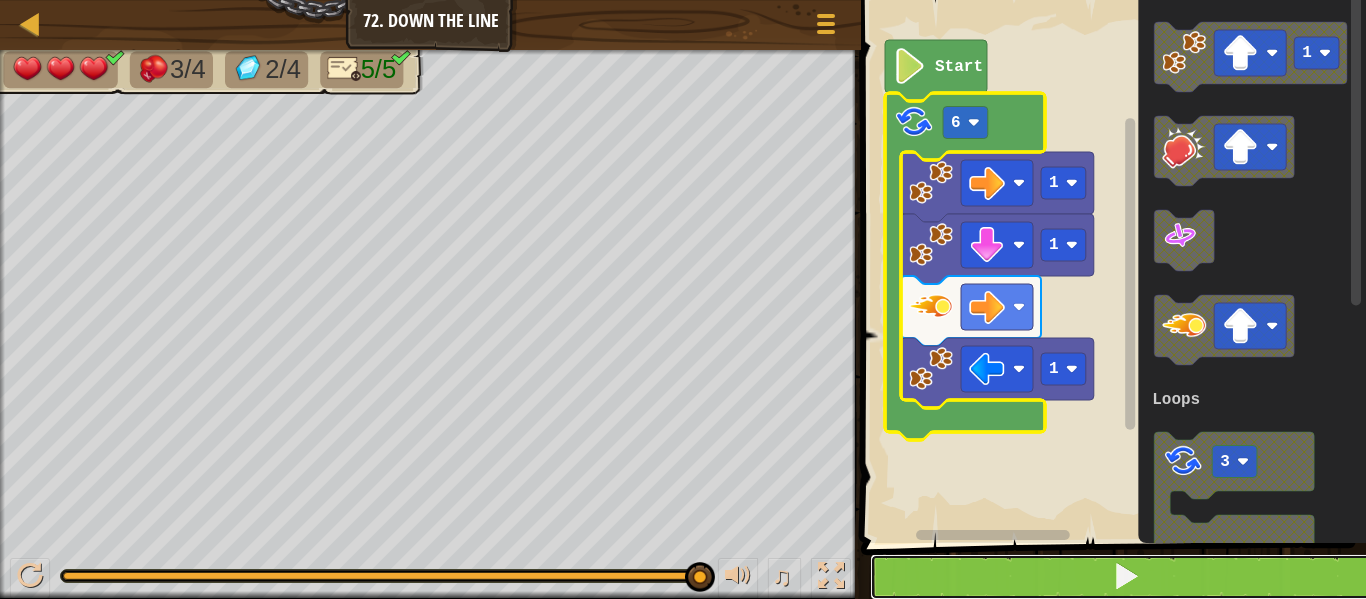 click at bounding box center [1125, 577] 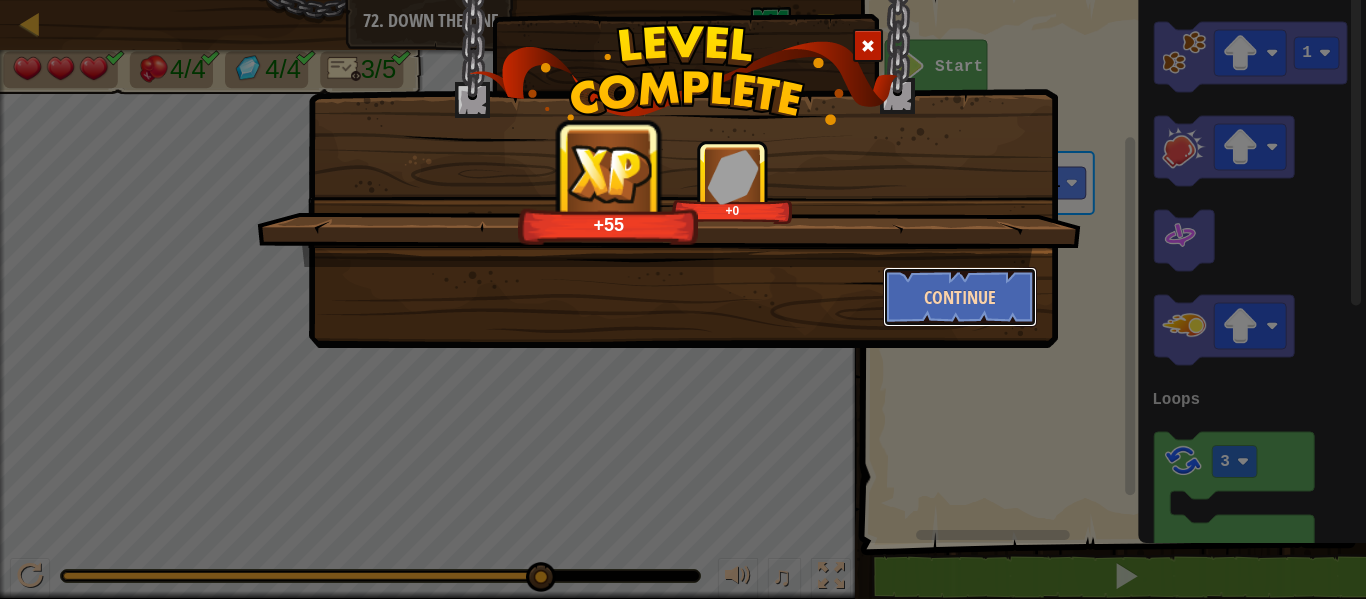 click on "Continue" at bounding box center (960, 297) 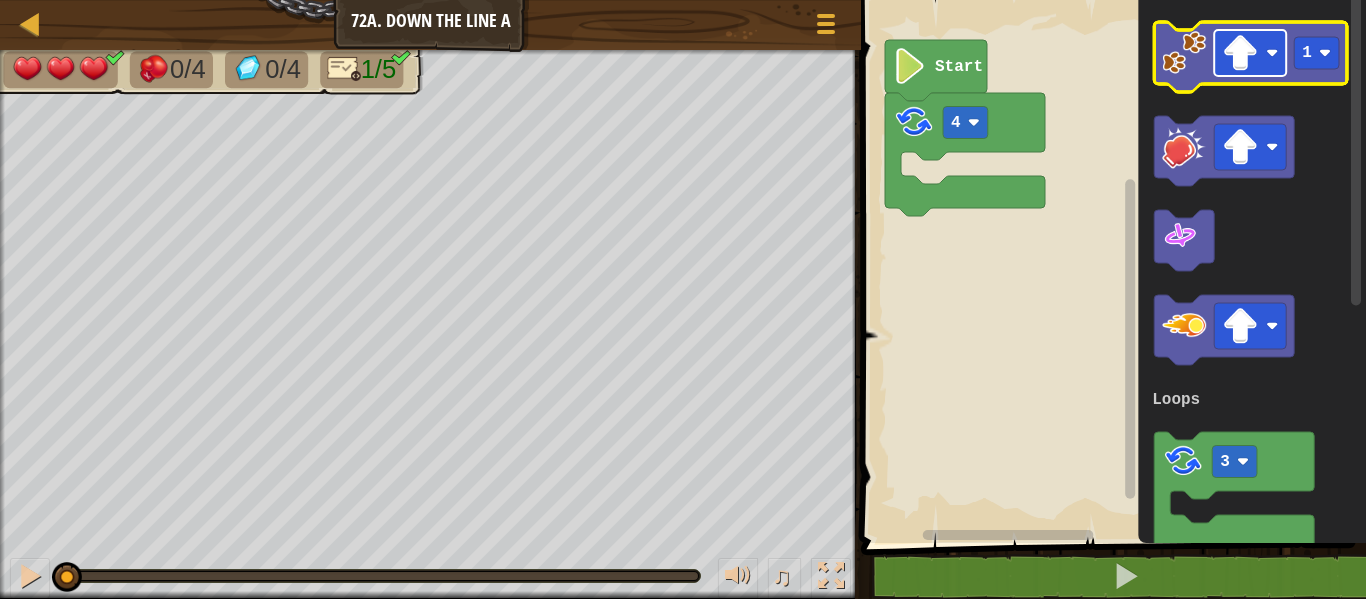 click 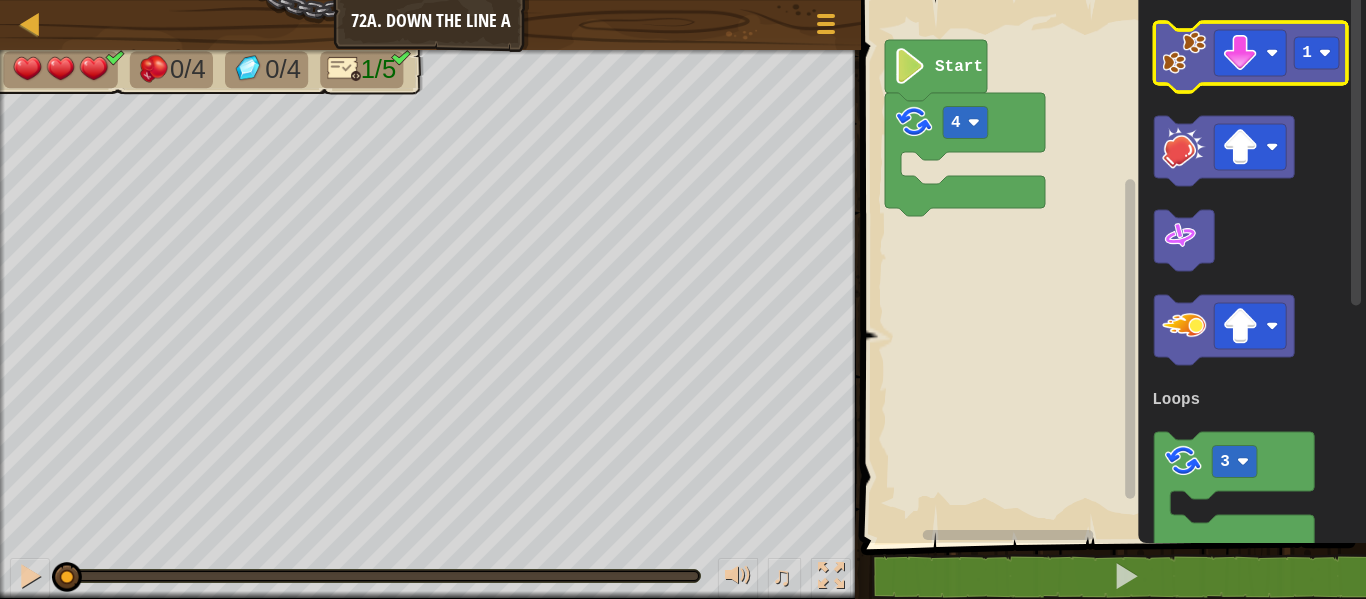 click 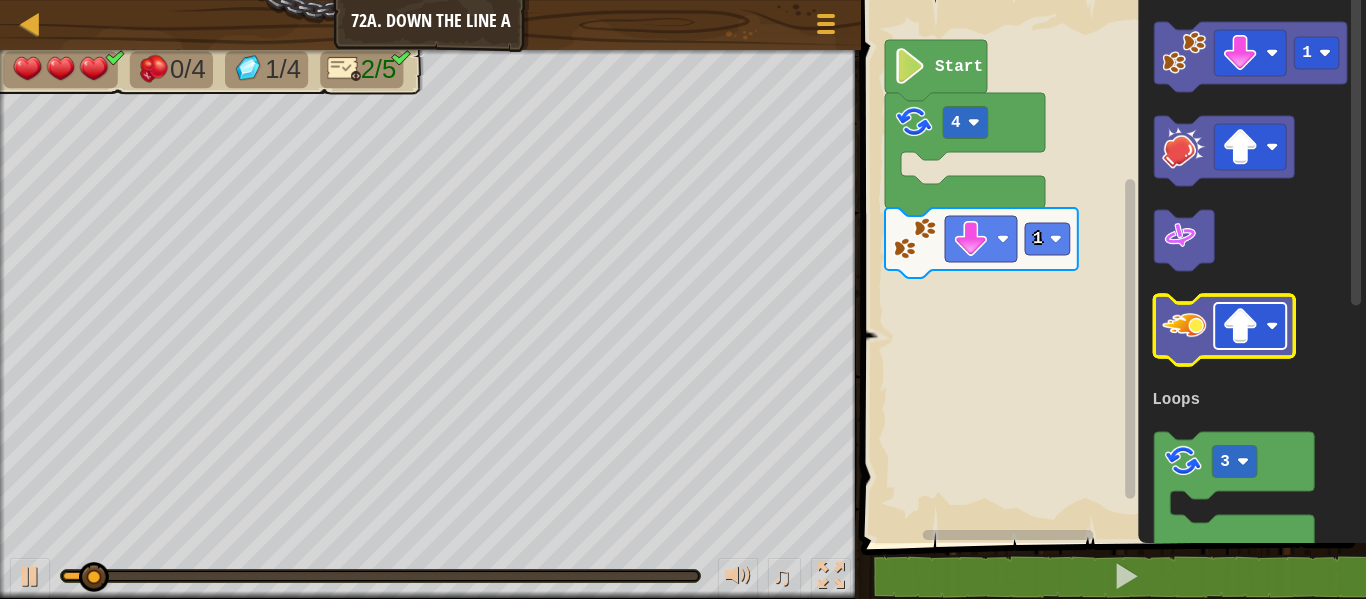 click 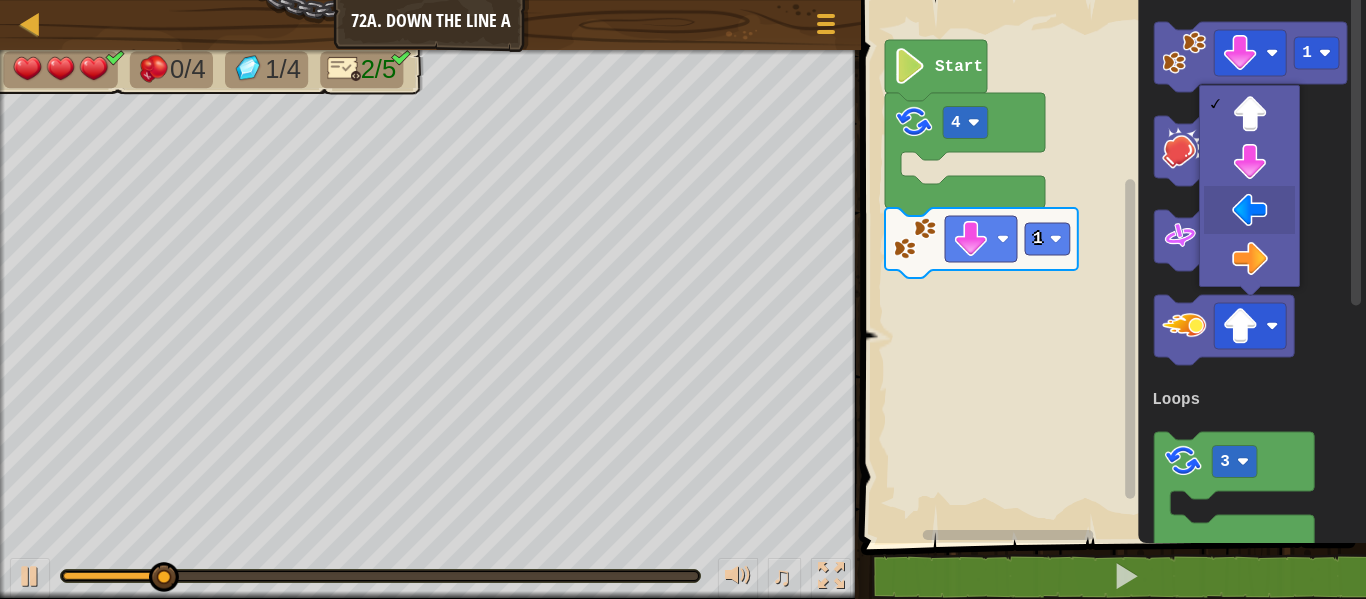 drag, startPoint x: 1245, startPoint y: 199, endPoint x: 1233, endPoint y: 228, distance: 31.38471 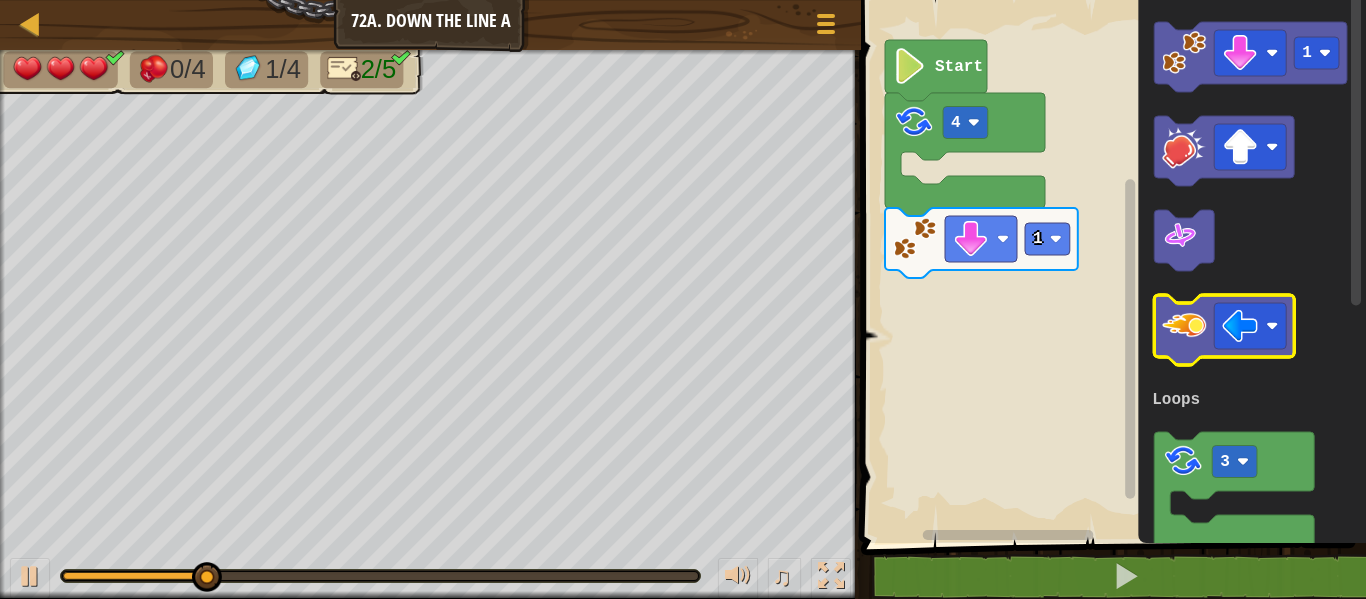 click 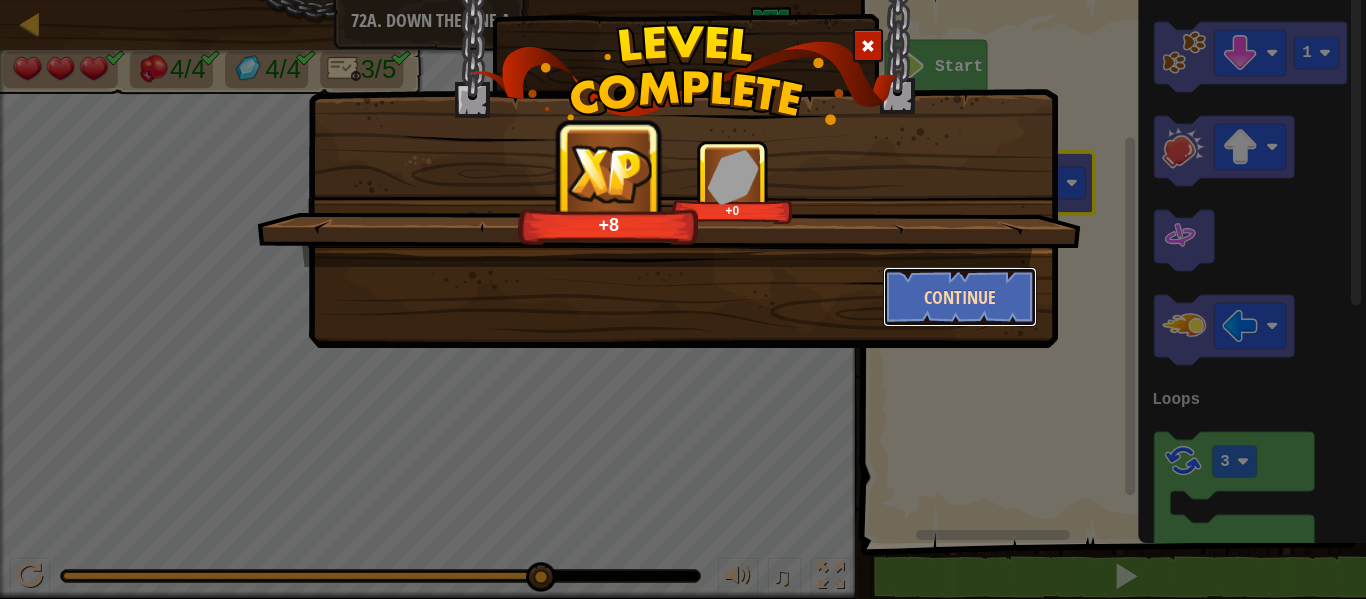 click on "Continue" at bounding box center (960, 297) 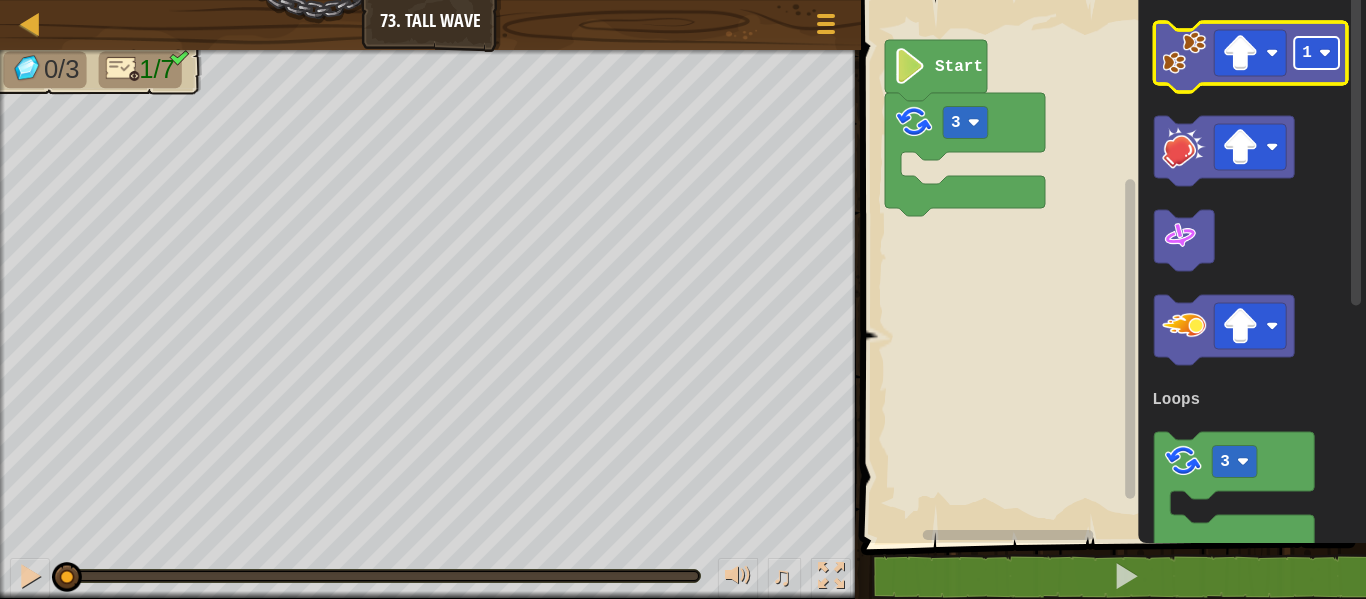 click 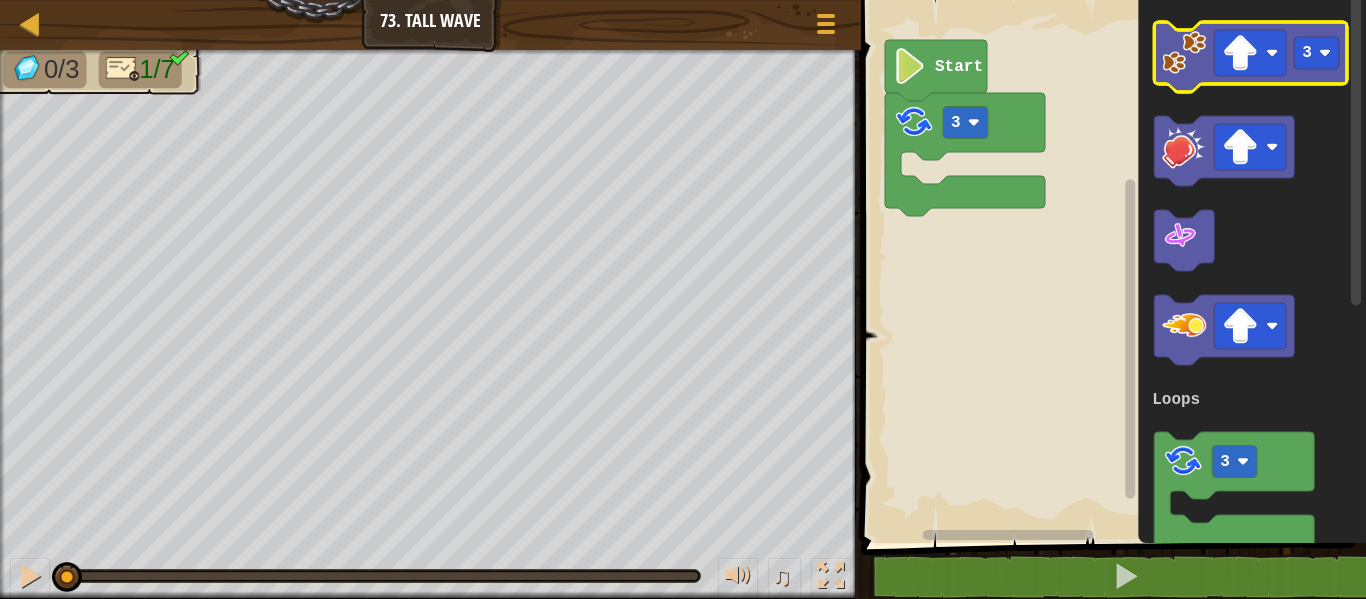 click 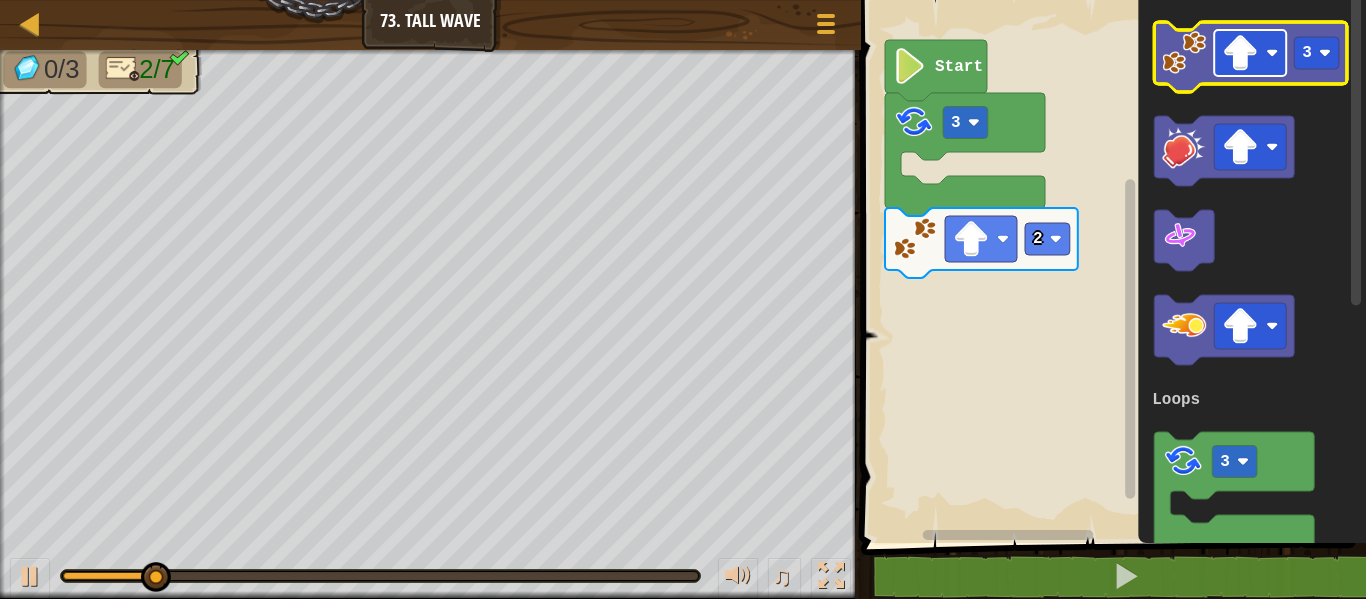 click 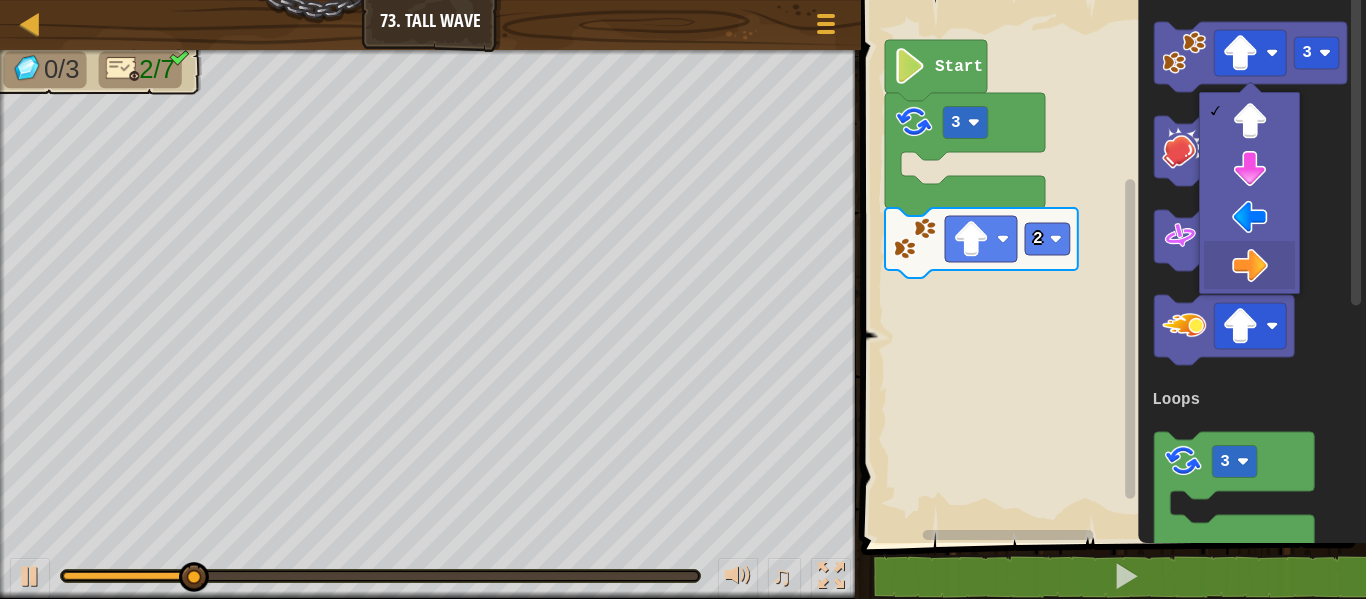 drag, startPoint x: 1233, startPoint y: 248, endPoint x: 1227, endPoint y: 146, distance: 102.176315 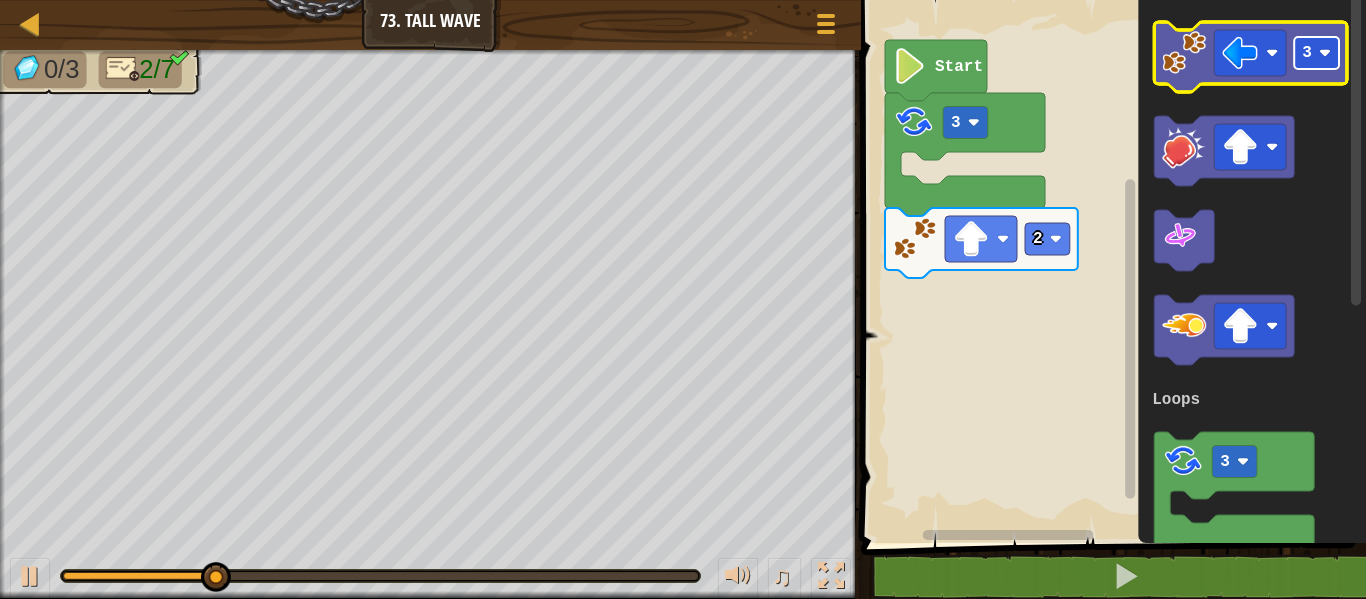 click 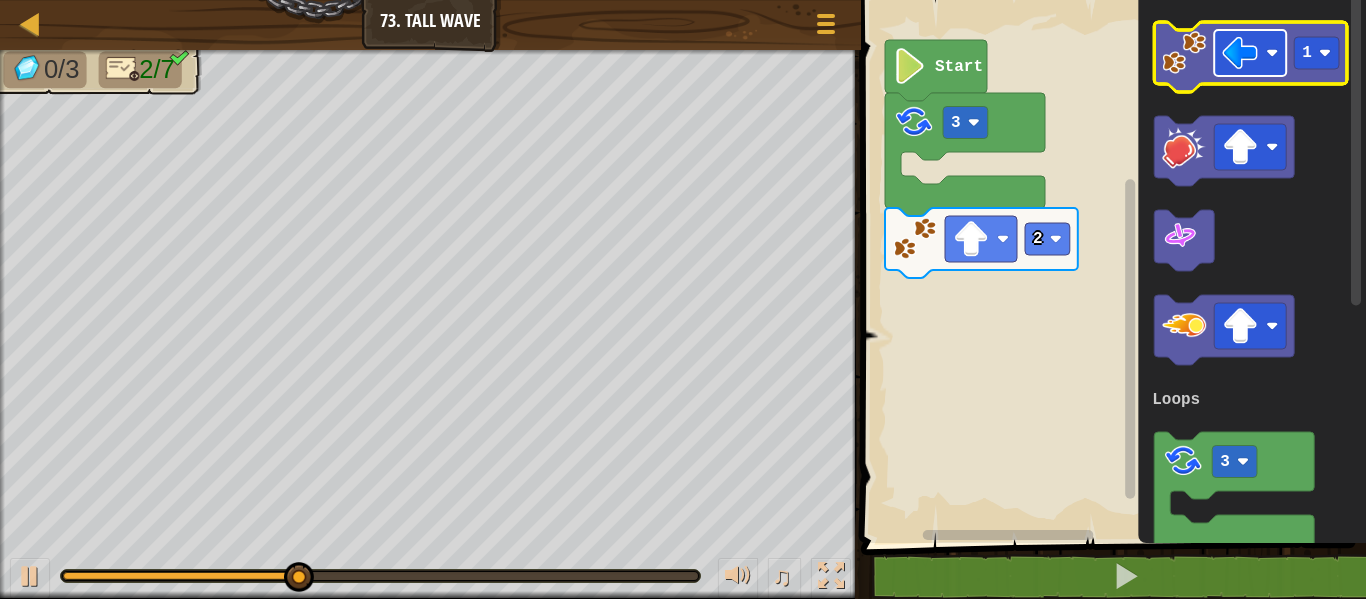 click 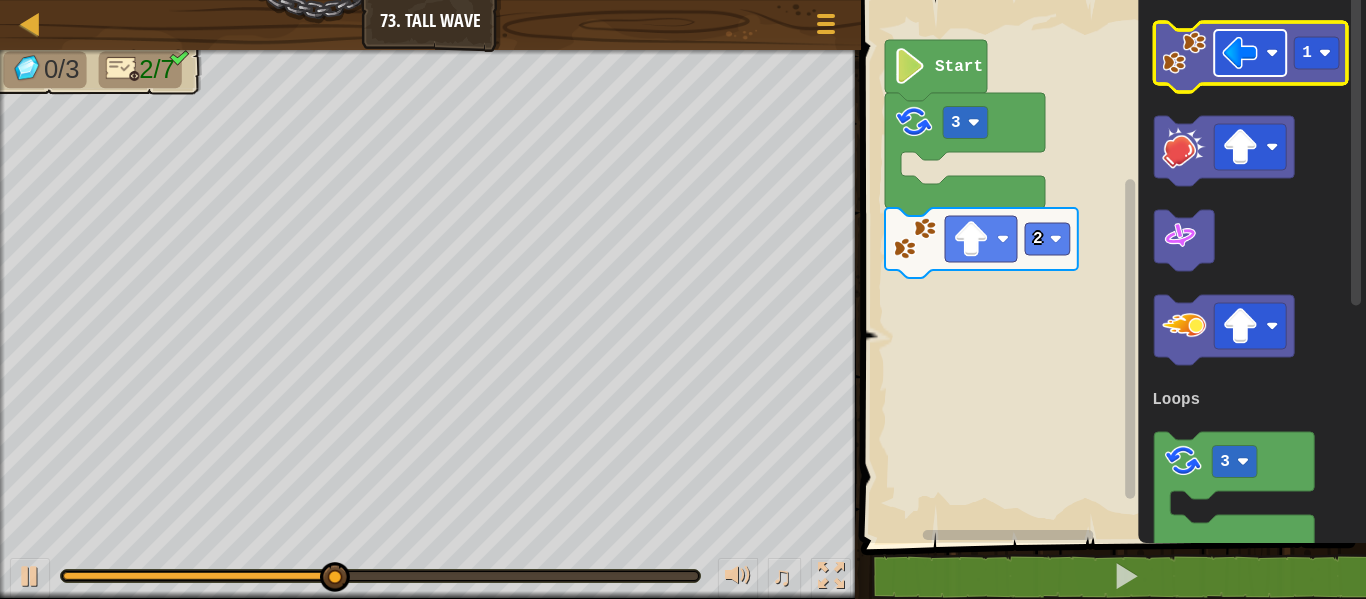 click 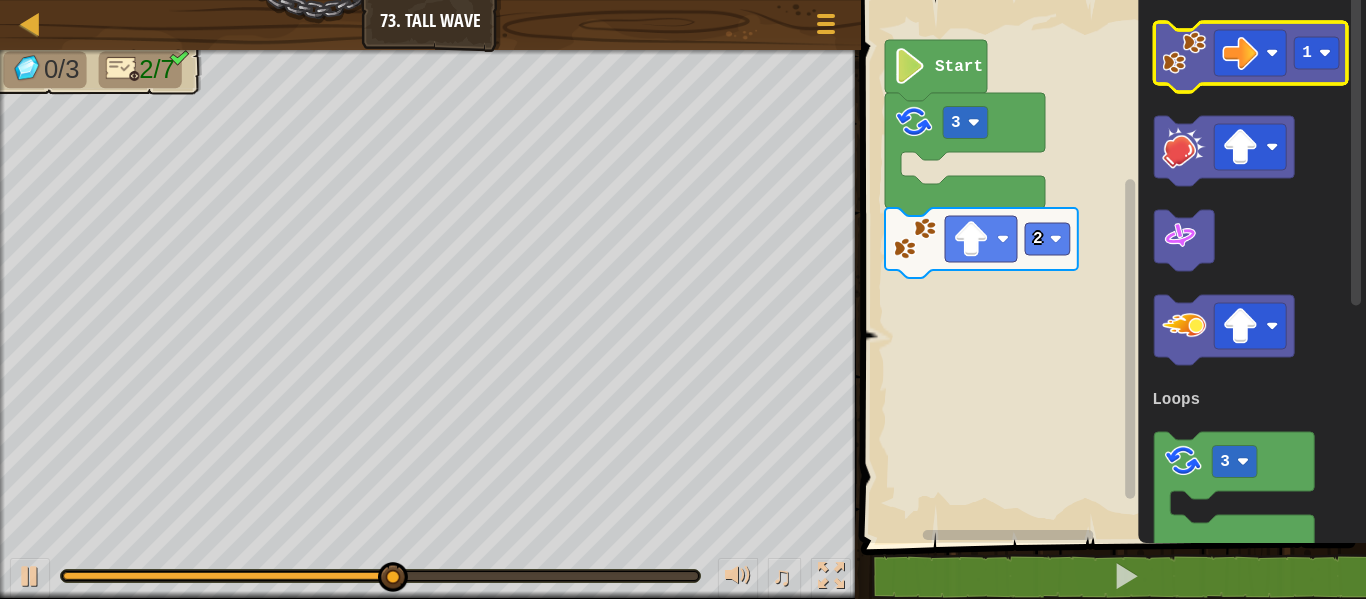 click 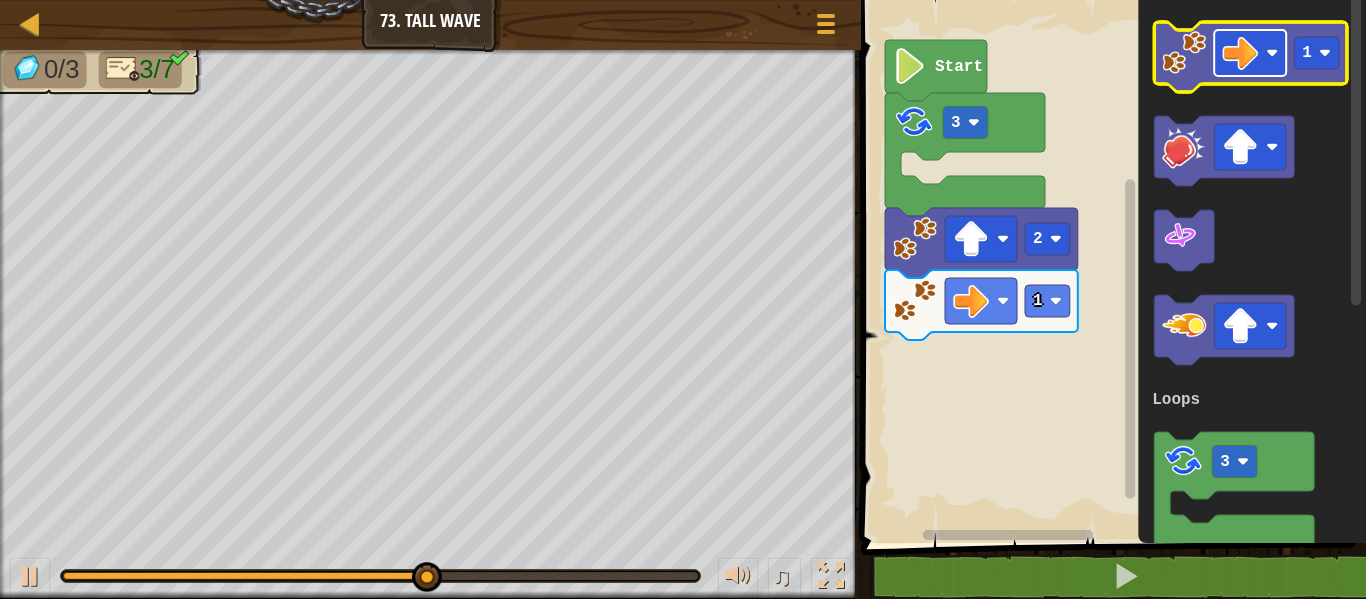 click 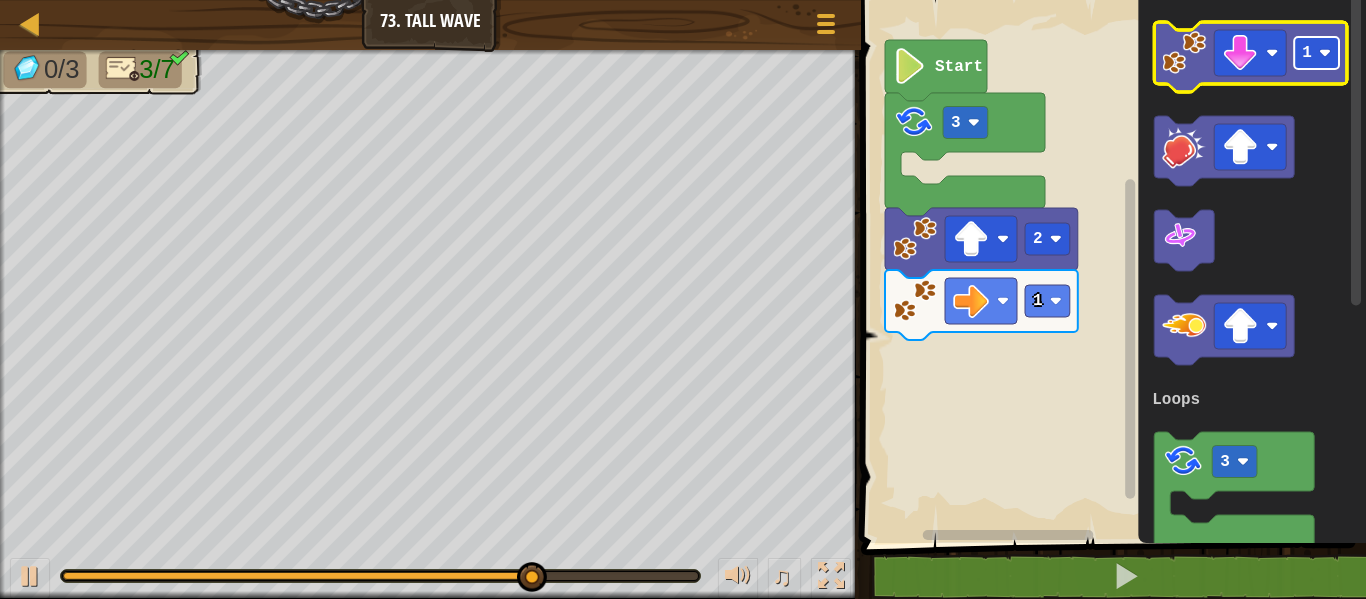 click 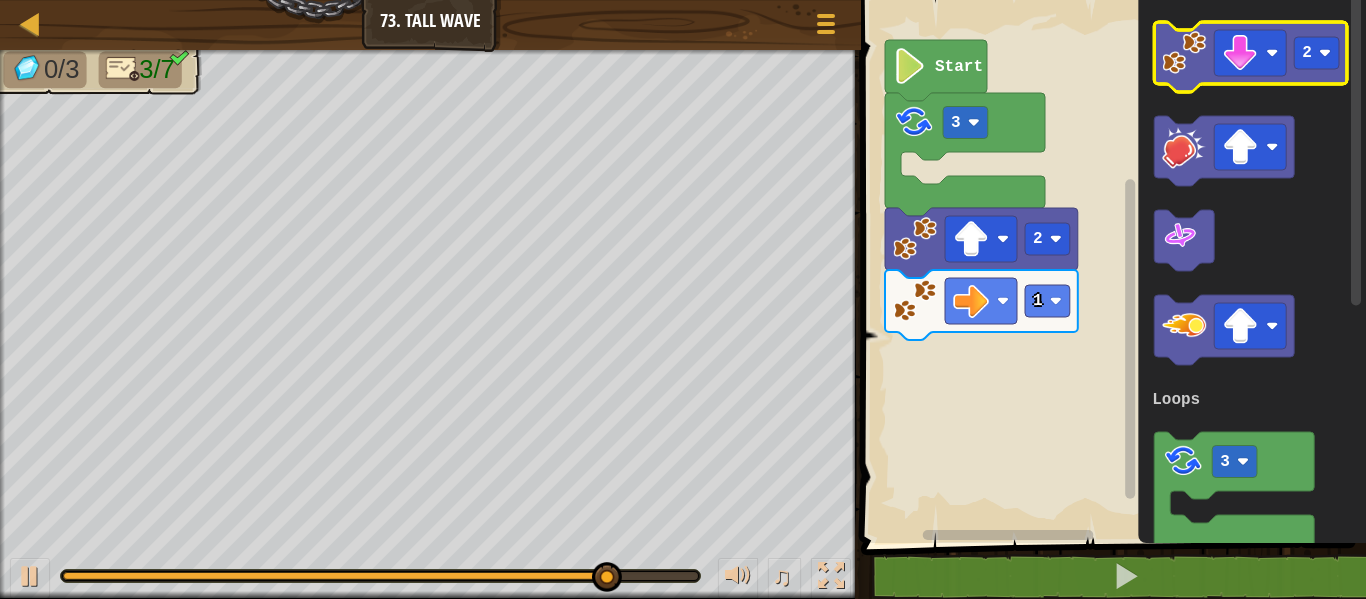 click 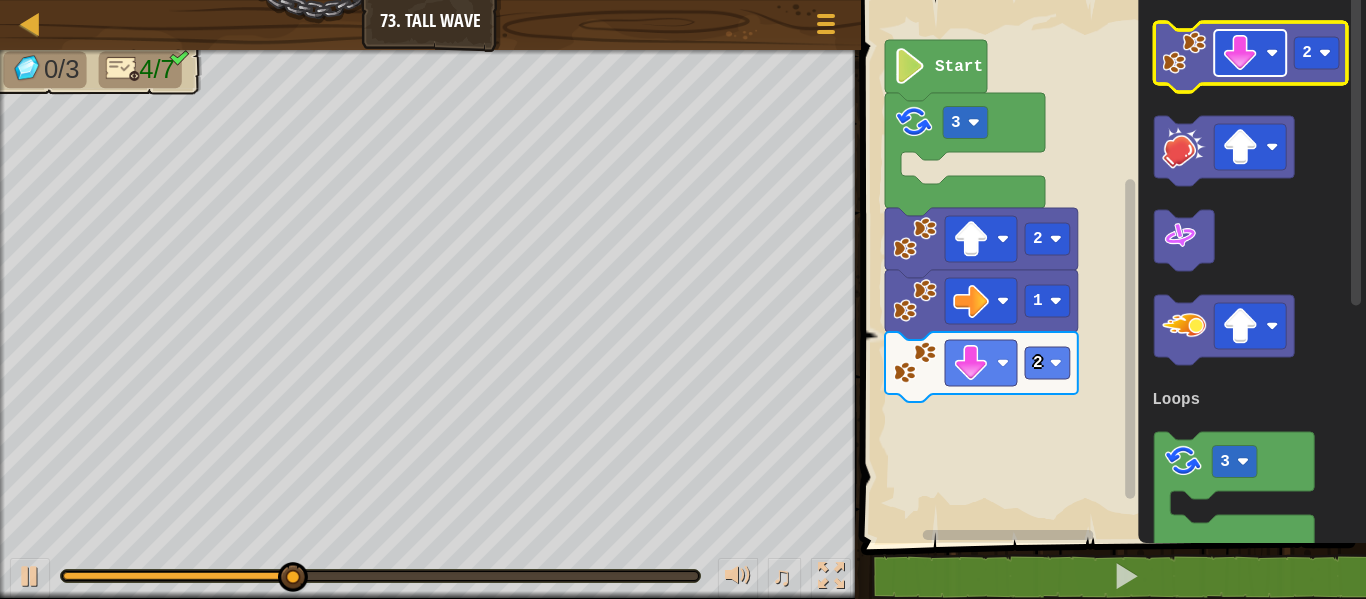 click 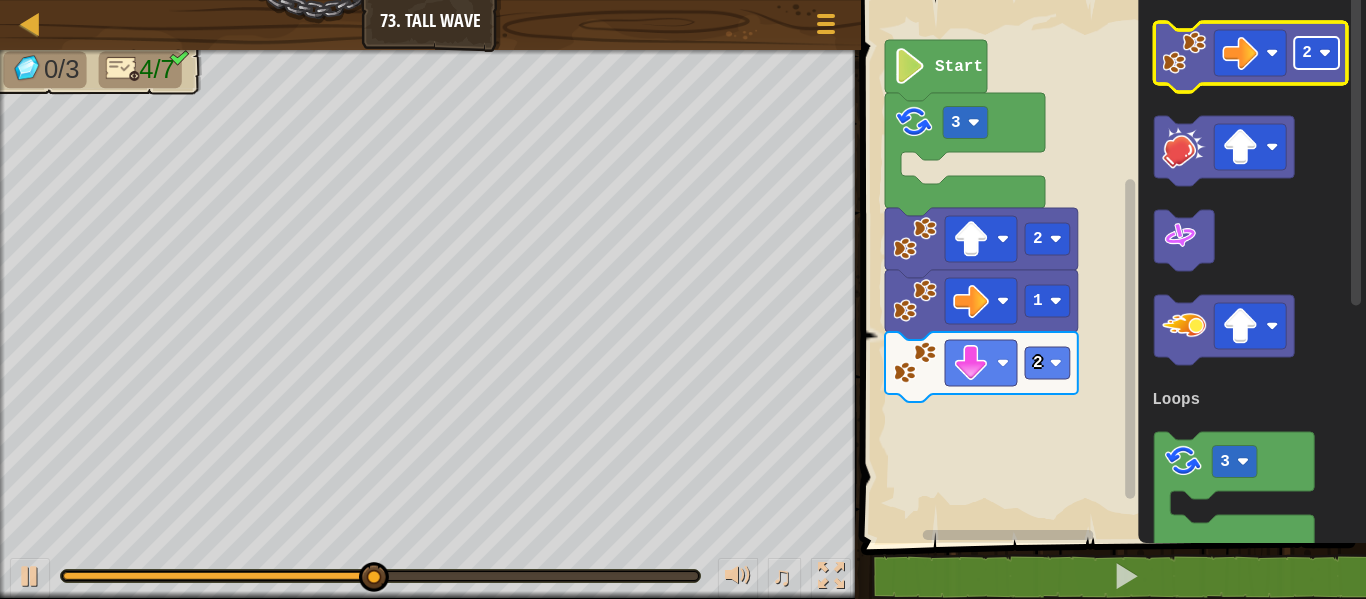 click 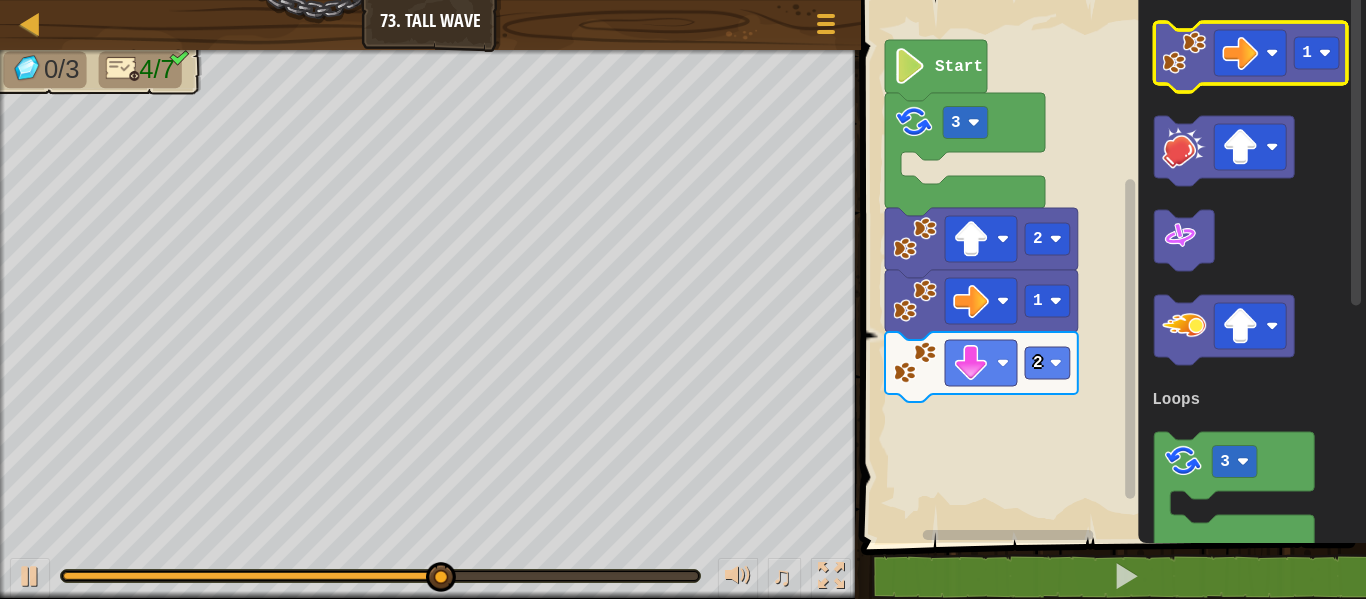 click 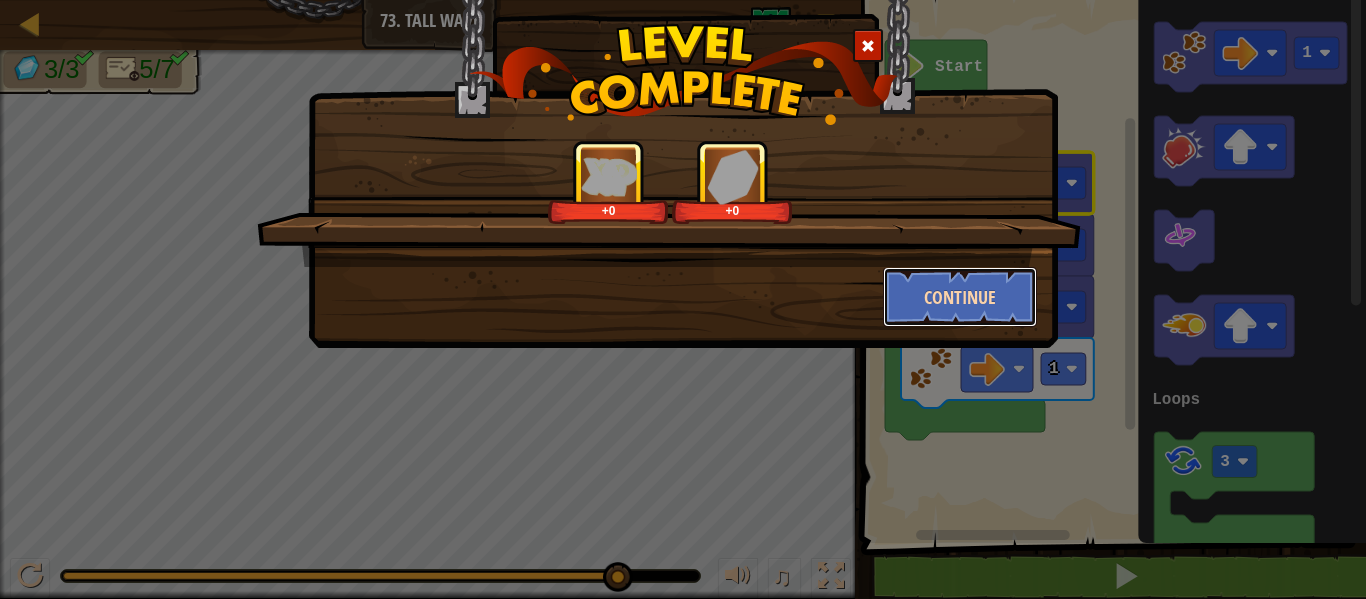 click on "Continue" at bounding box center (960, 297) 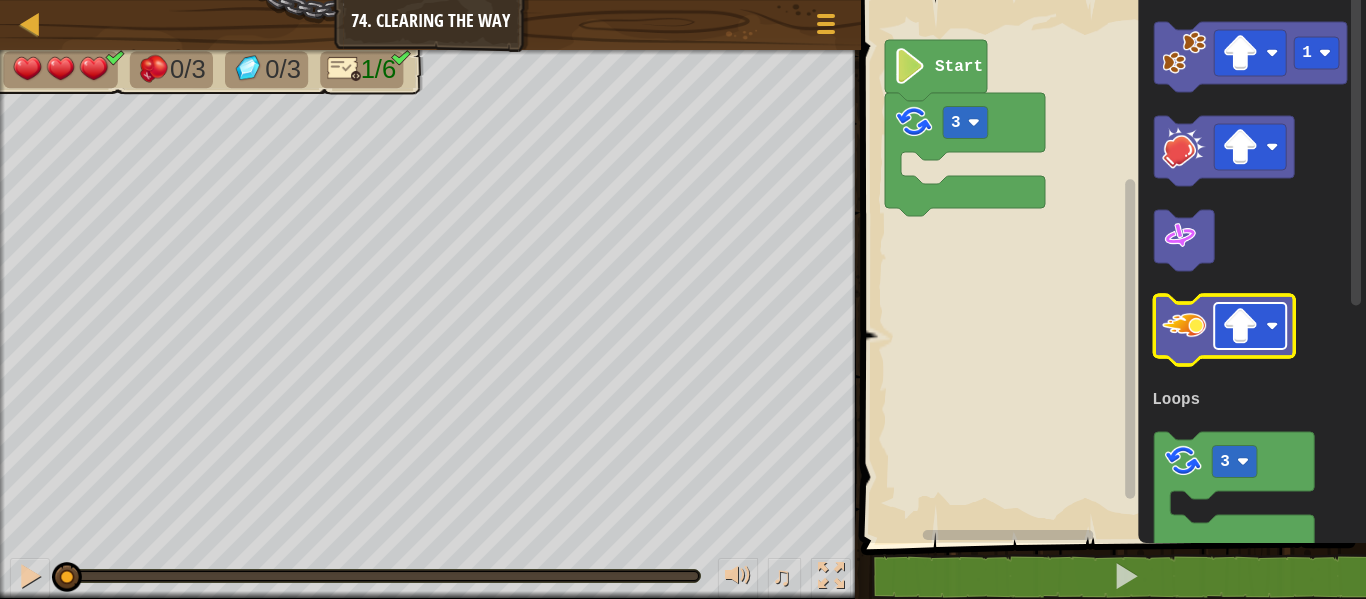 click 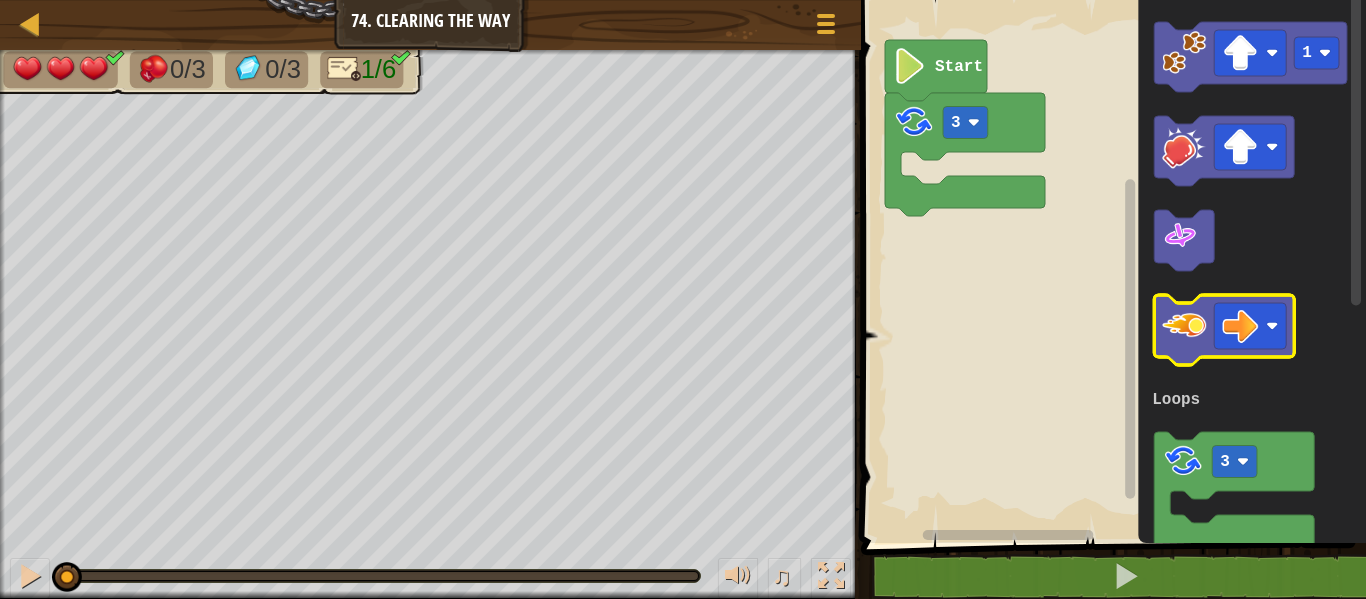 click 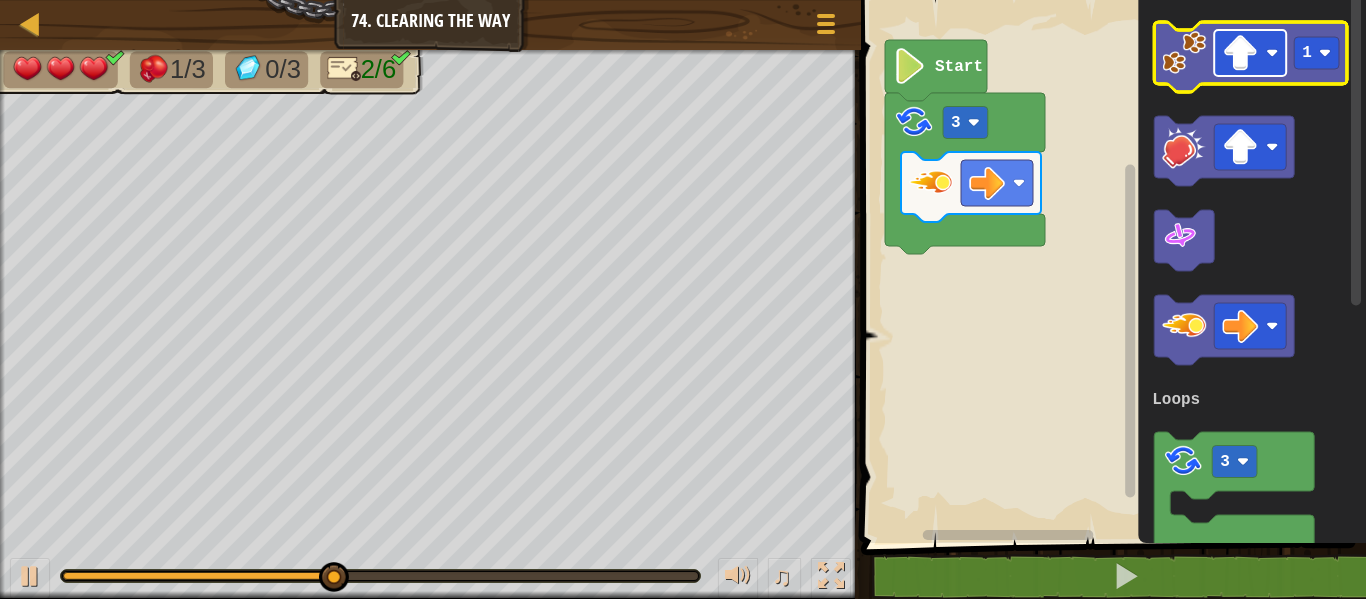 click 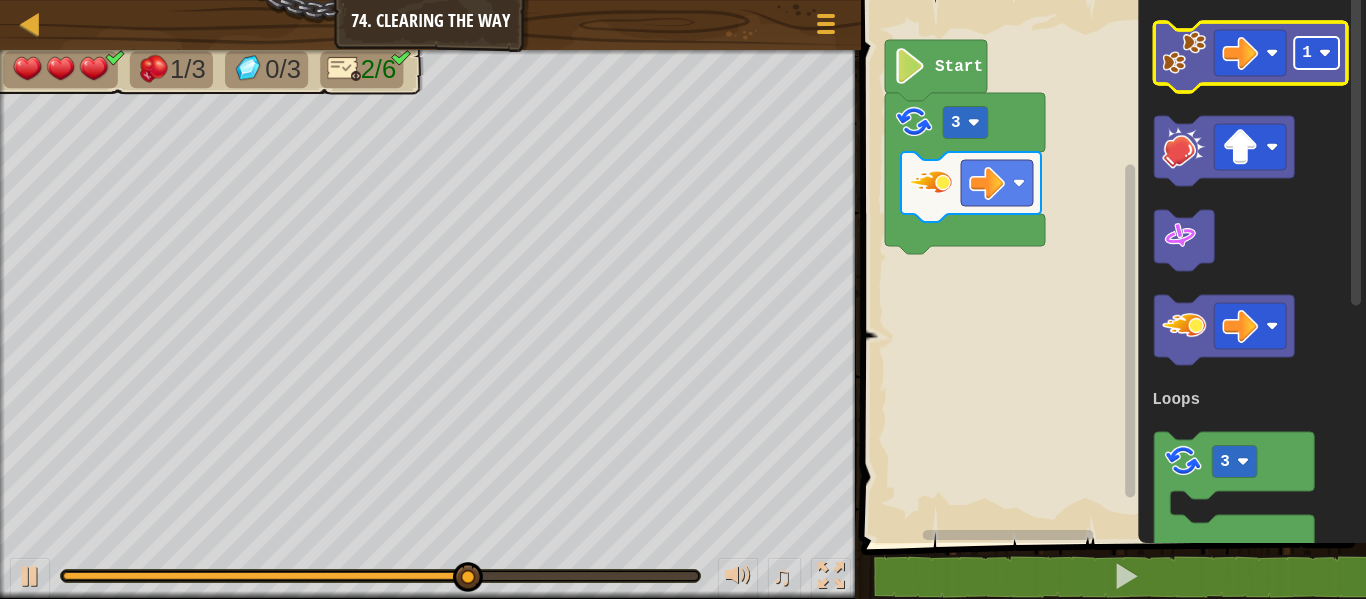 click 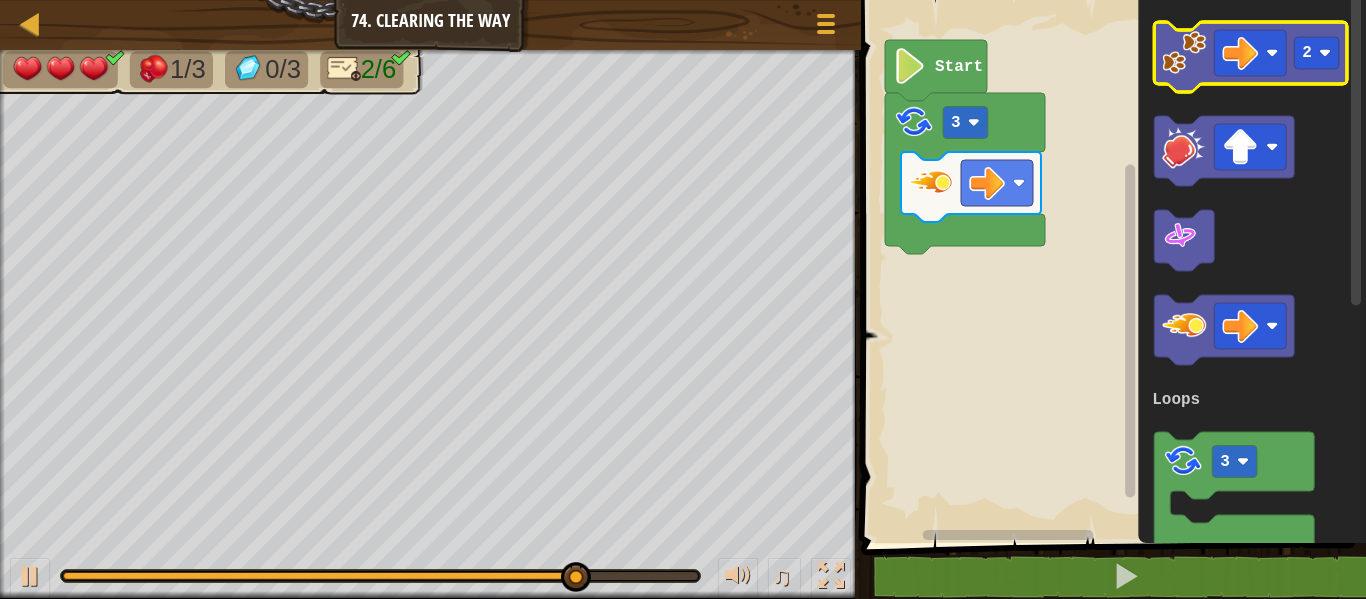 click 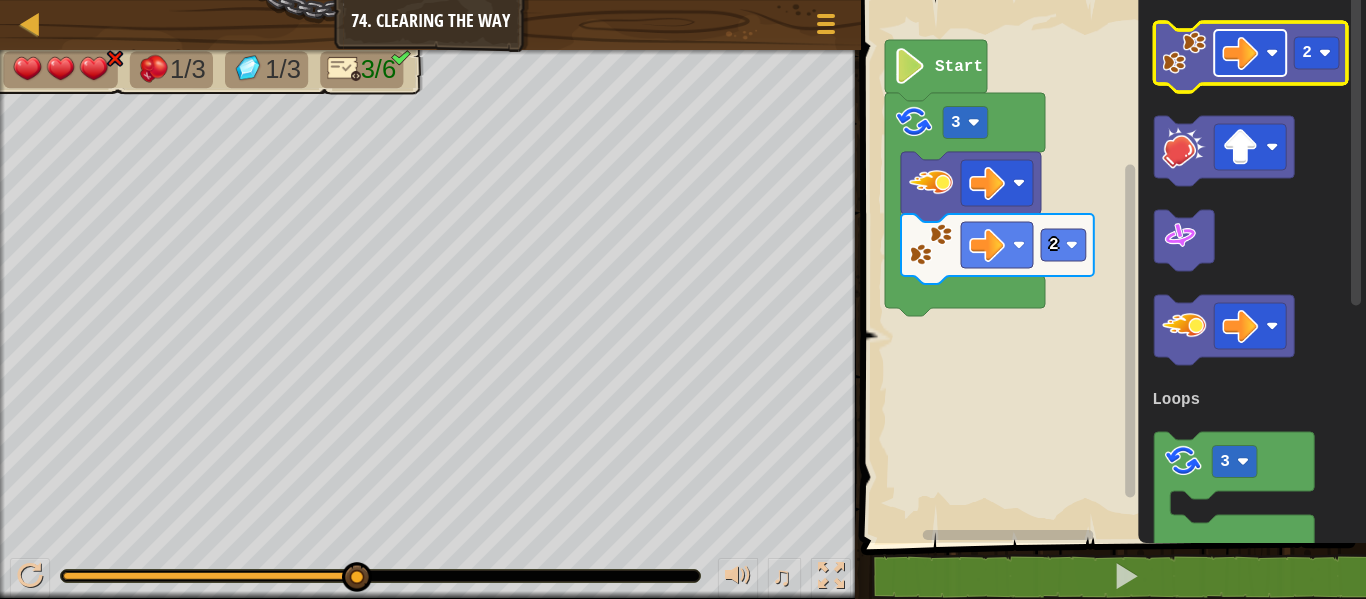 click 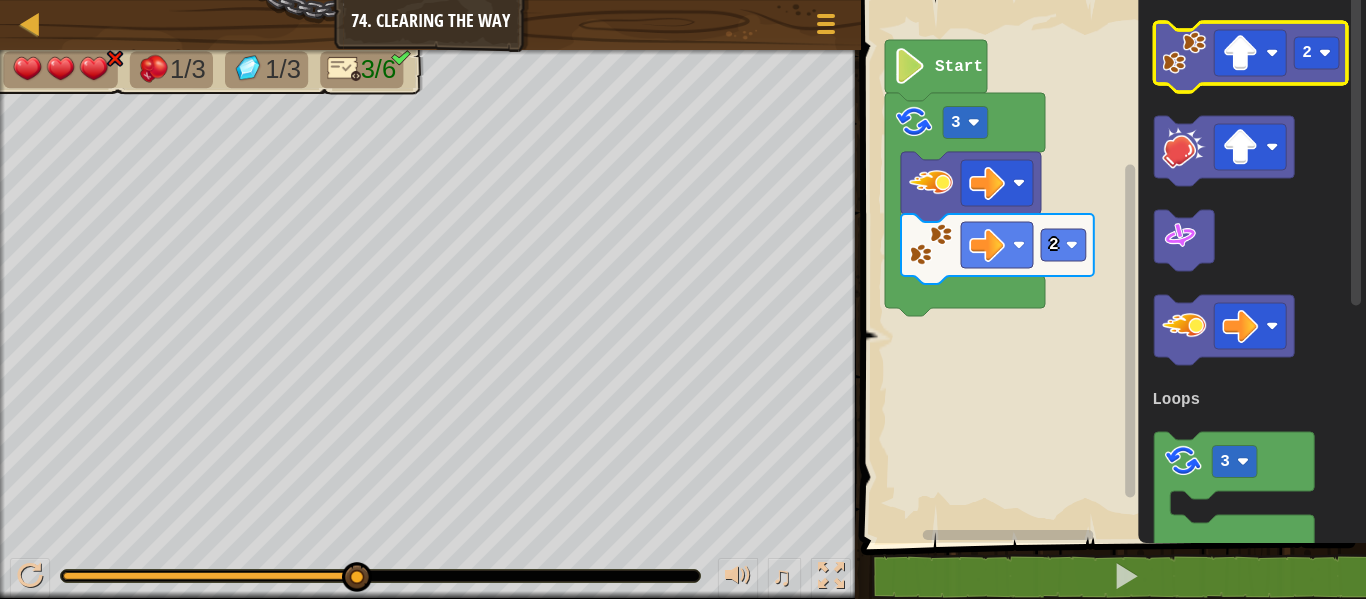 click 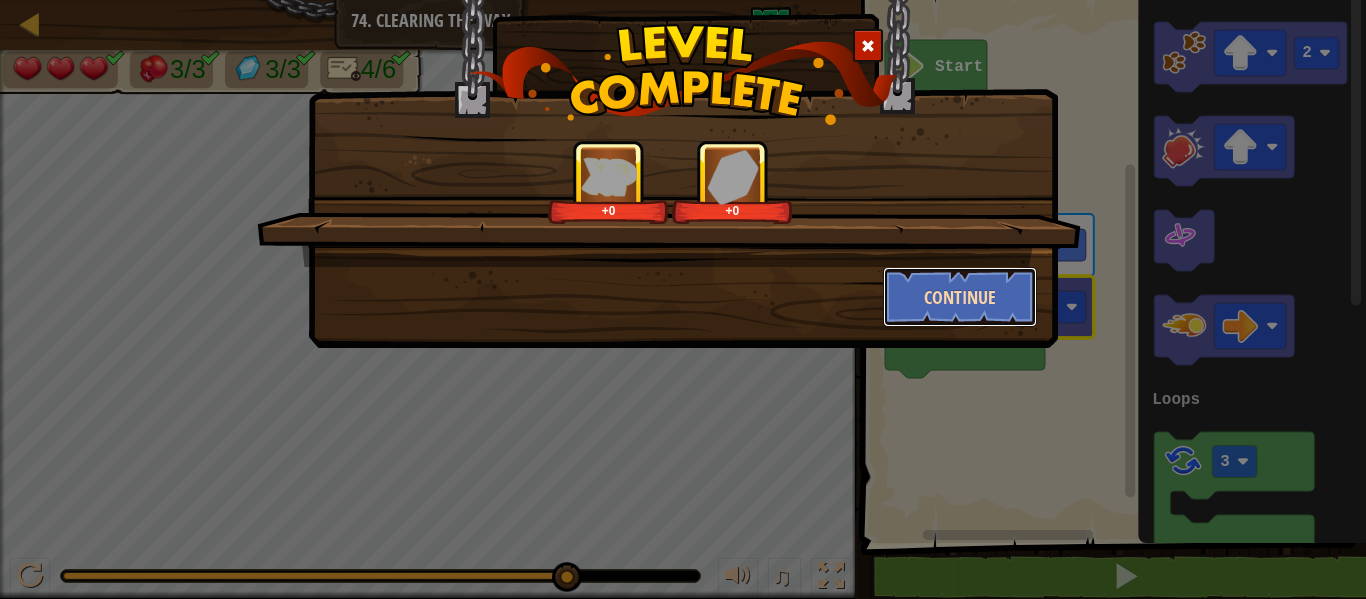 click on "Continue" at bounding box center (960, 297) 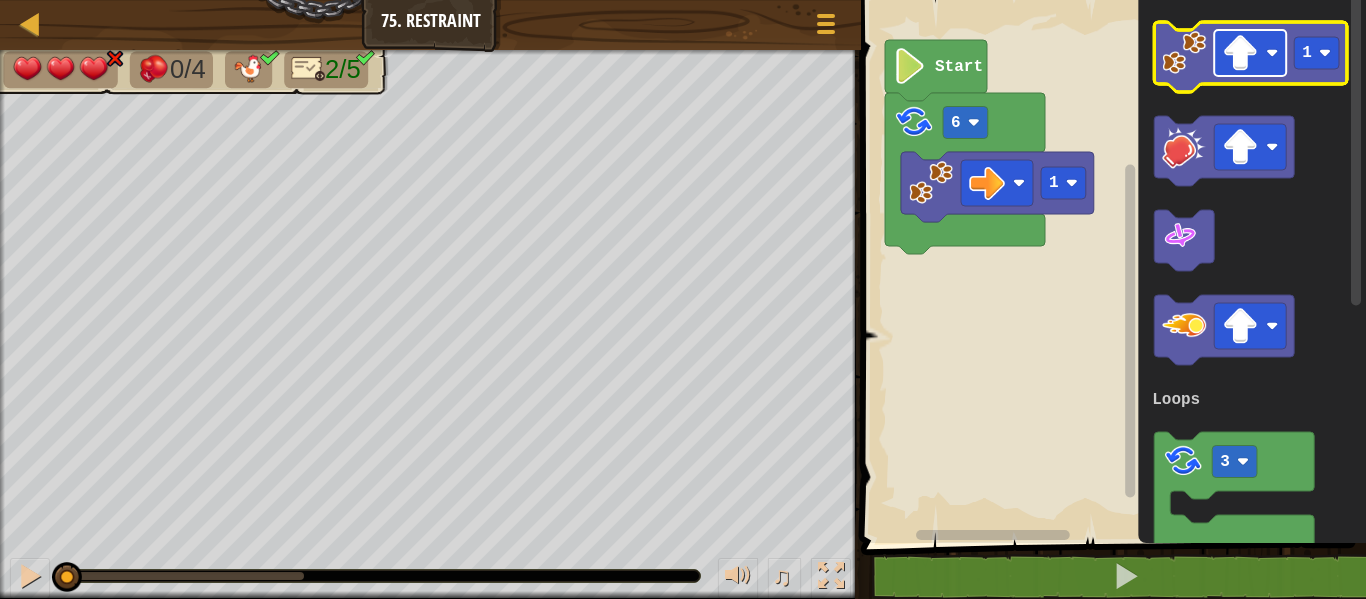 click 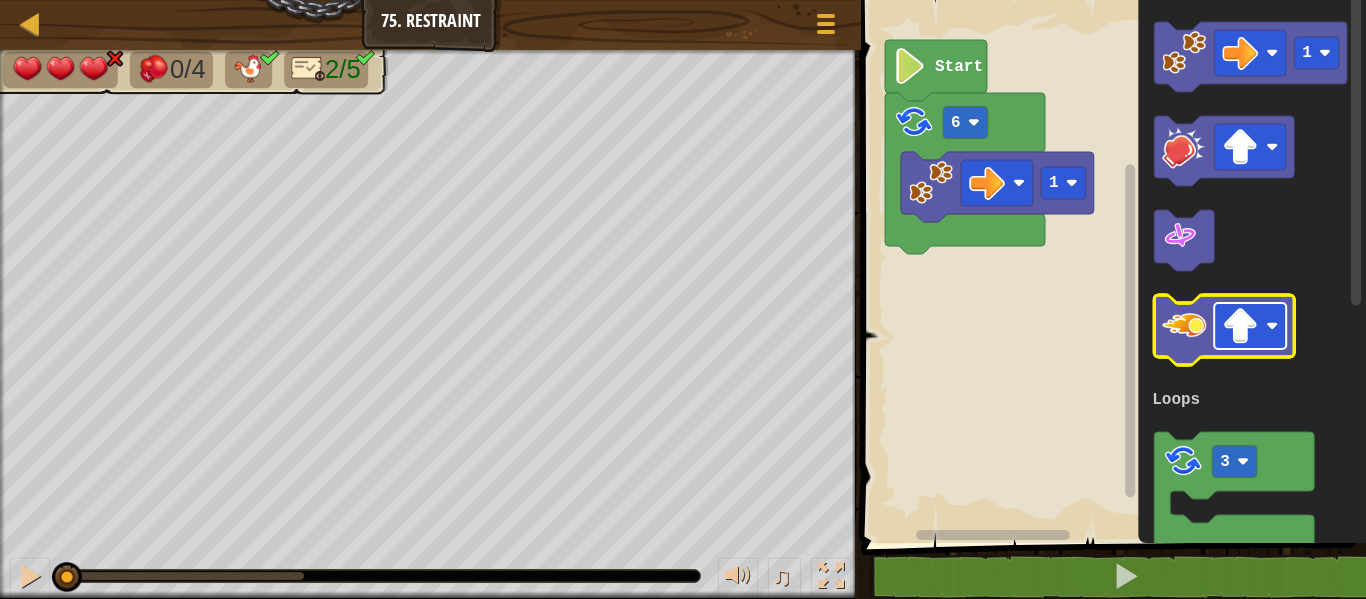 click 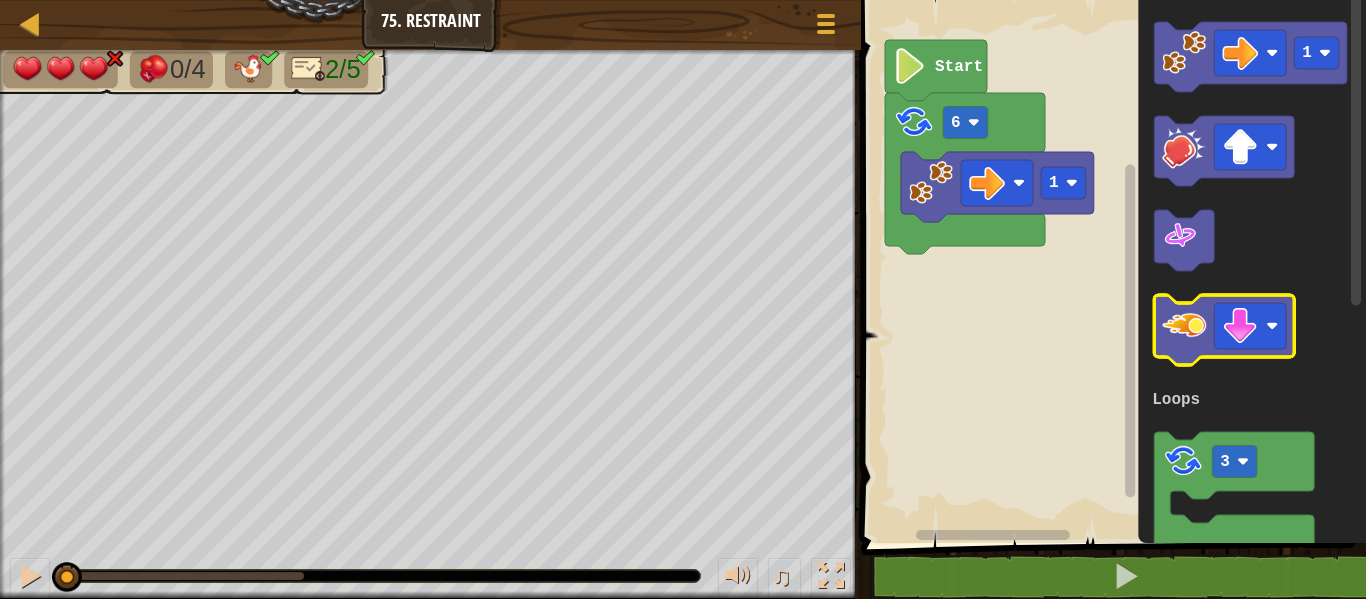 click 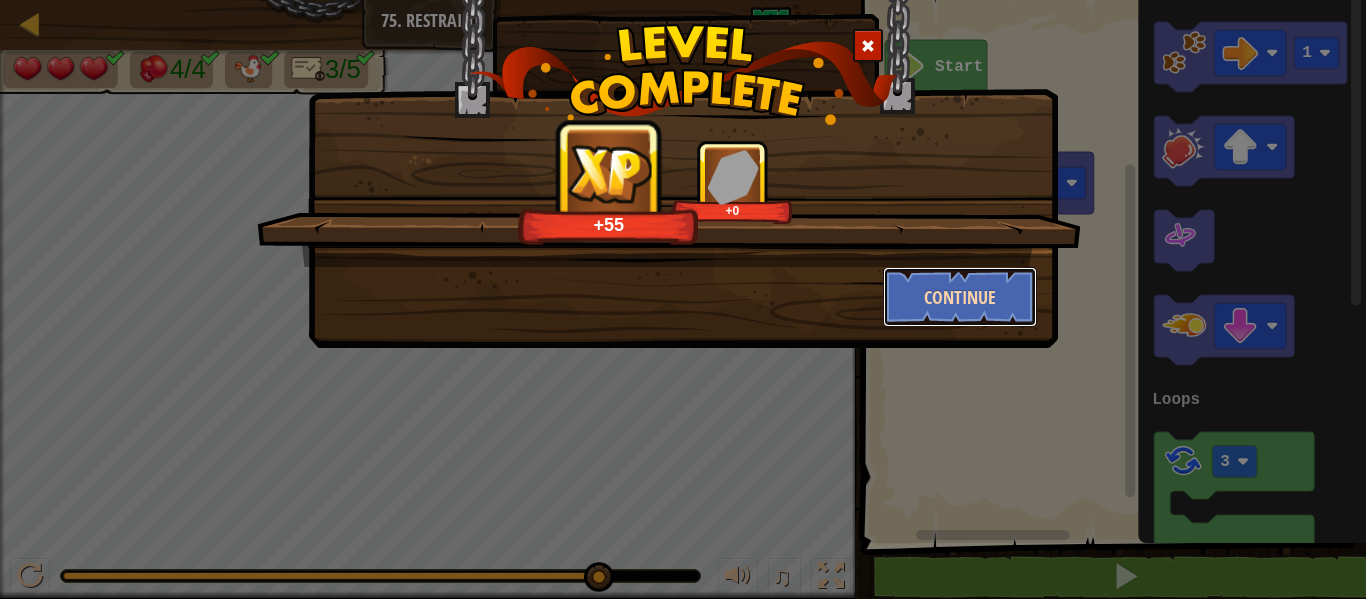click on "Continue" at bounding box center [960, 297] 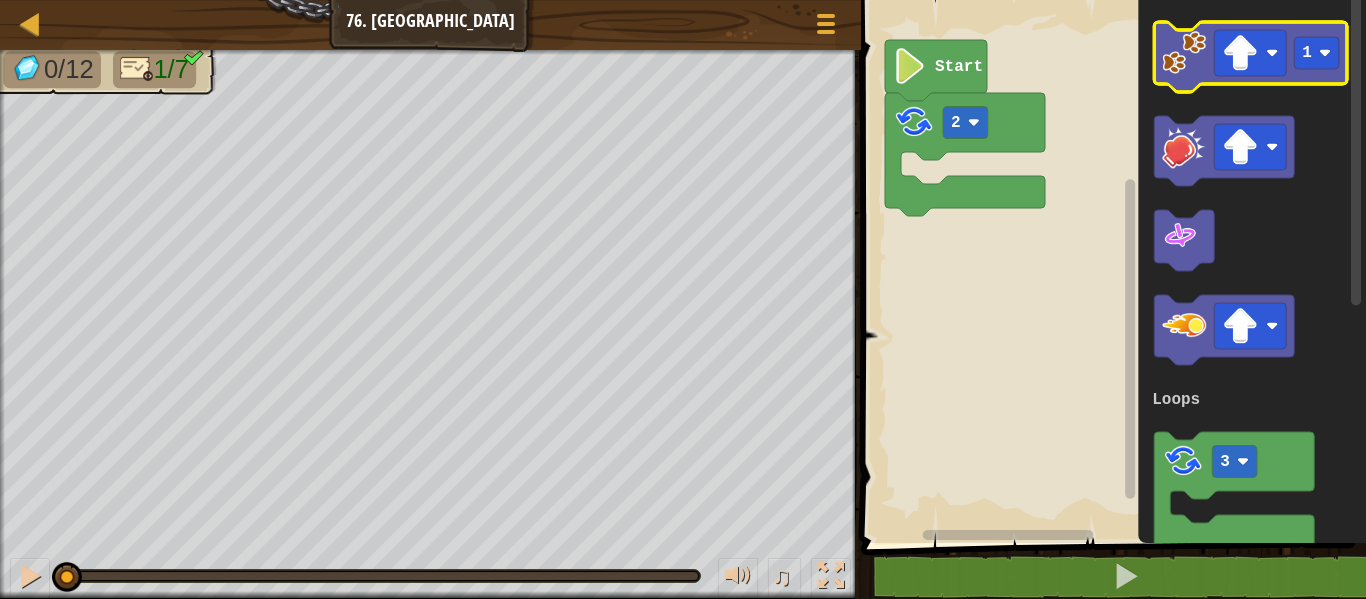 click 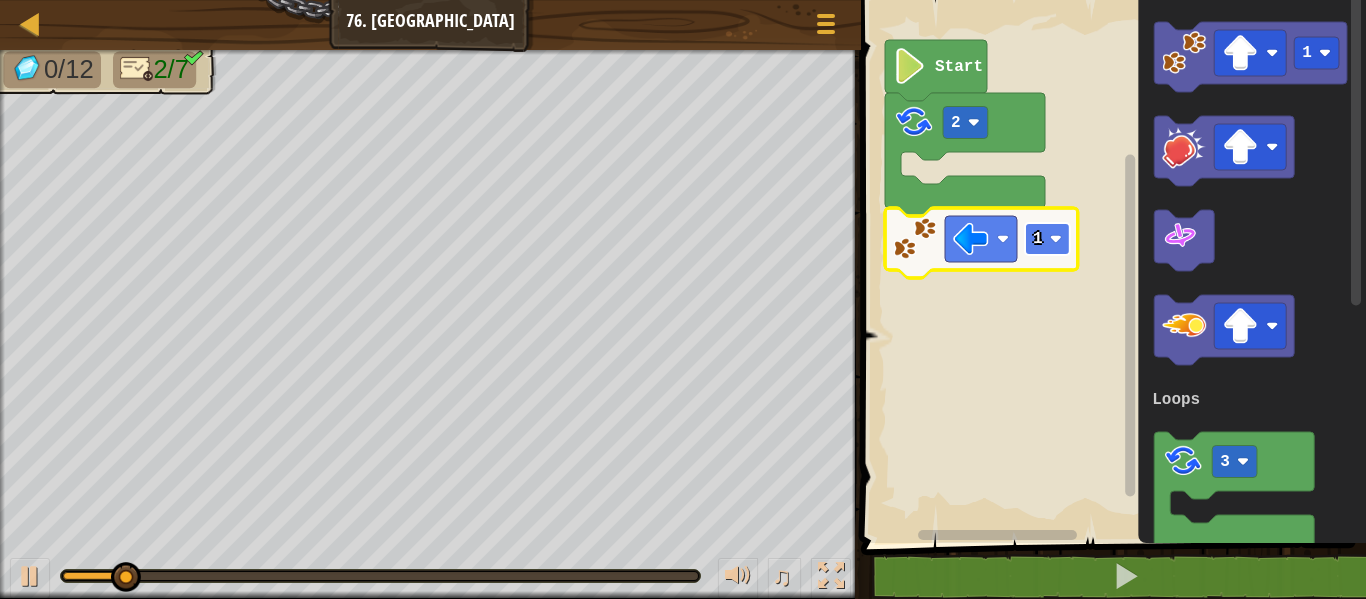 click on "1" 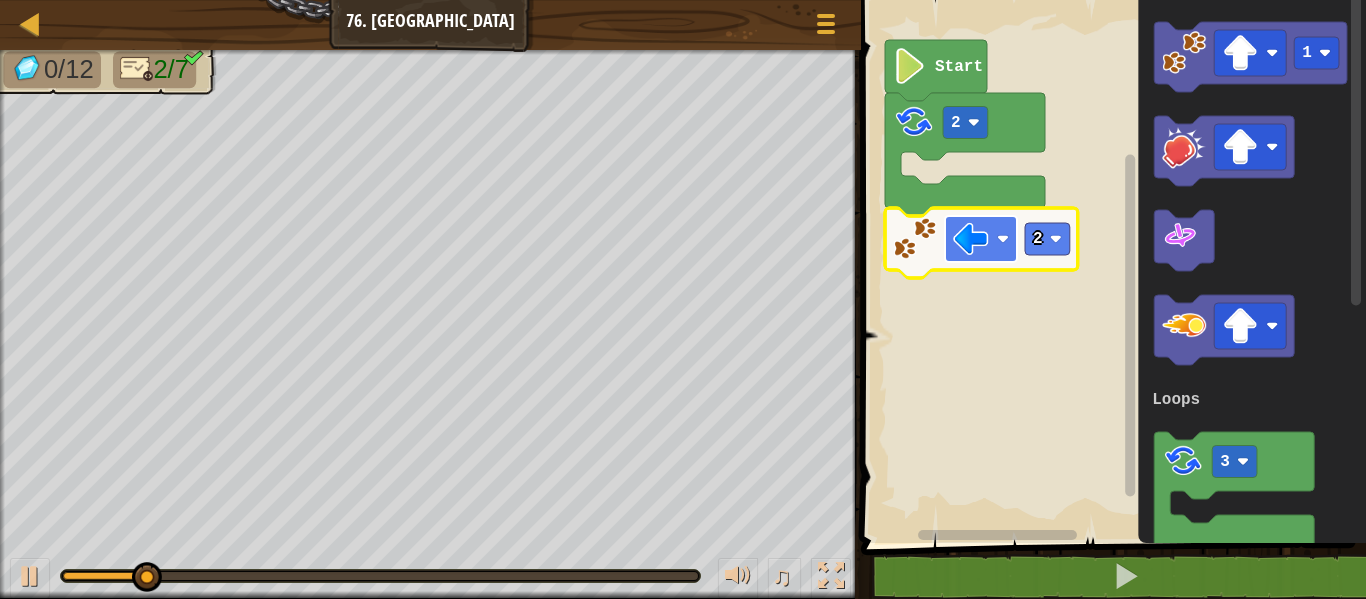 click on "2" 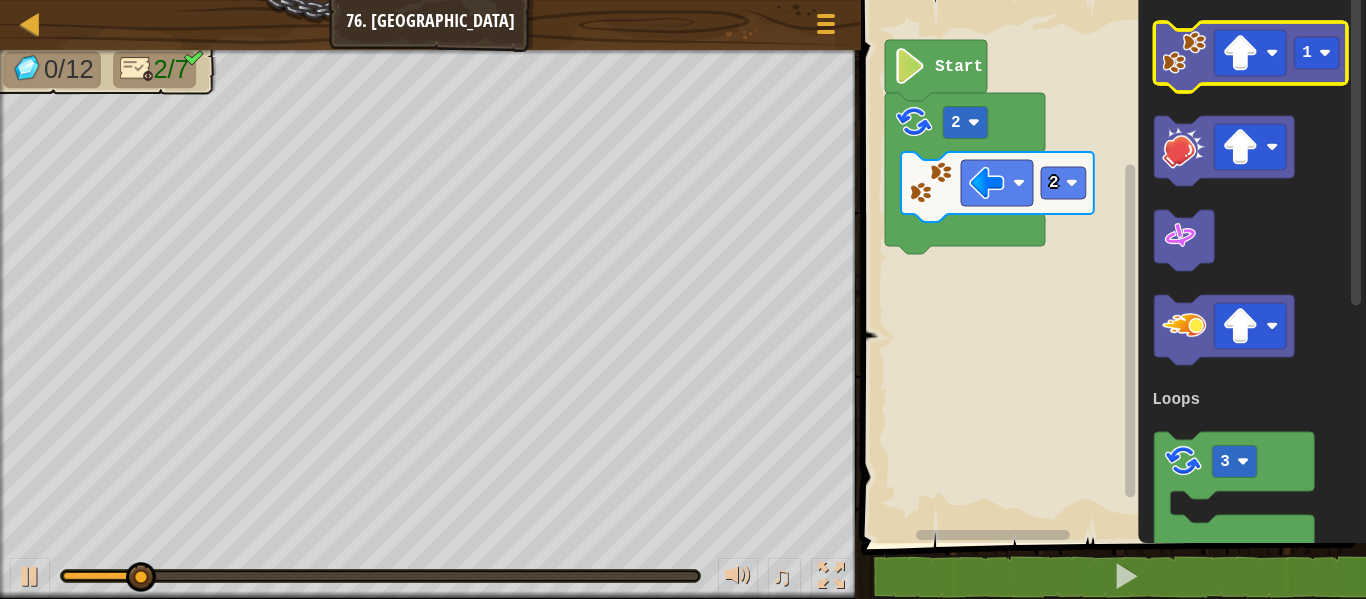 click 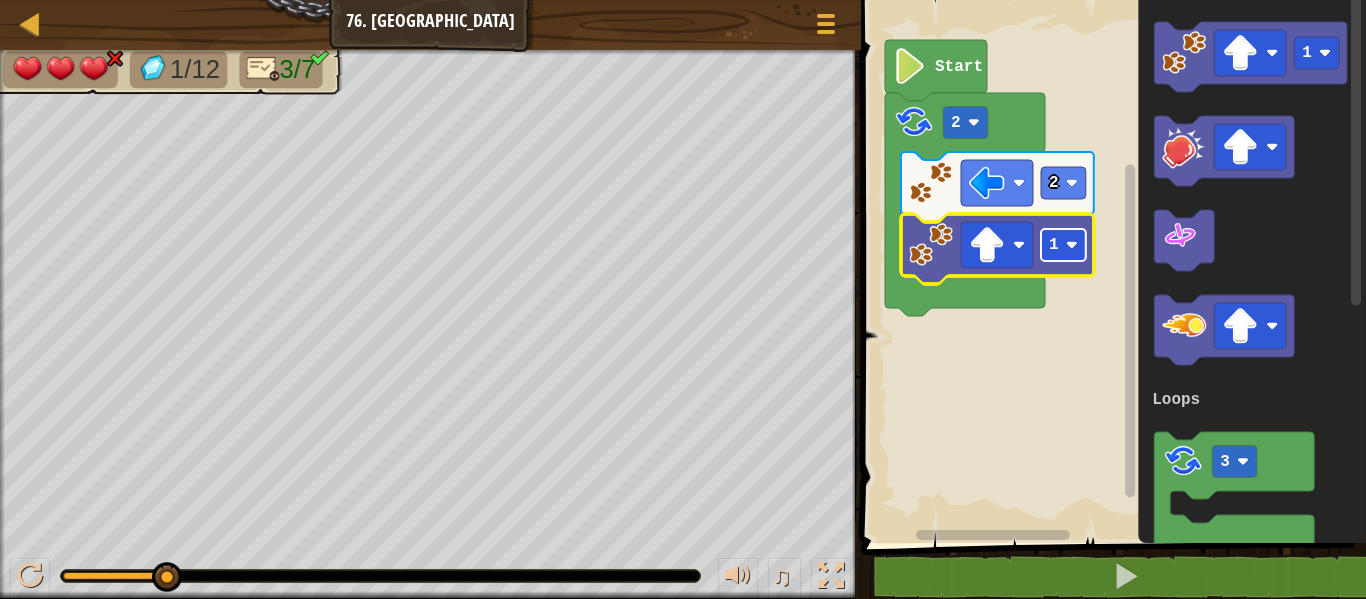 click on "1" 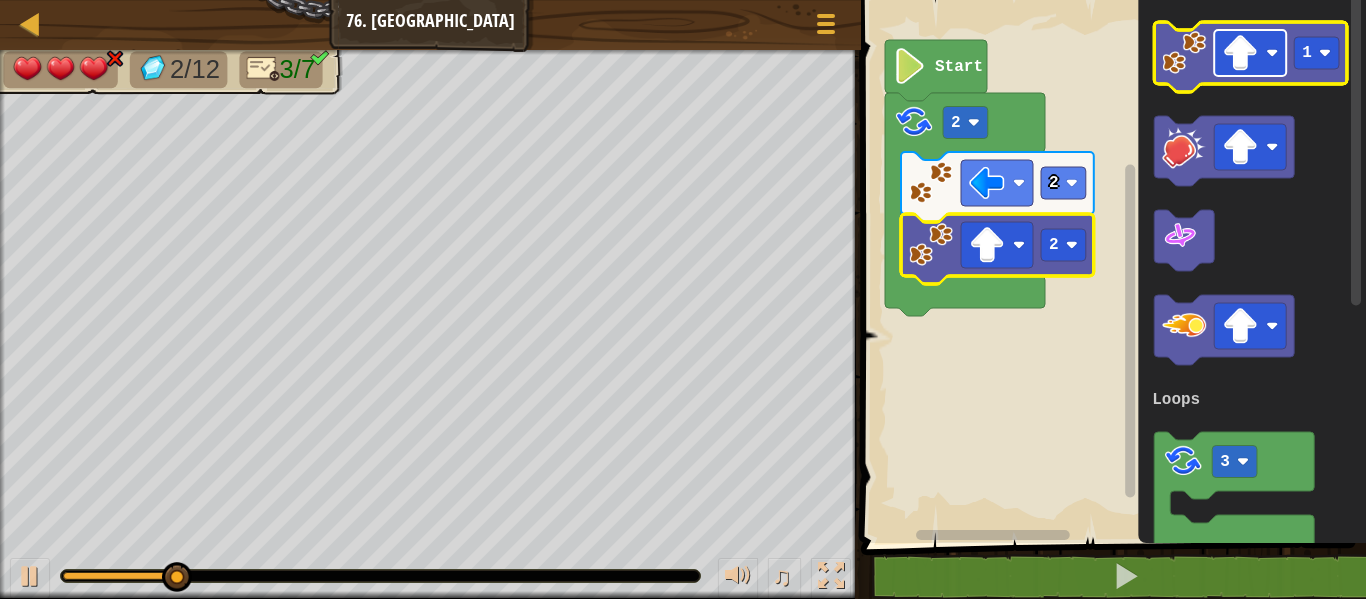 click 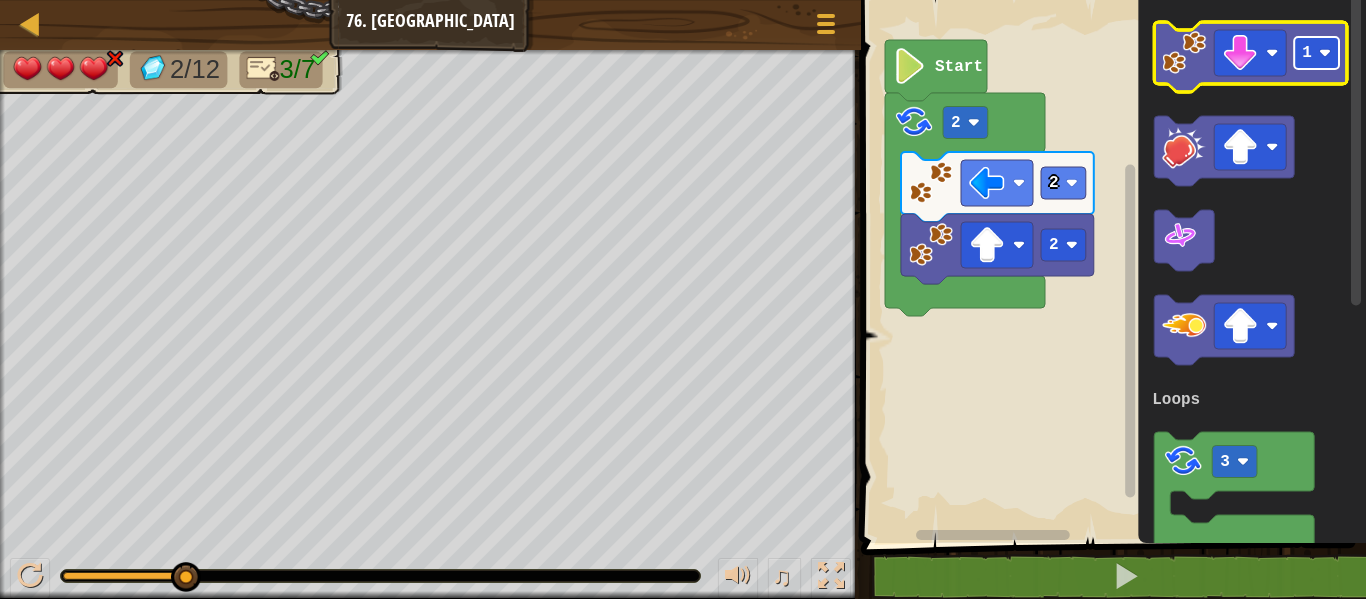 click 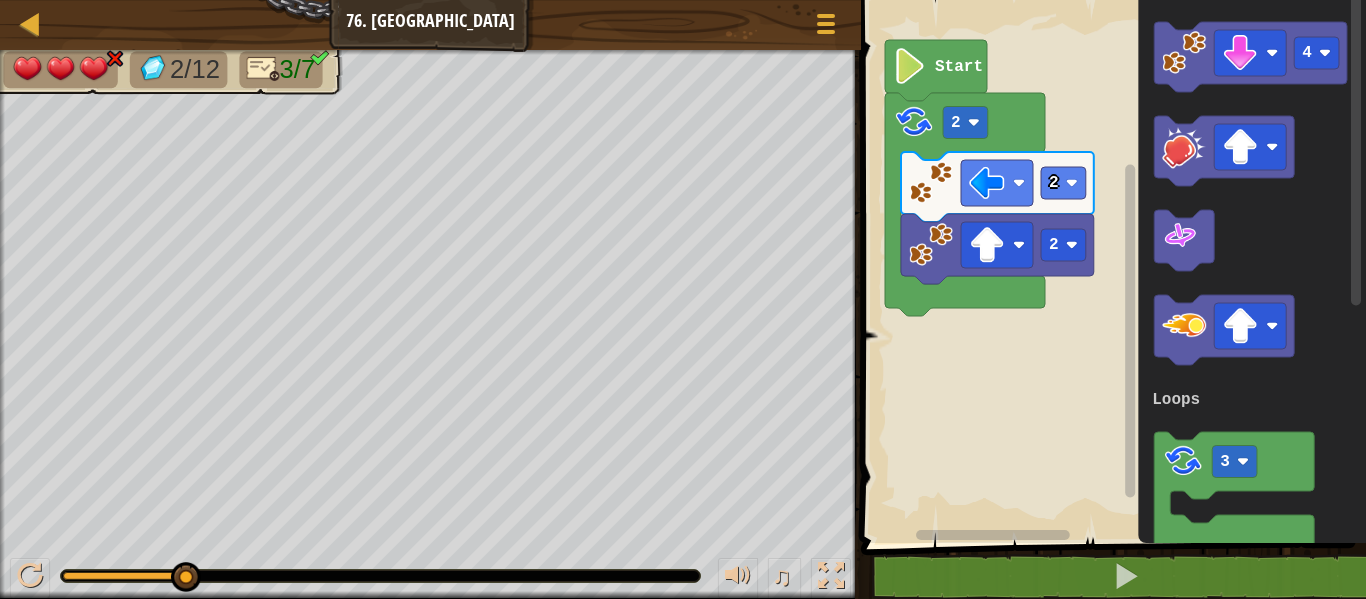 click on "Loops Start 2 2 2 4 3 Loops" at bounding box center [1110, 266] 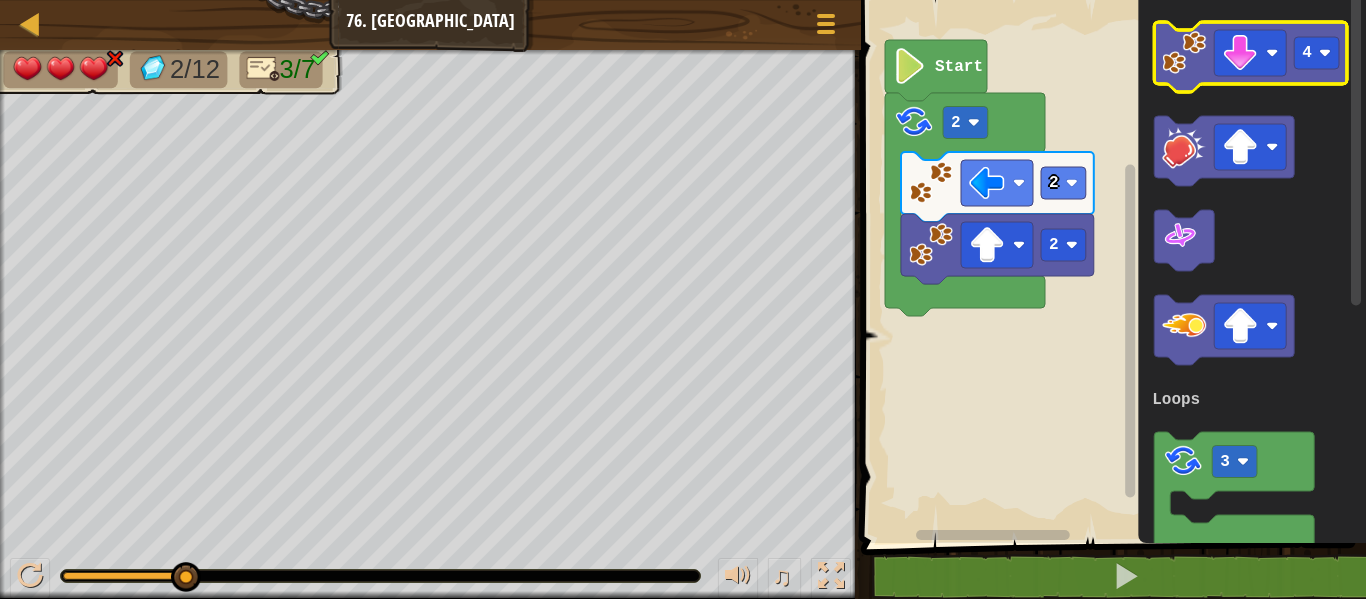 click 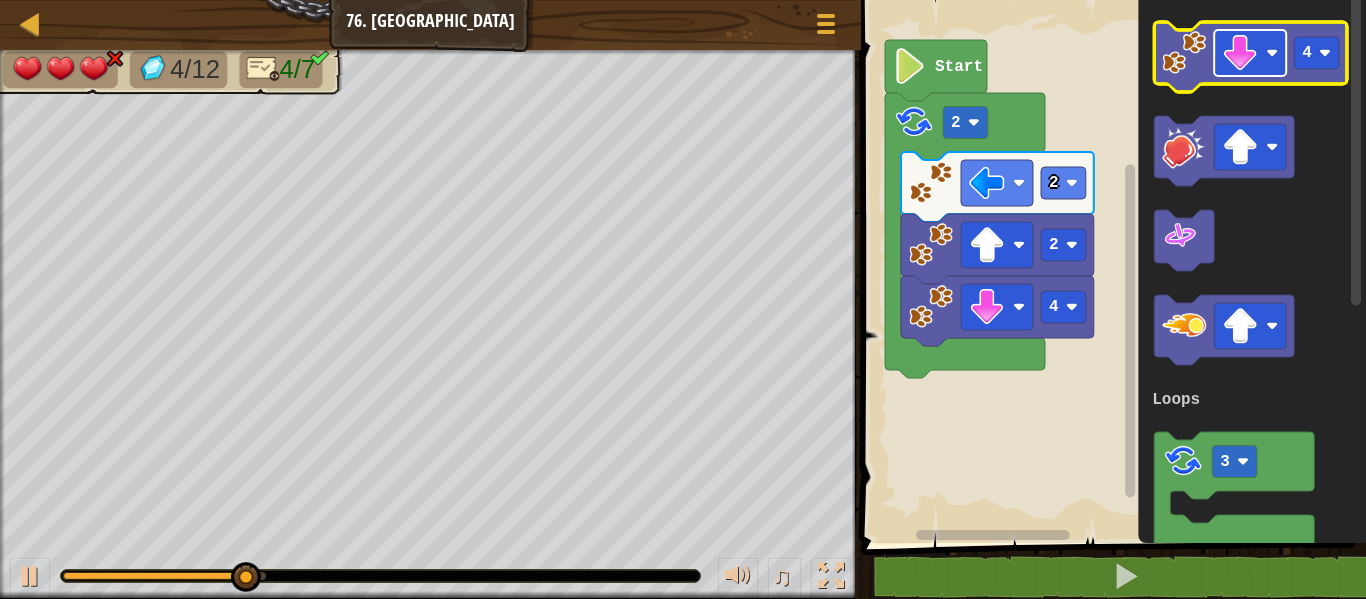 click 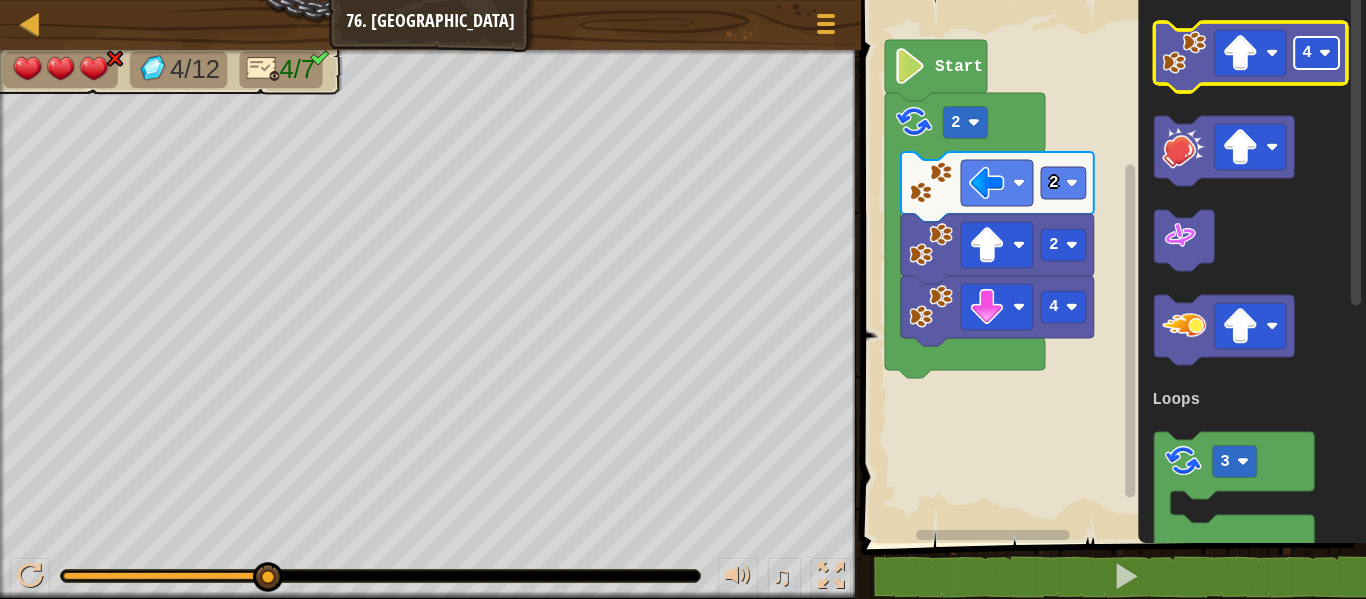 click 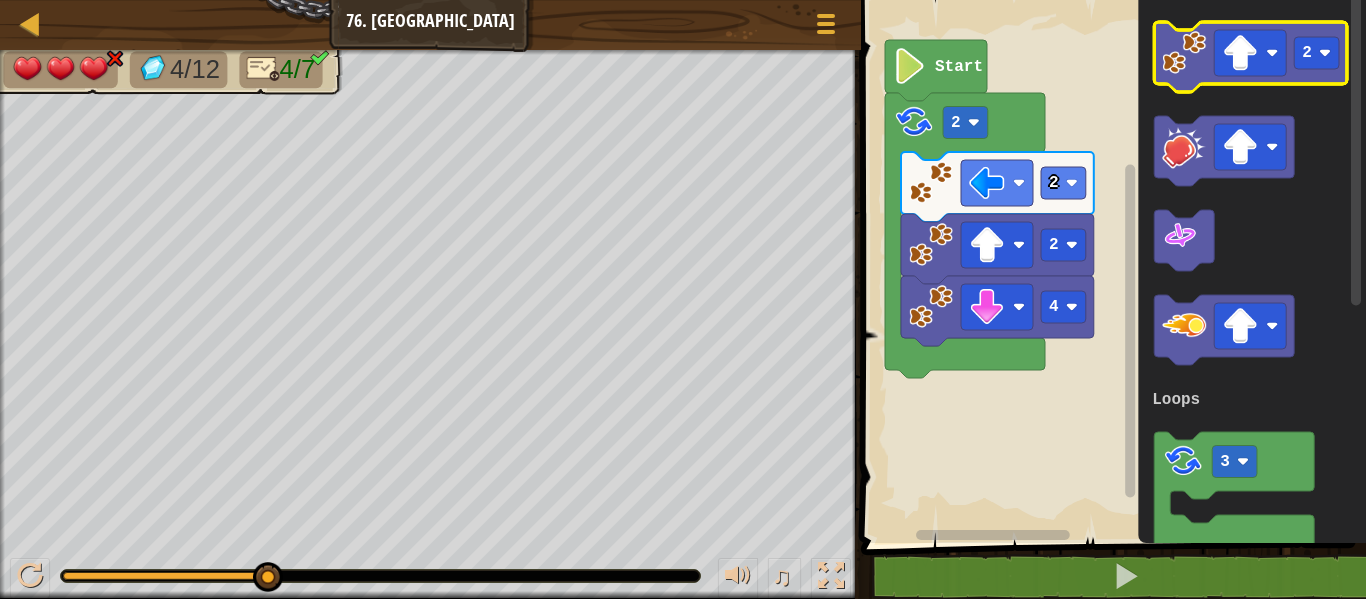 click 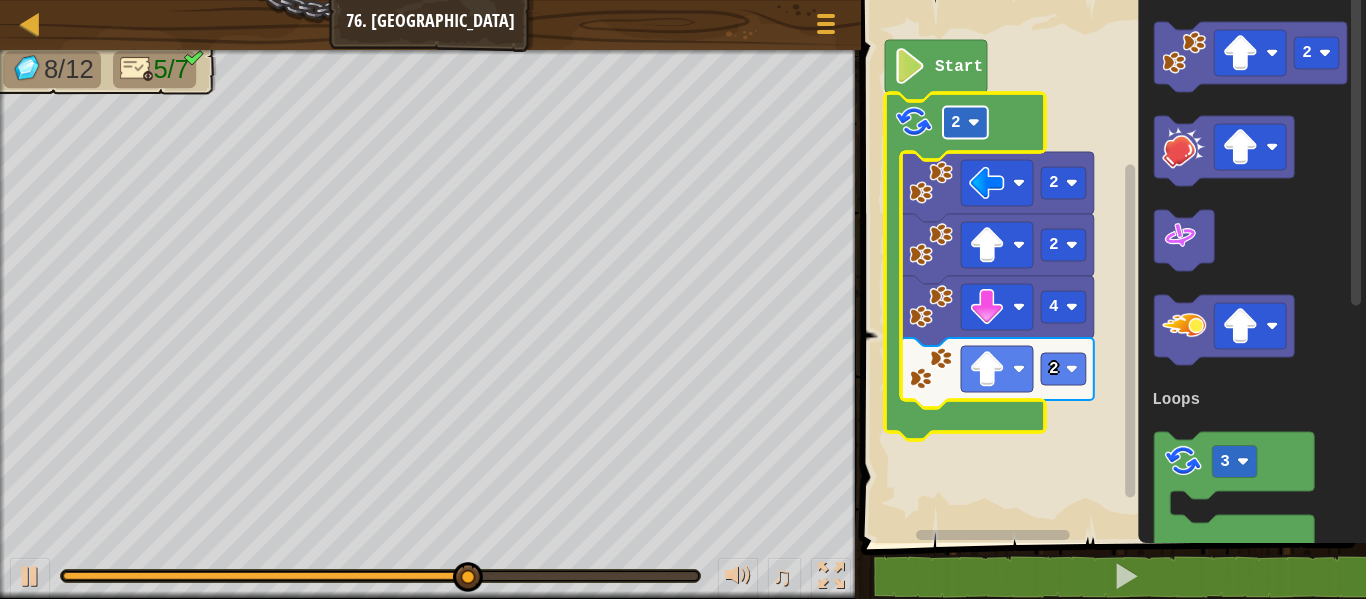 click 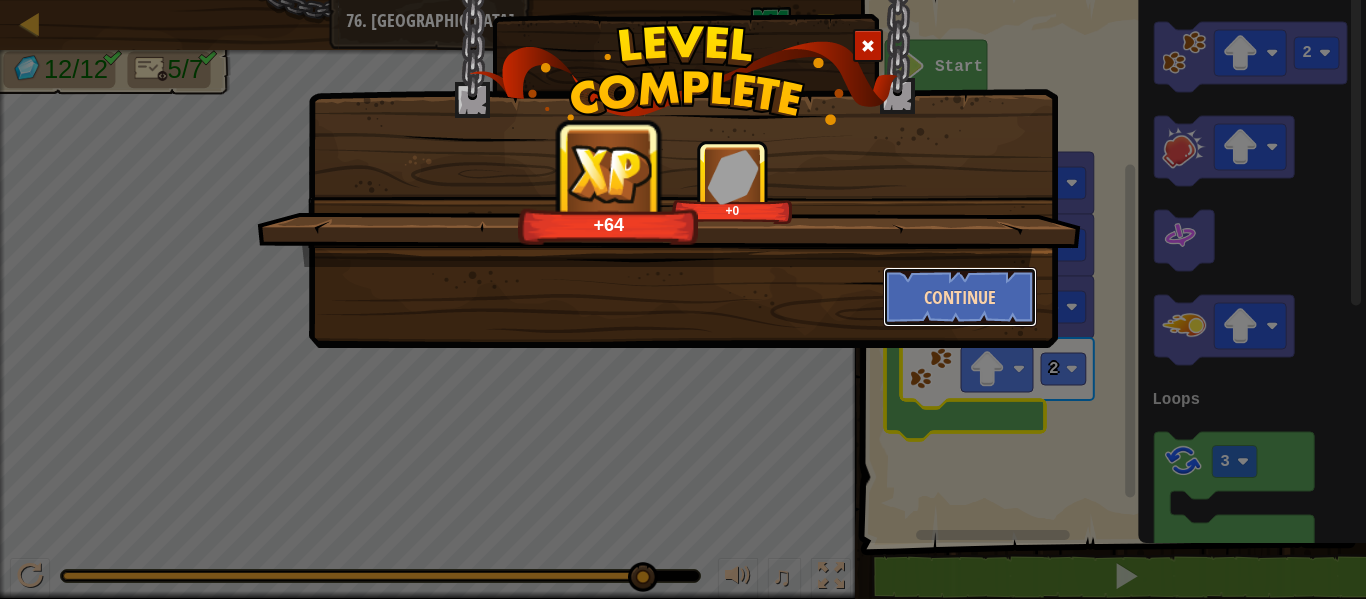 click on "Continue" at bounding box center (960, 297) 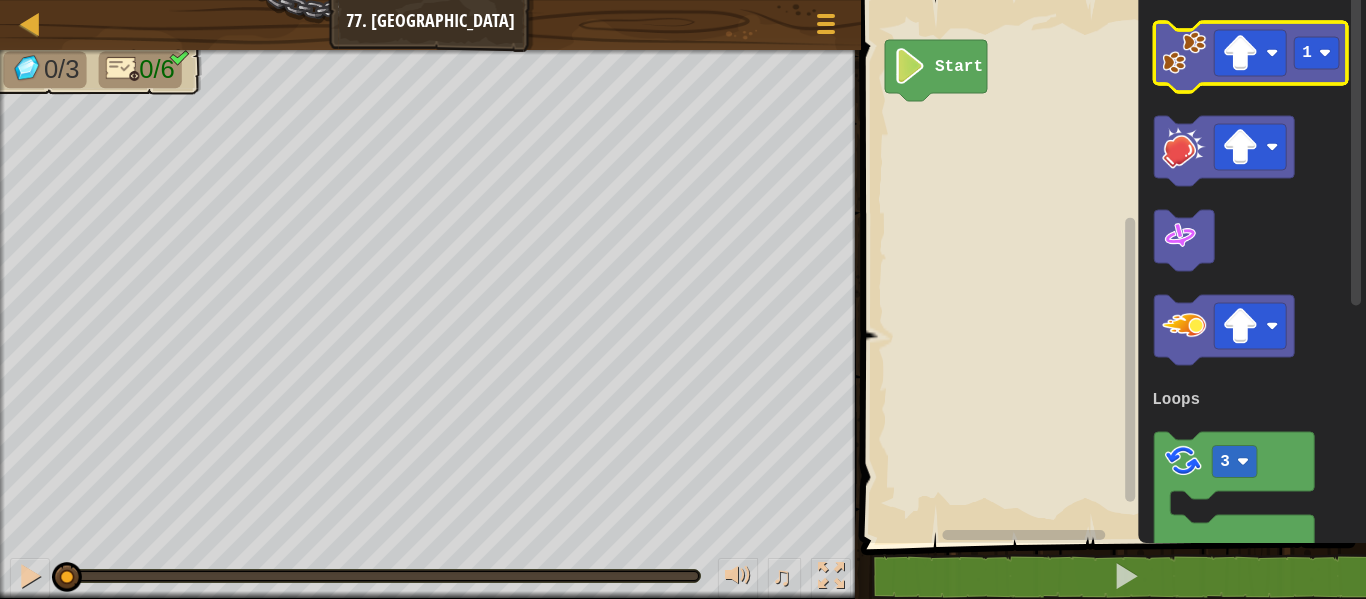 click 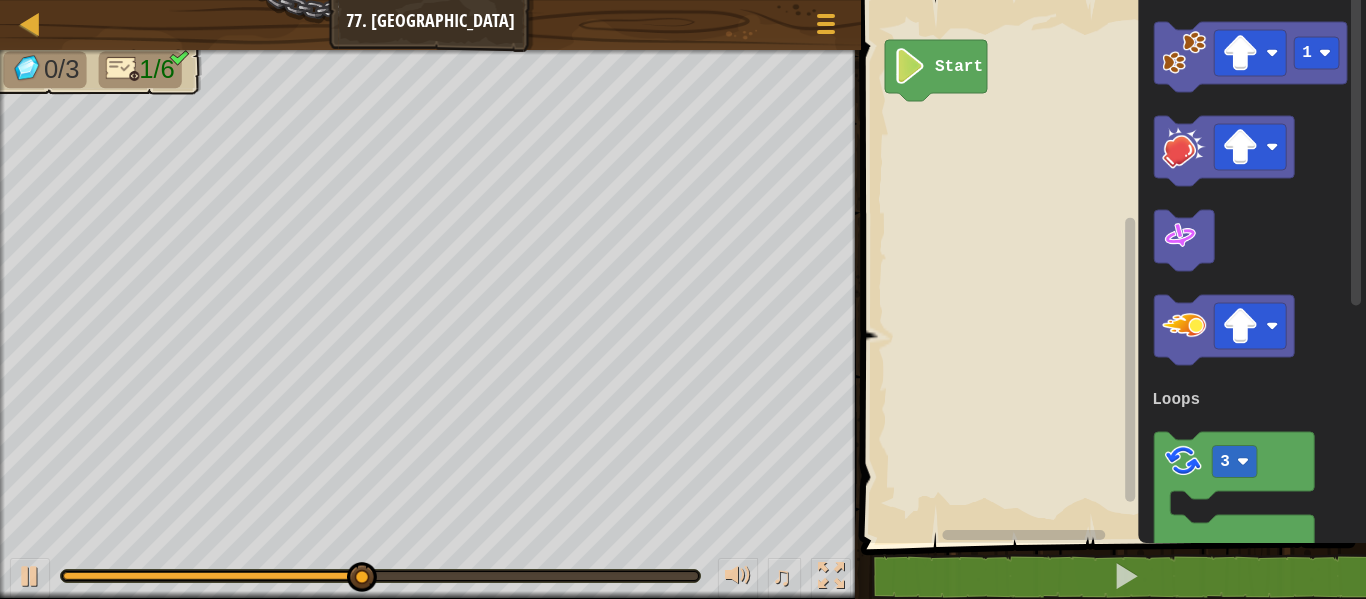 click on "1 3 Loops" 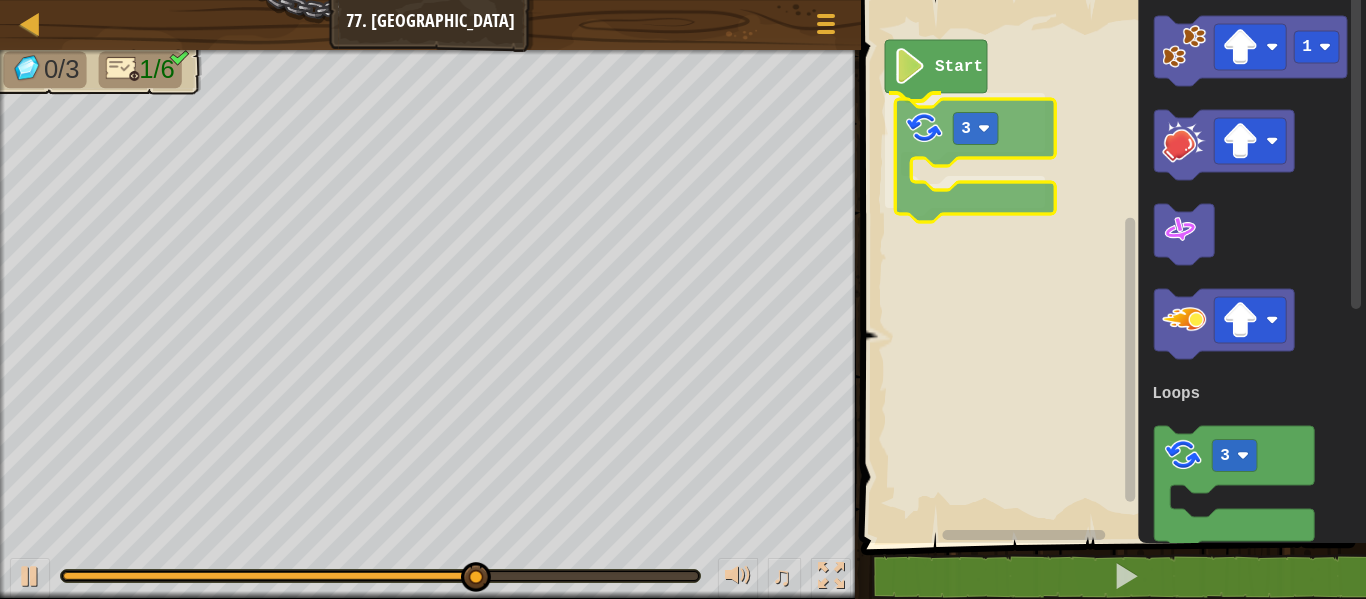 click on "Loops Start 3 1 3 Loops 3" at bounding box center (1110, 266) 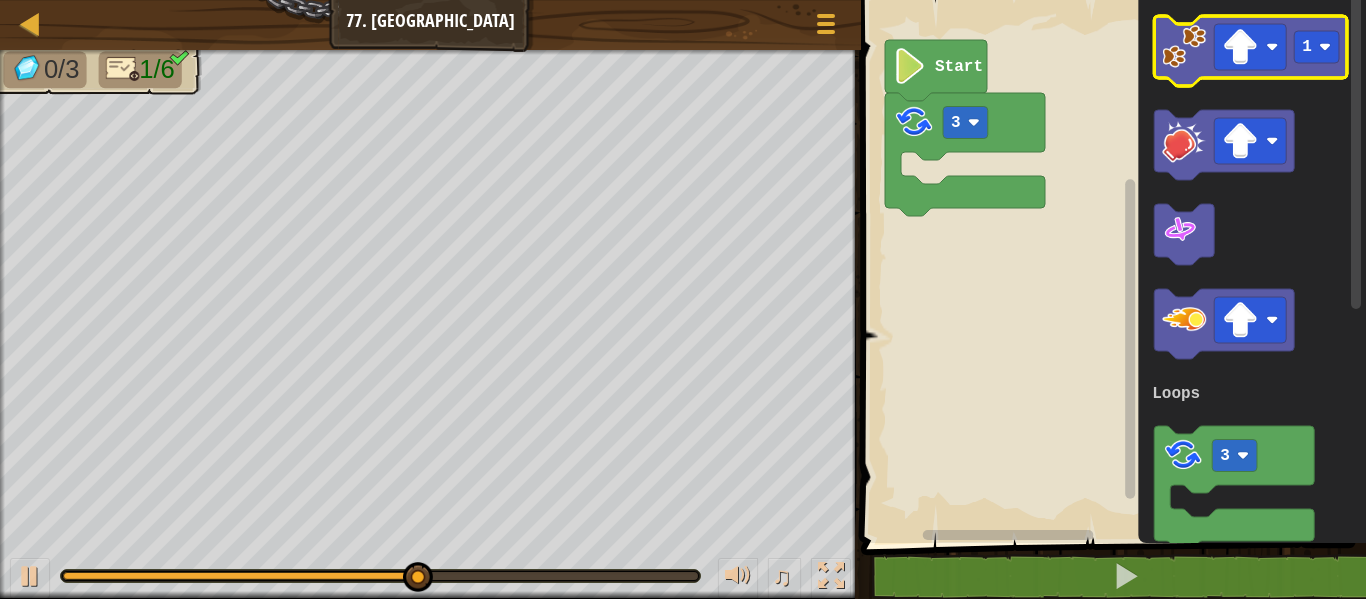 click 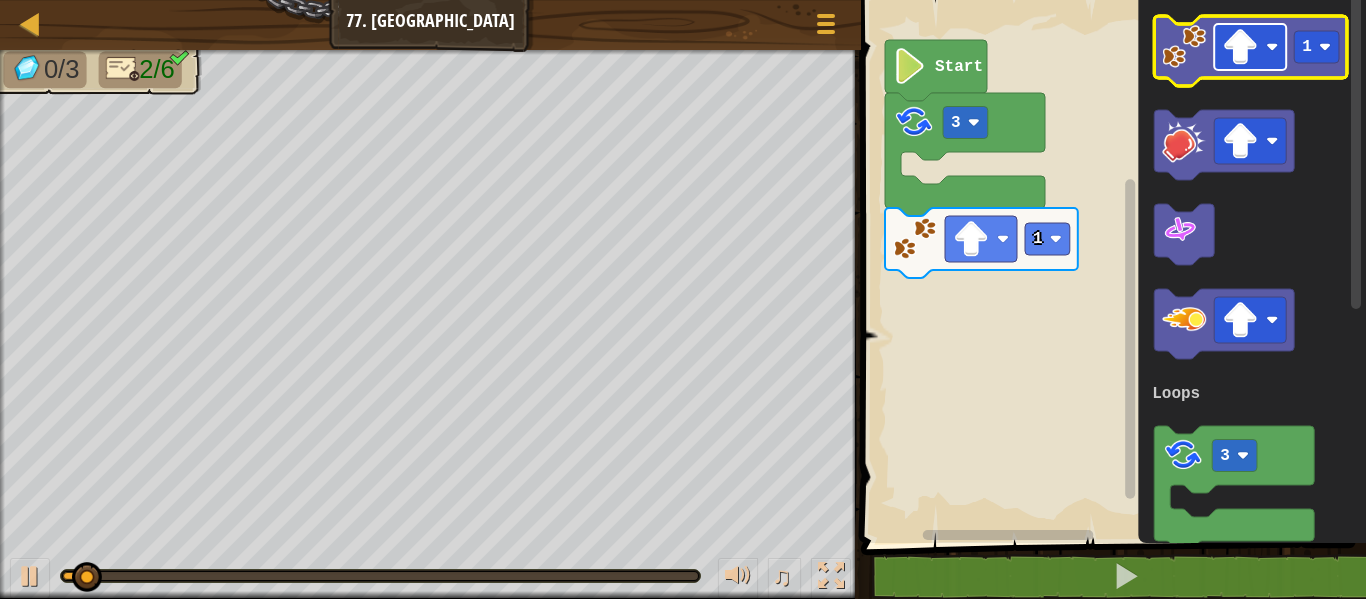 click 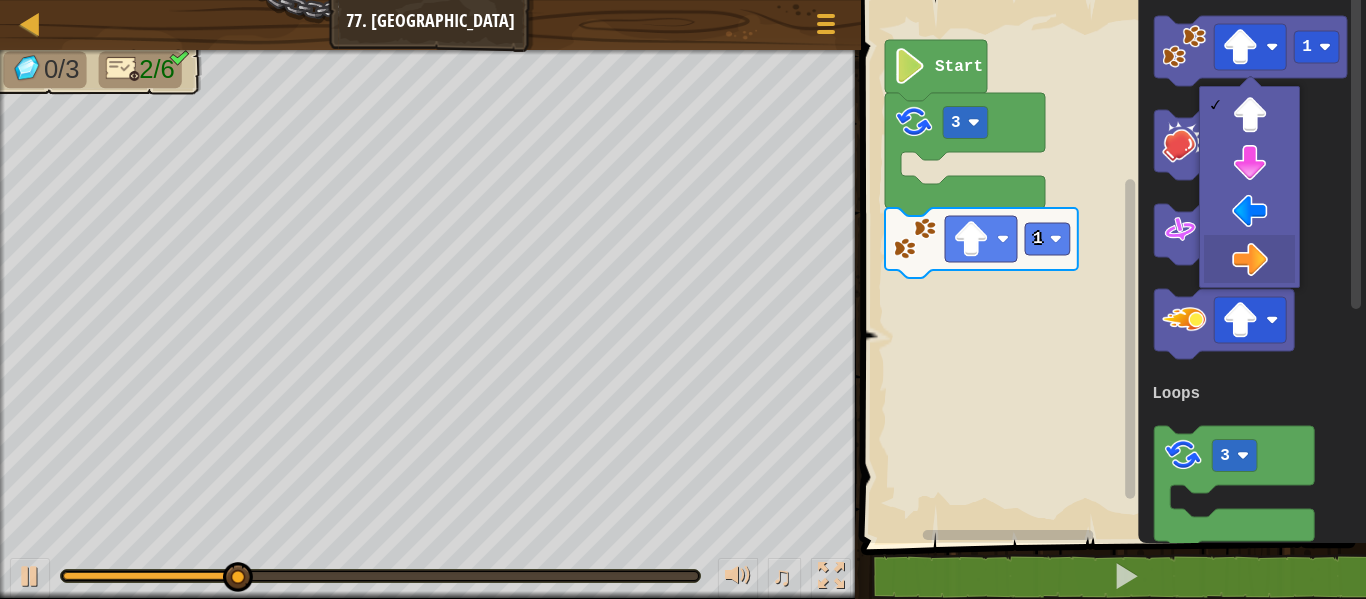 drag, startPoint x: 1242, startPoint y: 264, endPoint x: 1226, endPoint y: 203, distance: 63.06346 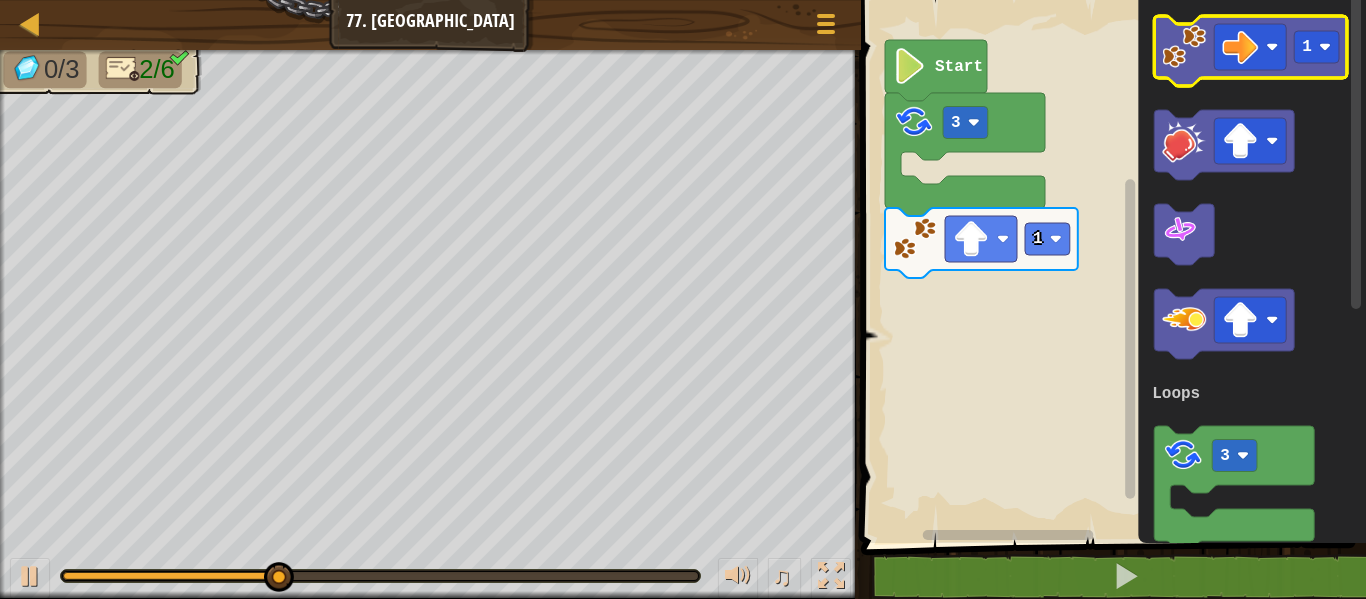 click 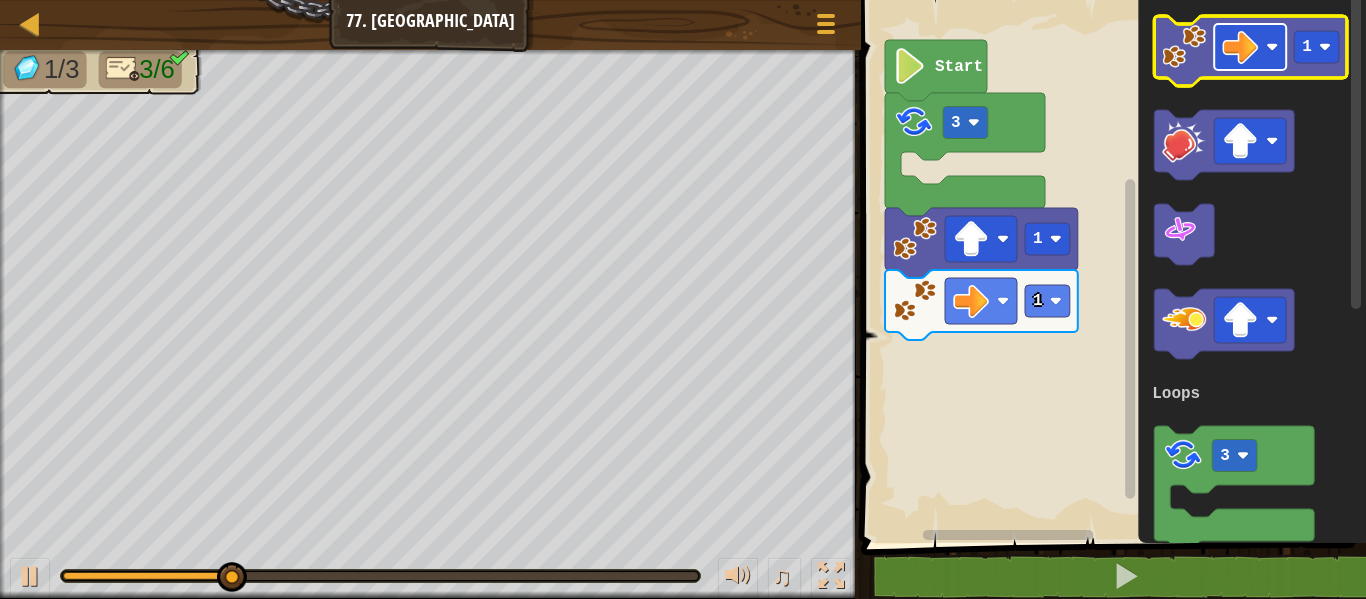 click 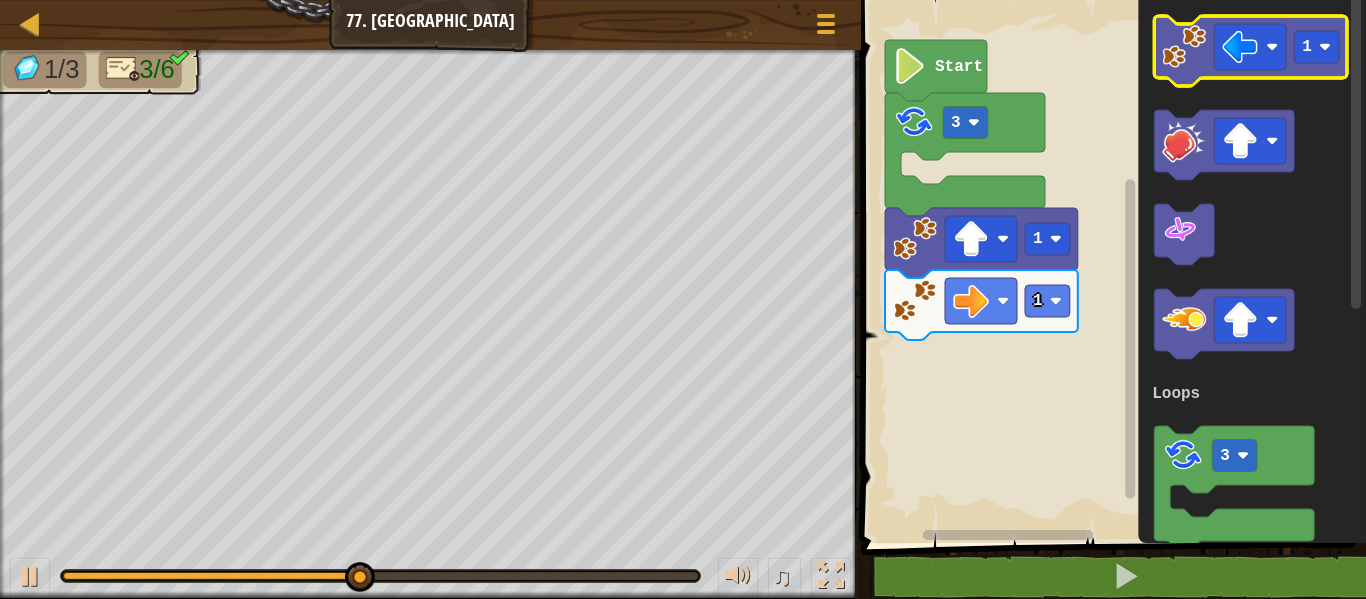 click 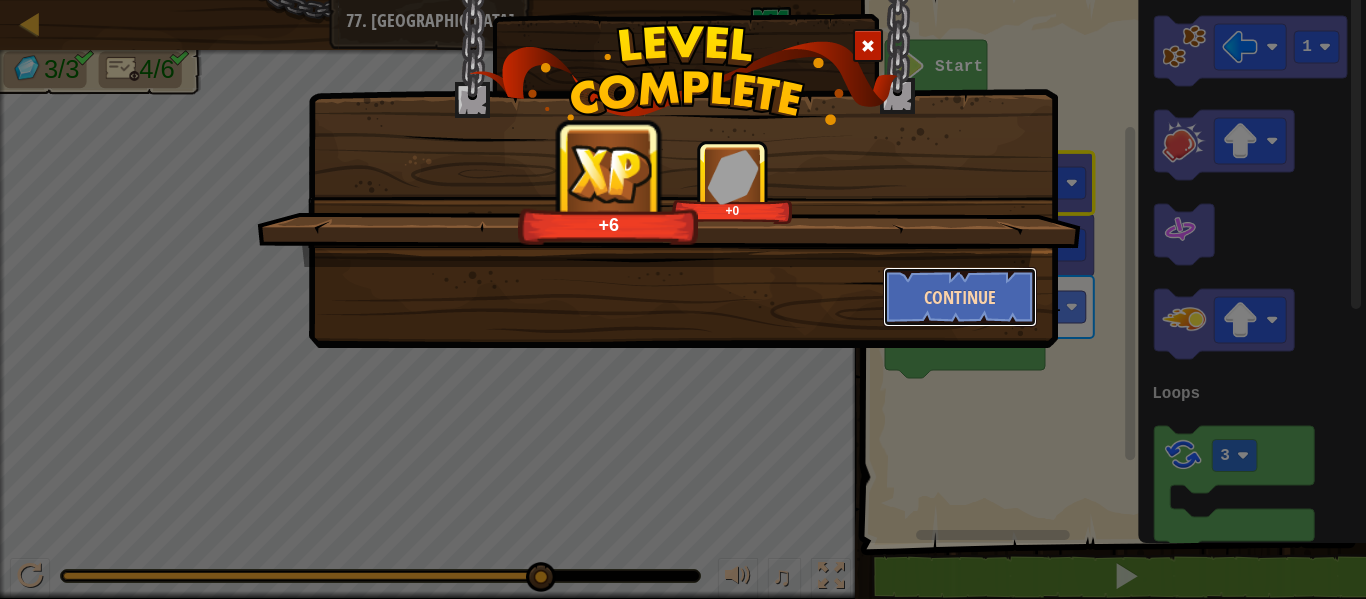 click on "Continue" at bounding box center (960, 297) 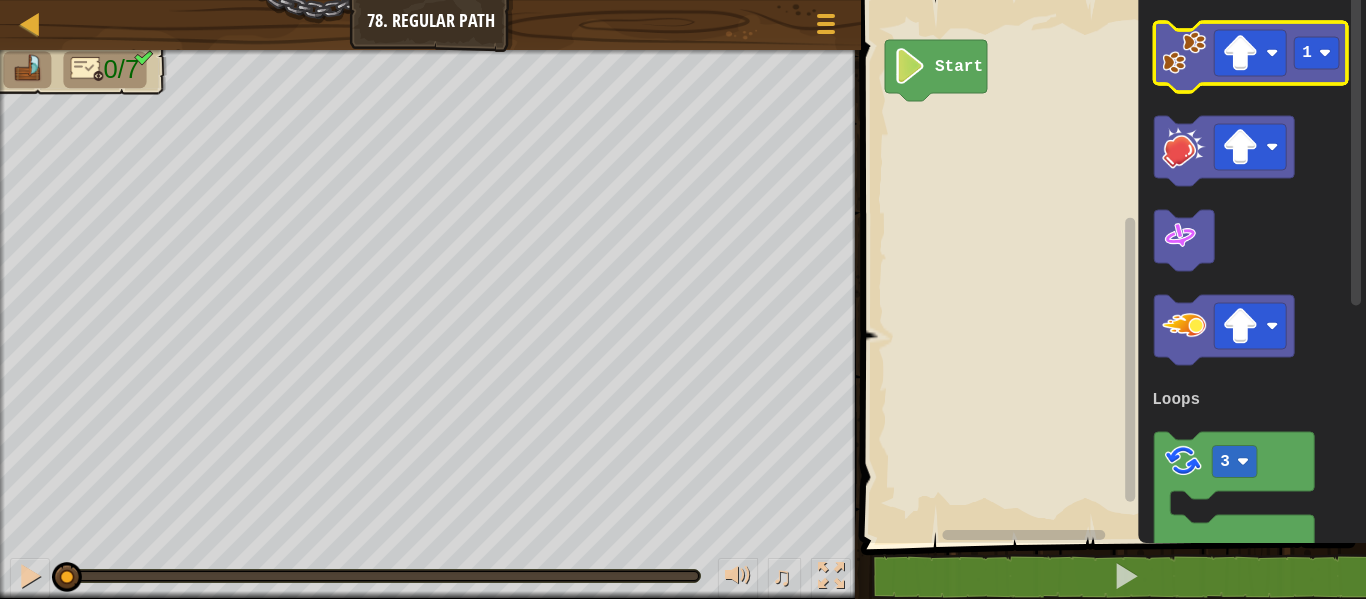 click 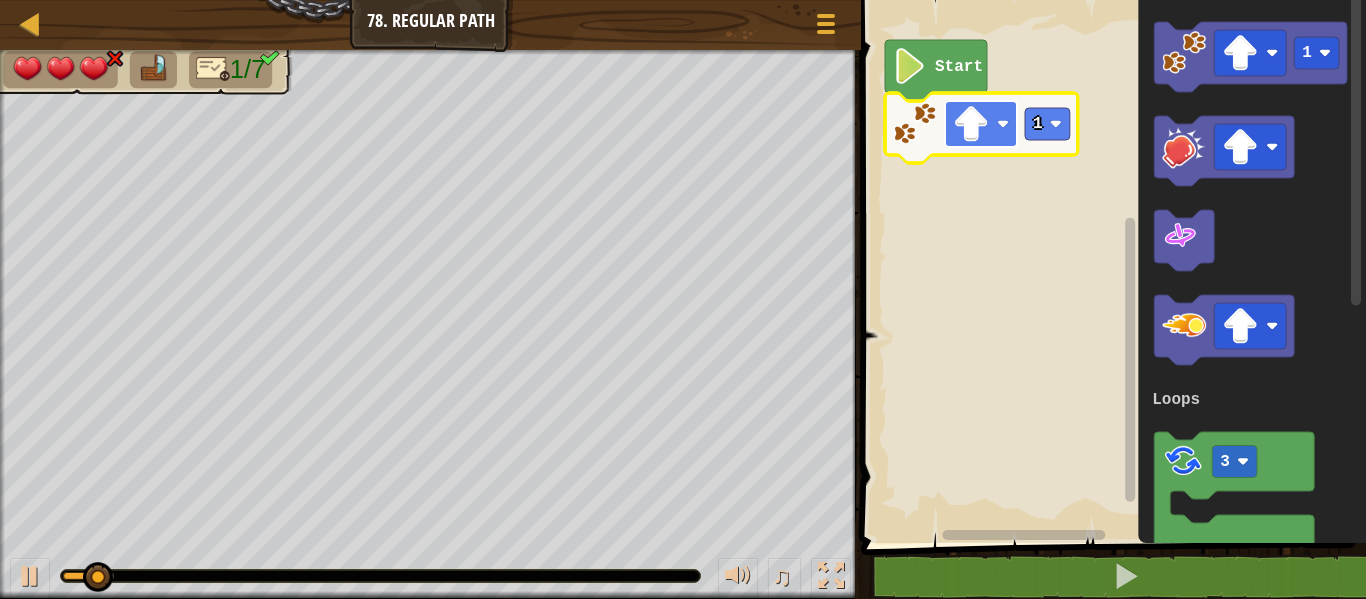 click 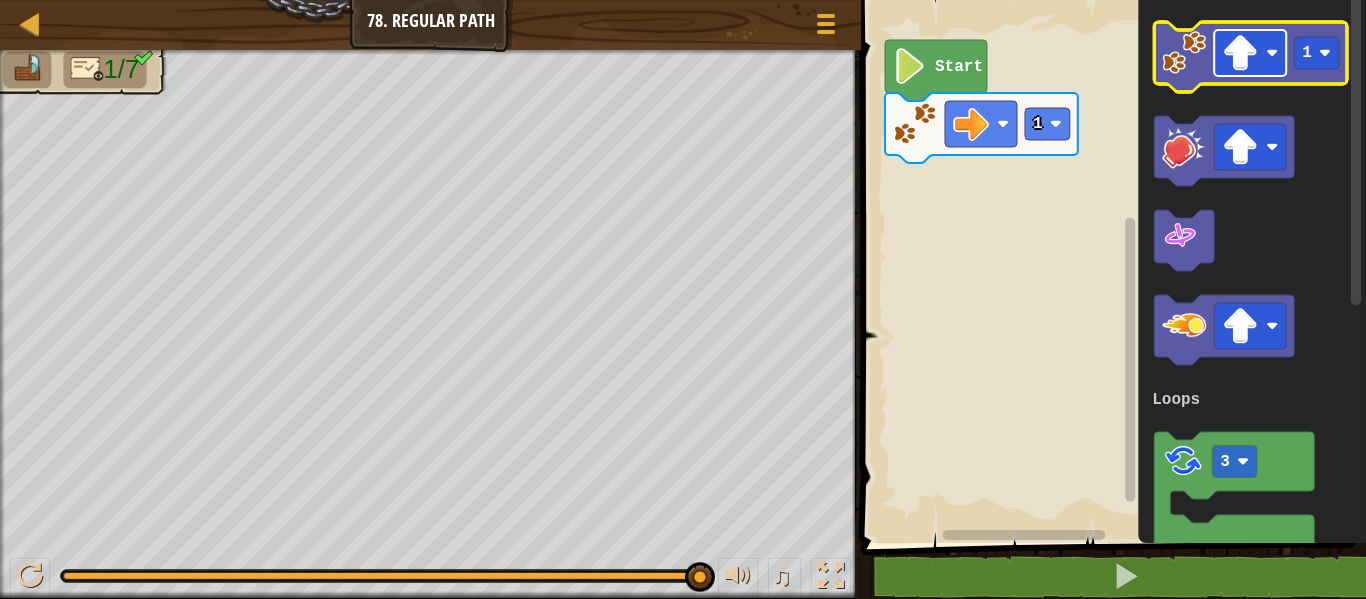 click 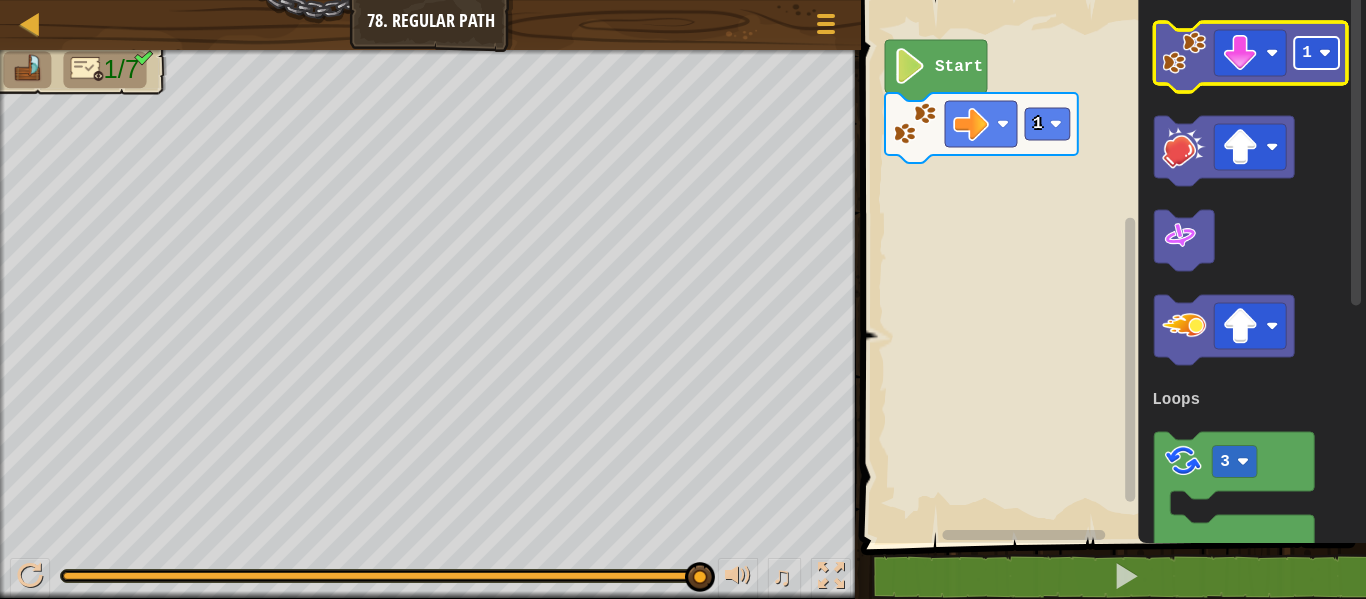 click 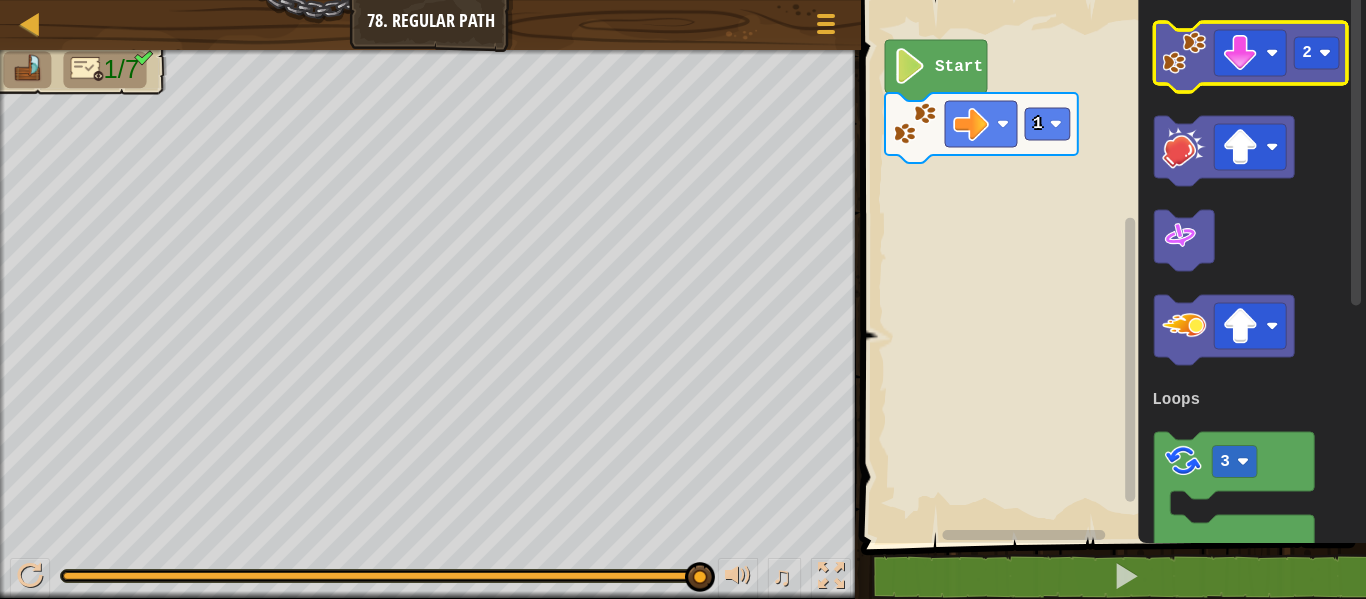 click 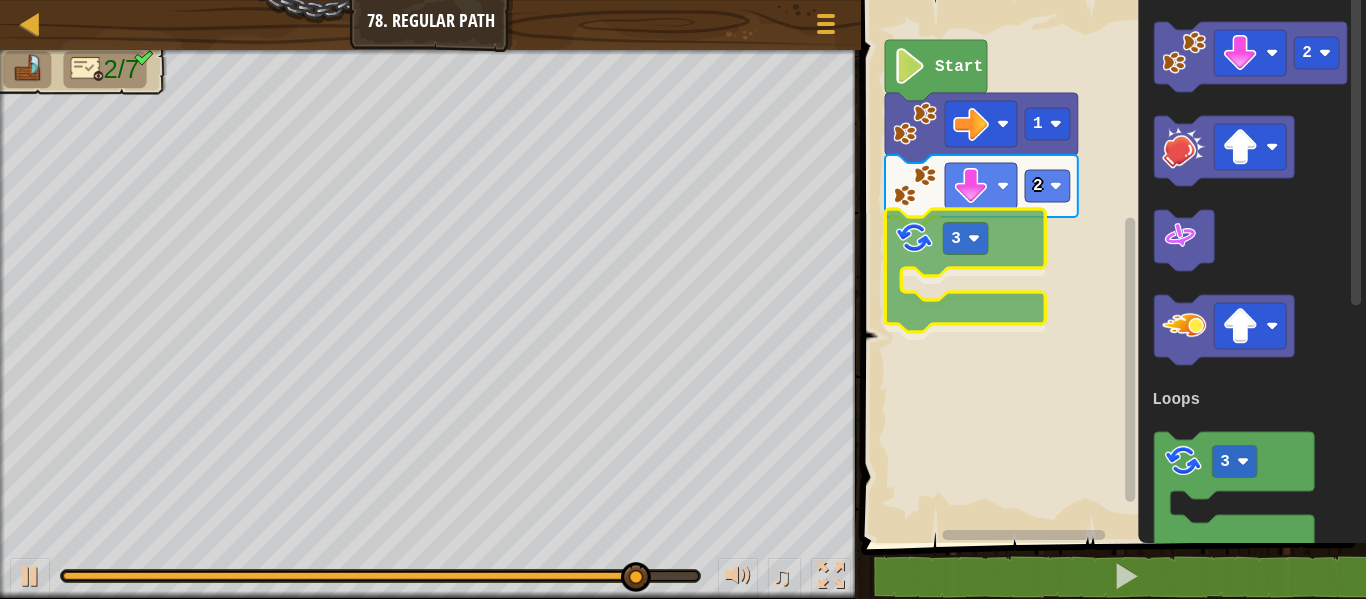 click on "Loops Start 1 2 3 2 3 Loops 3" at bounding box center [1110, 266] 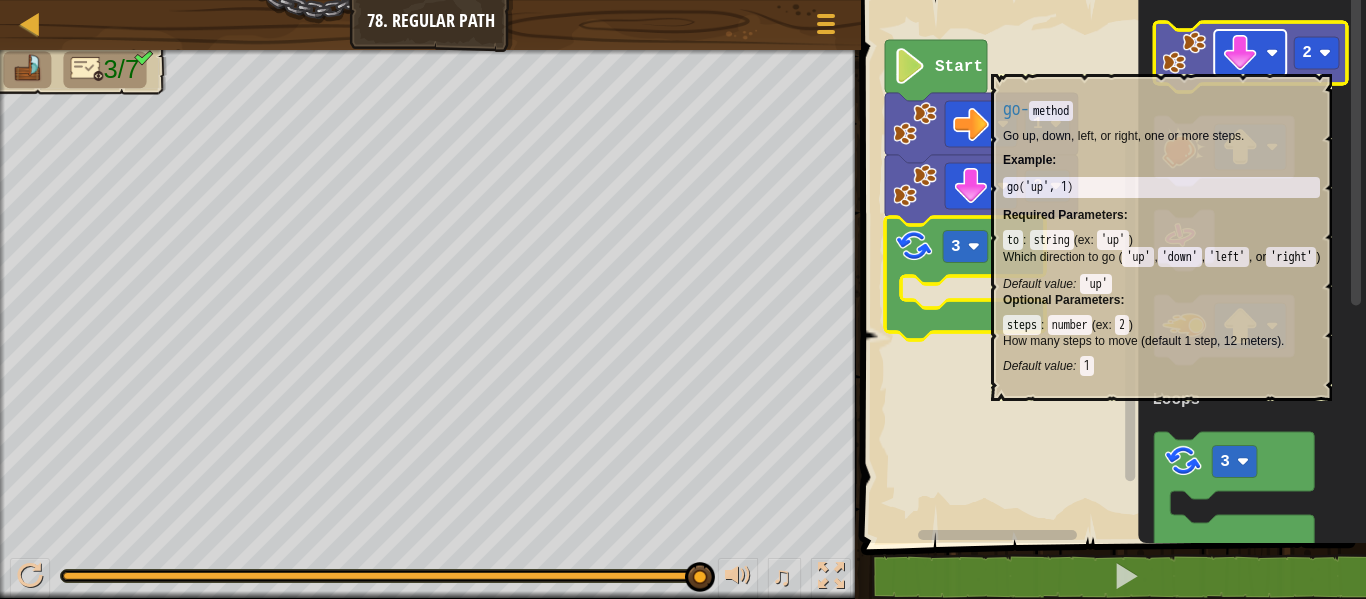 click 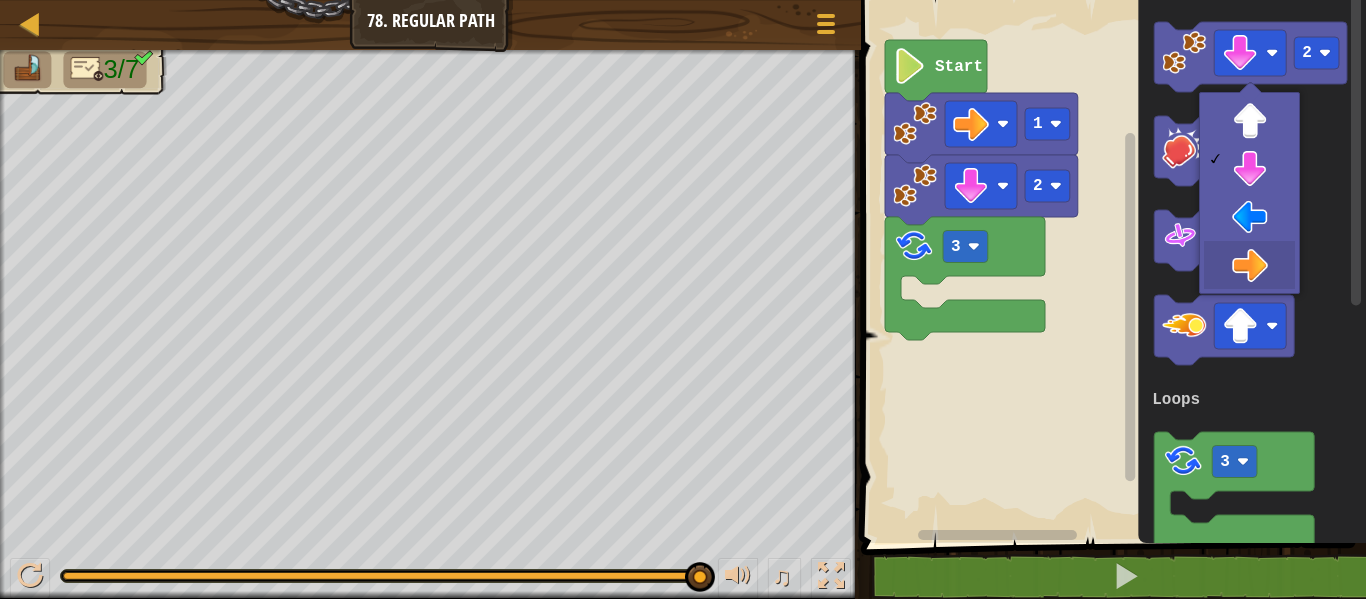 drag, startPoint x: 1243, startPoint y: 256, endPoint x: 1247, endPoint y: 242, distance: 14.56022 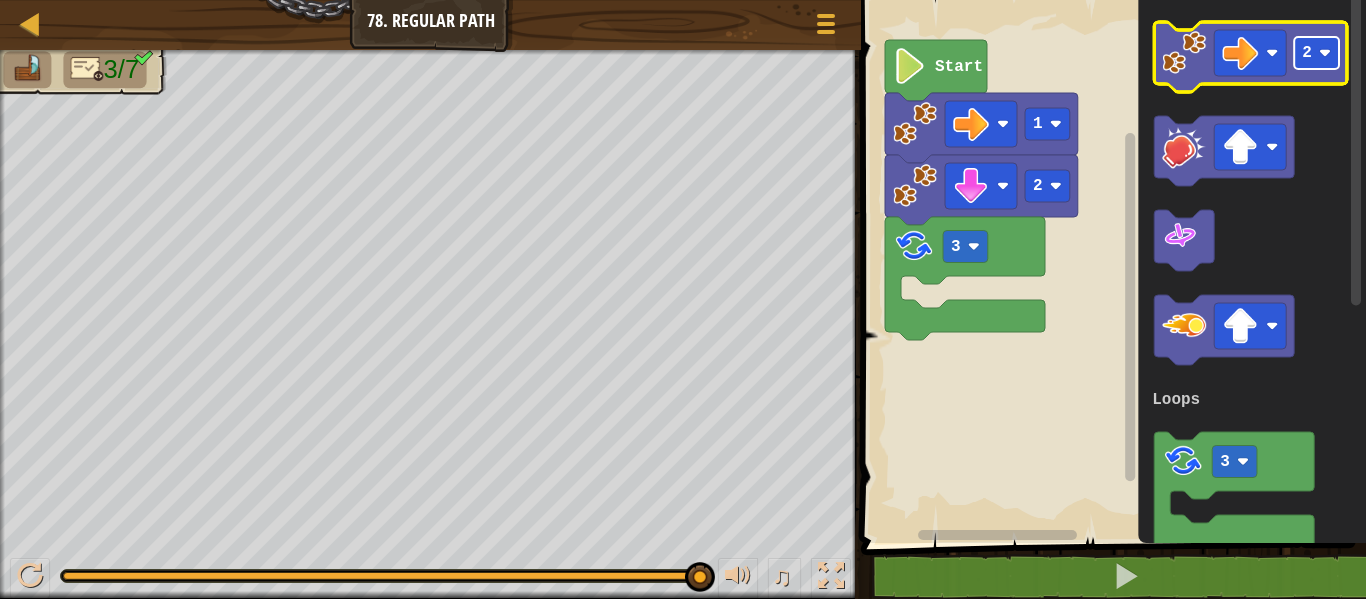 click 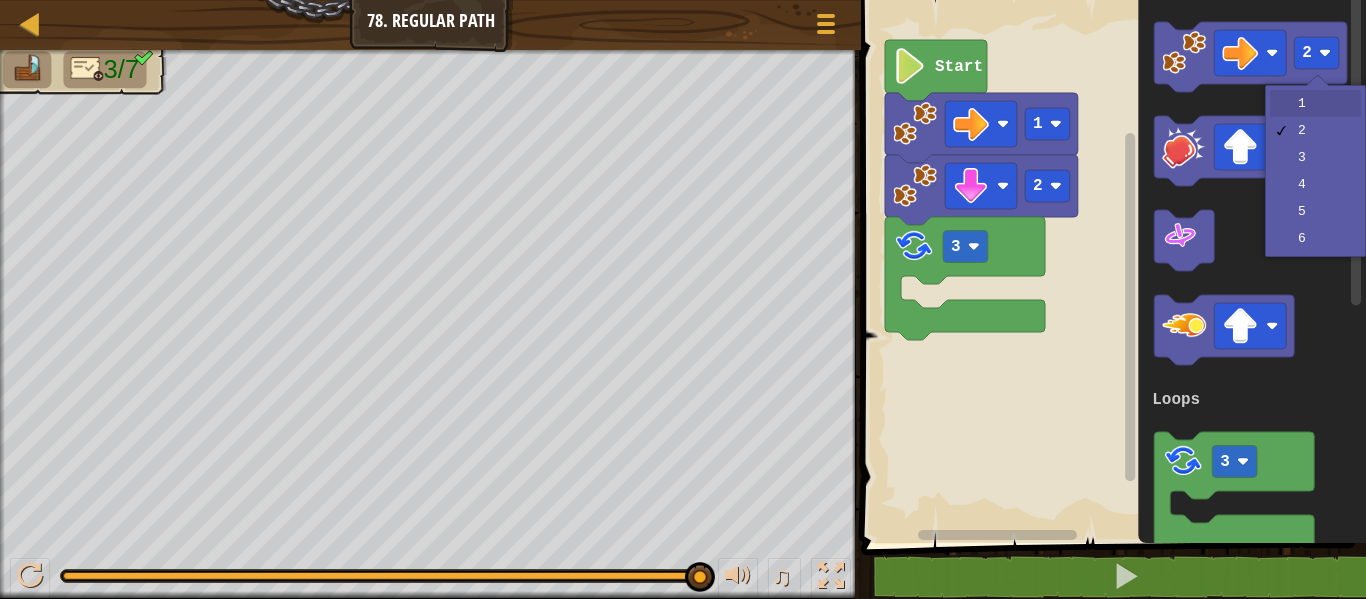 drag, startPoint x: 1314, startPoint y: 102, endPoint x: 1271, endPoint y: 96, distance: 43.416588 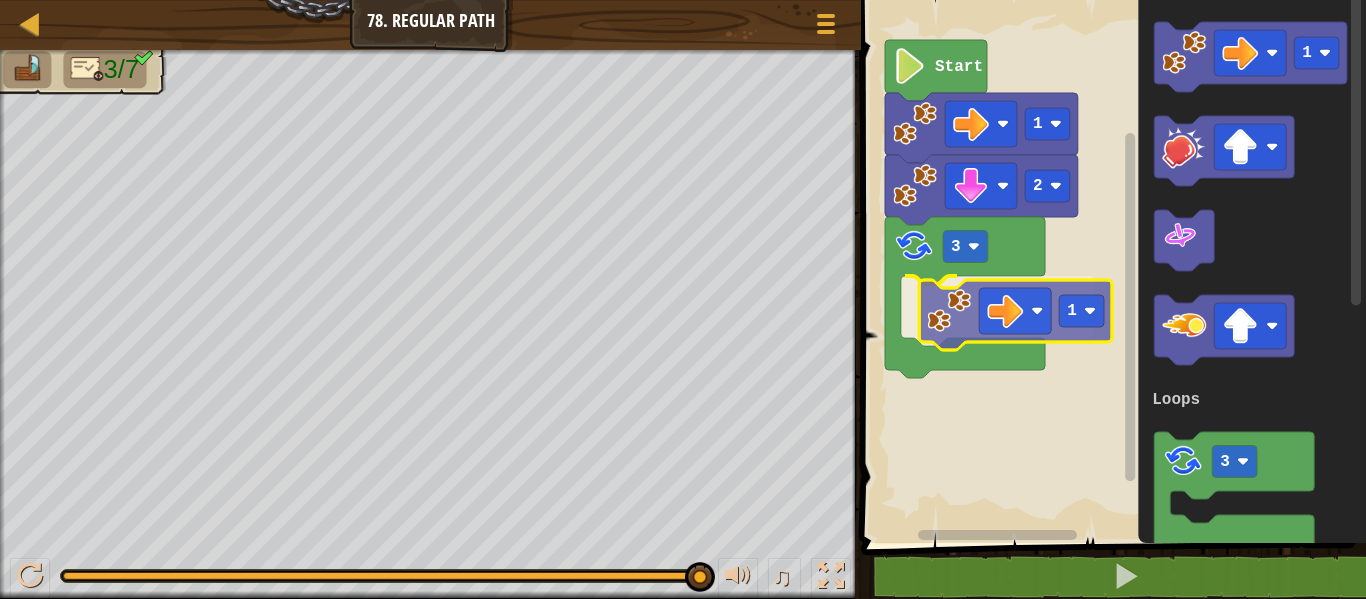 click on "Loops Start 1 2 3 1 1 3 Loops 1" at bounding box center (1110, 266) 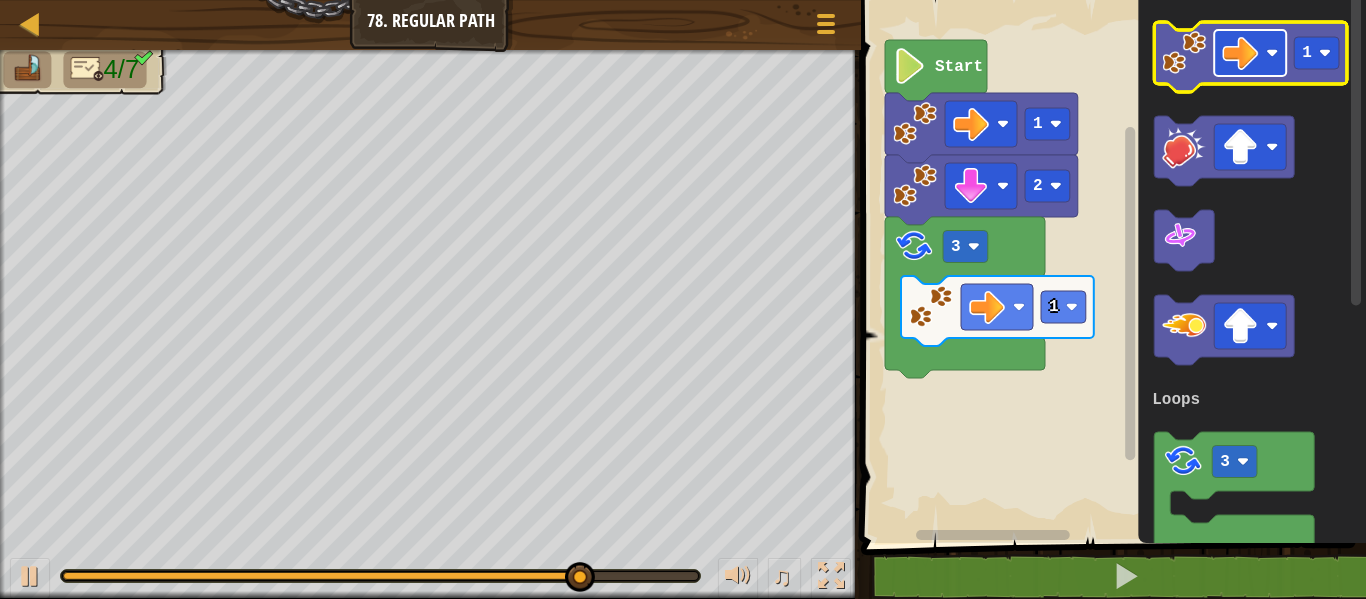 click 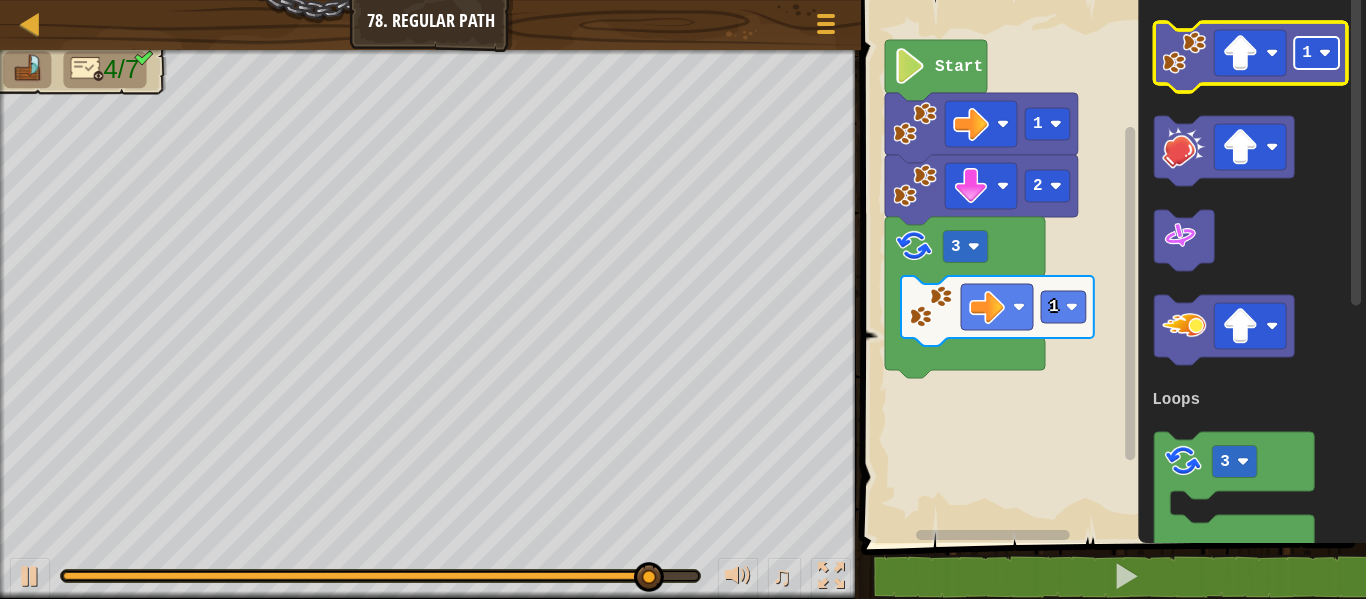 click 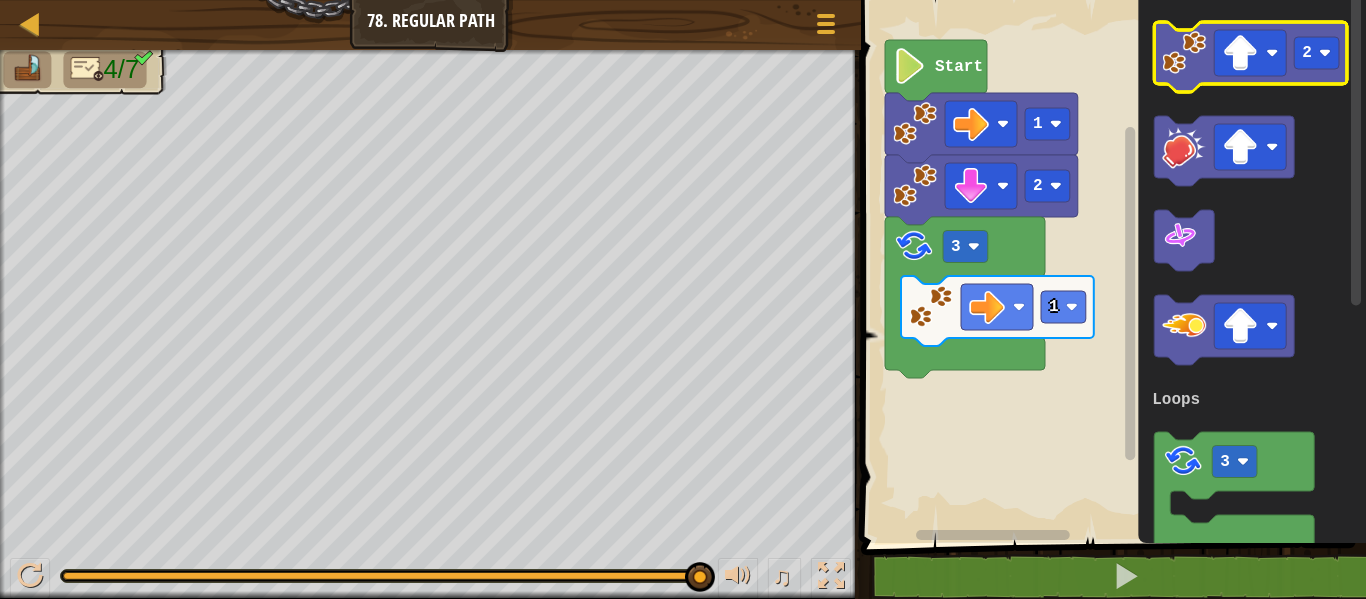 click 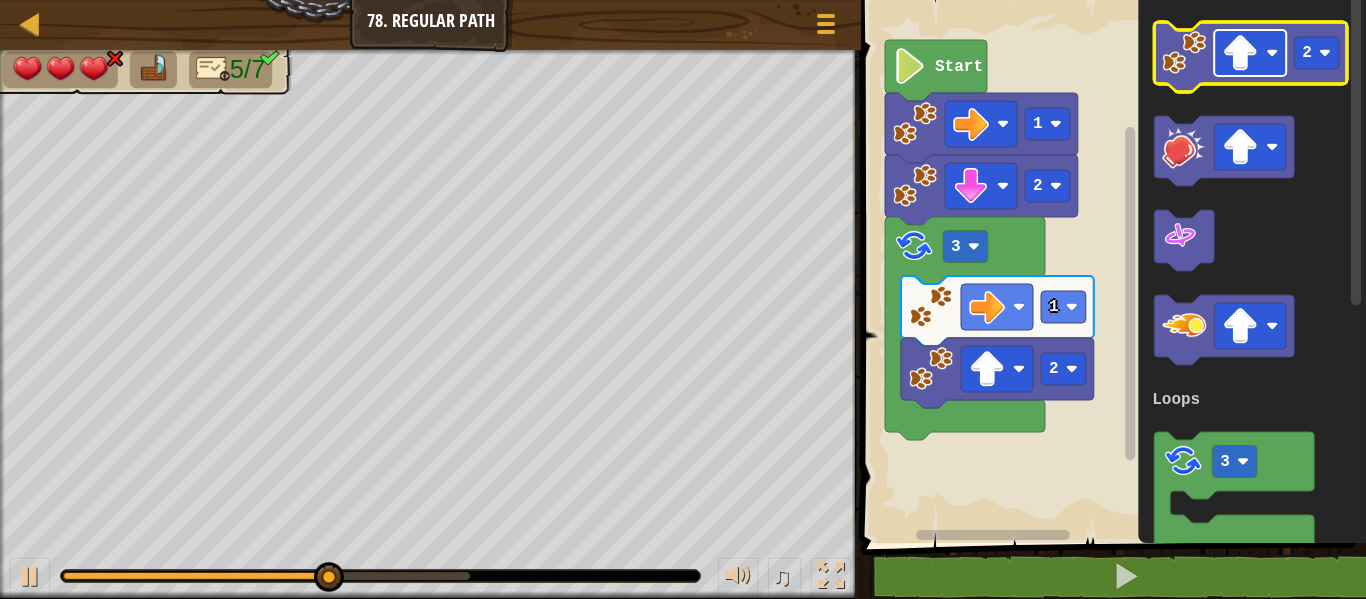 click 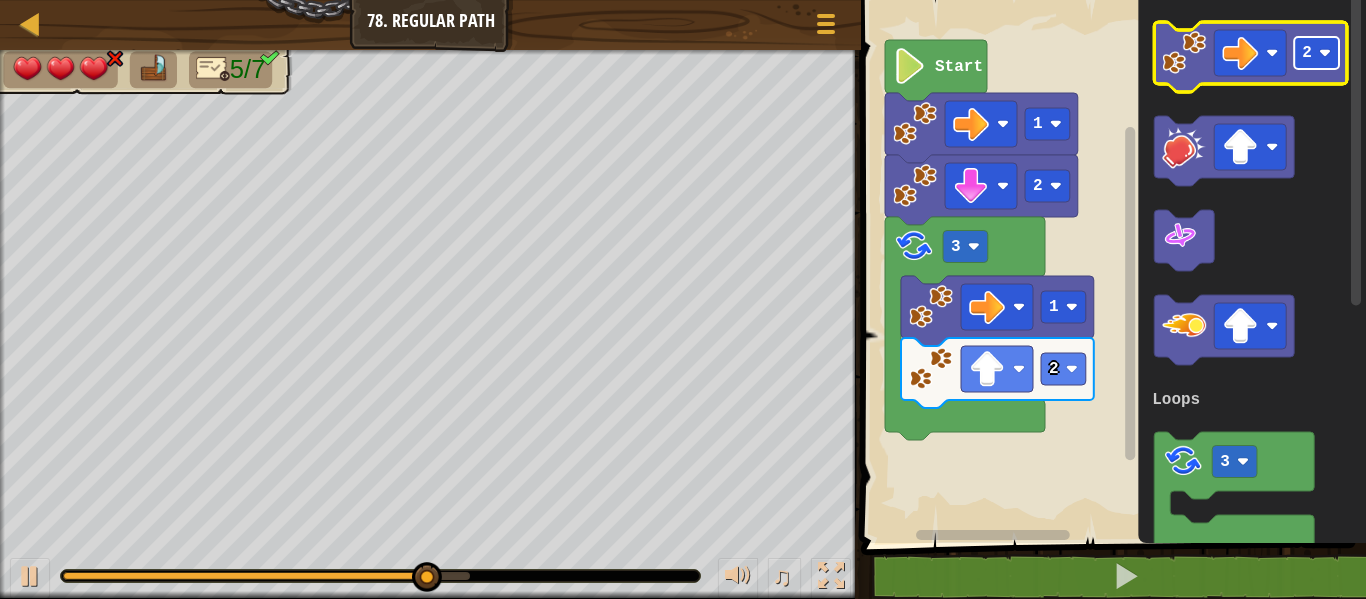 click on "2" 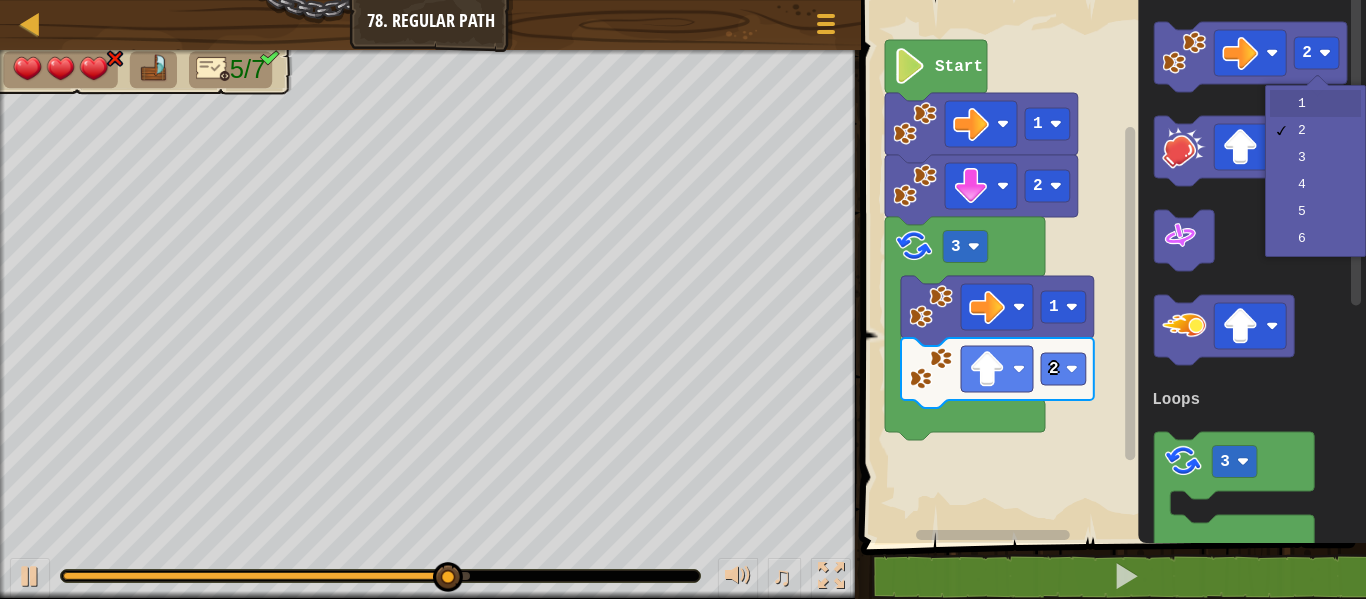drag, startPoint x: 1304, startPoint y: 114, endPoint x: 1290, endPoint y: 114, distance: 14 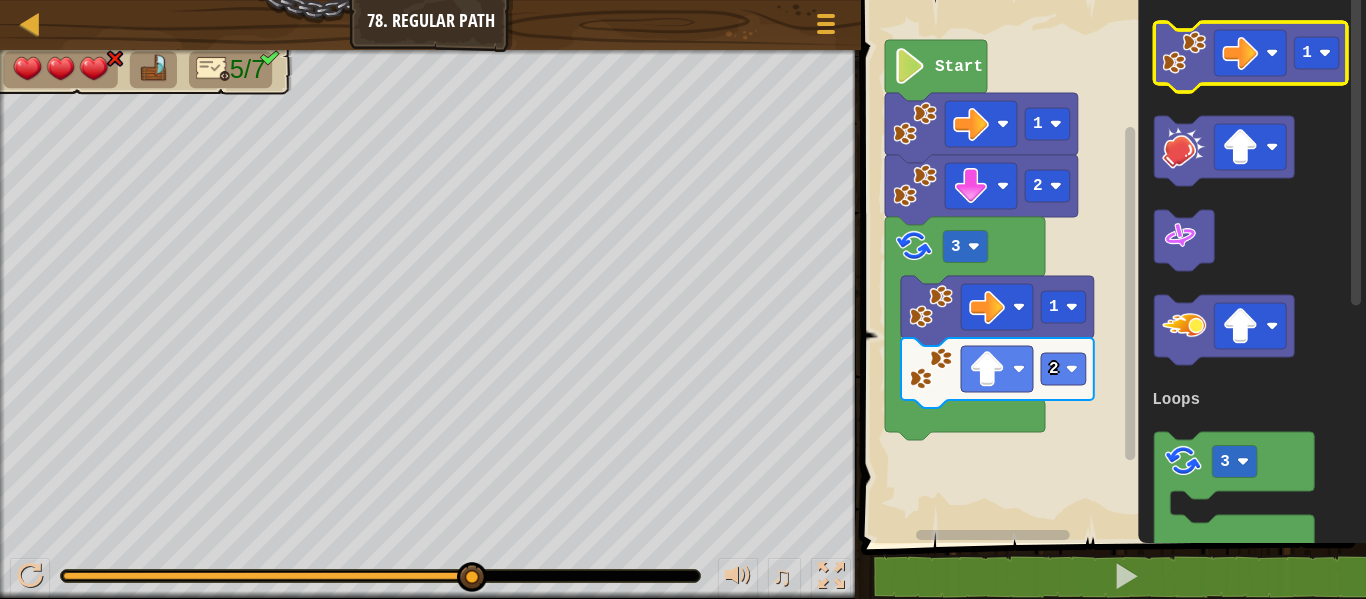 click 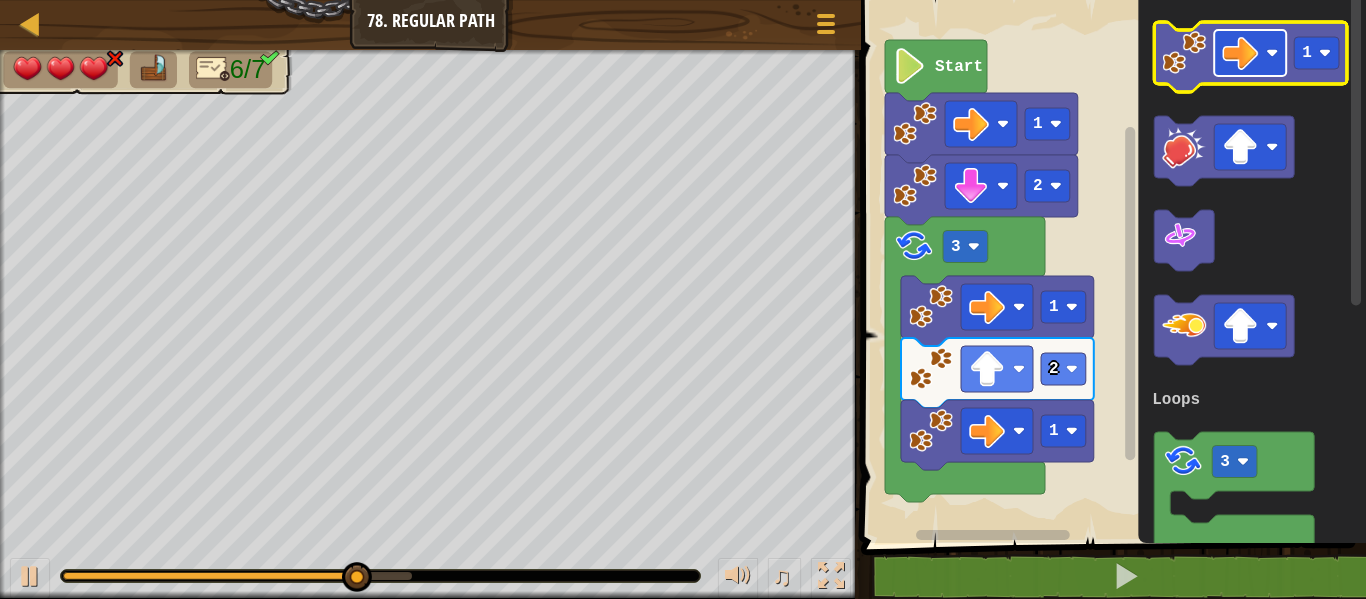click 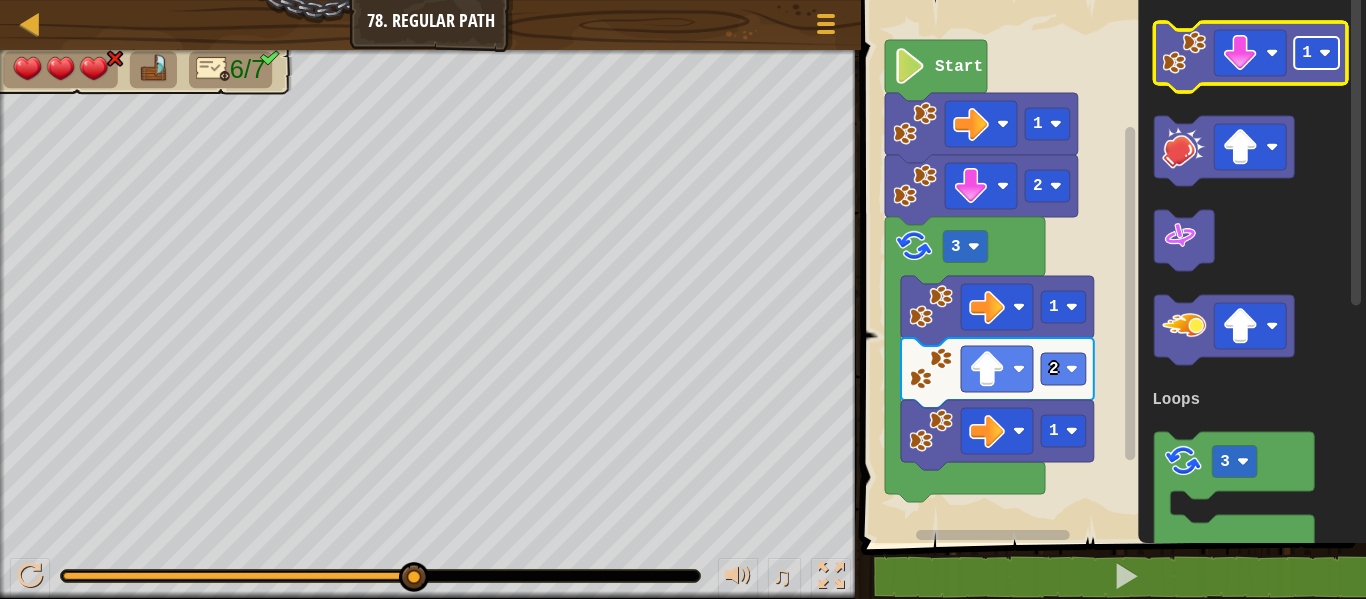 click 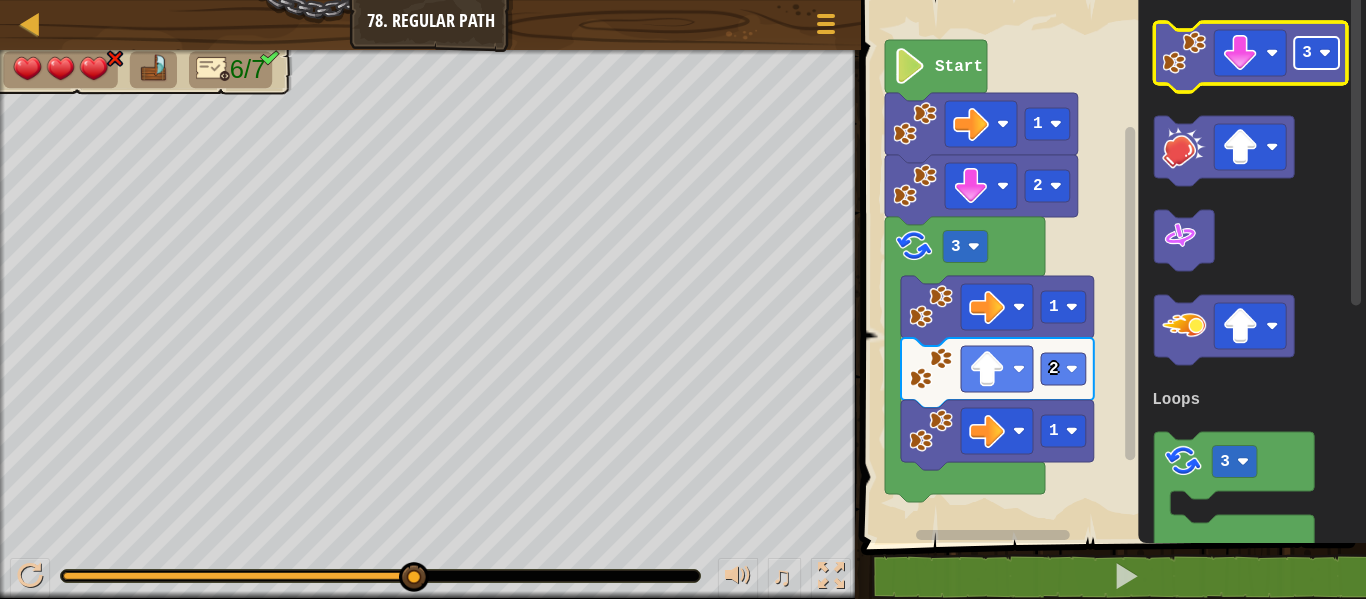 click 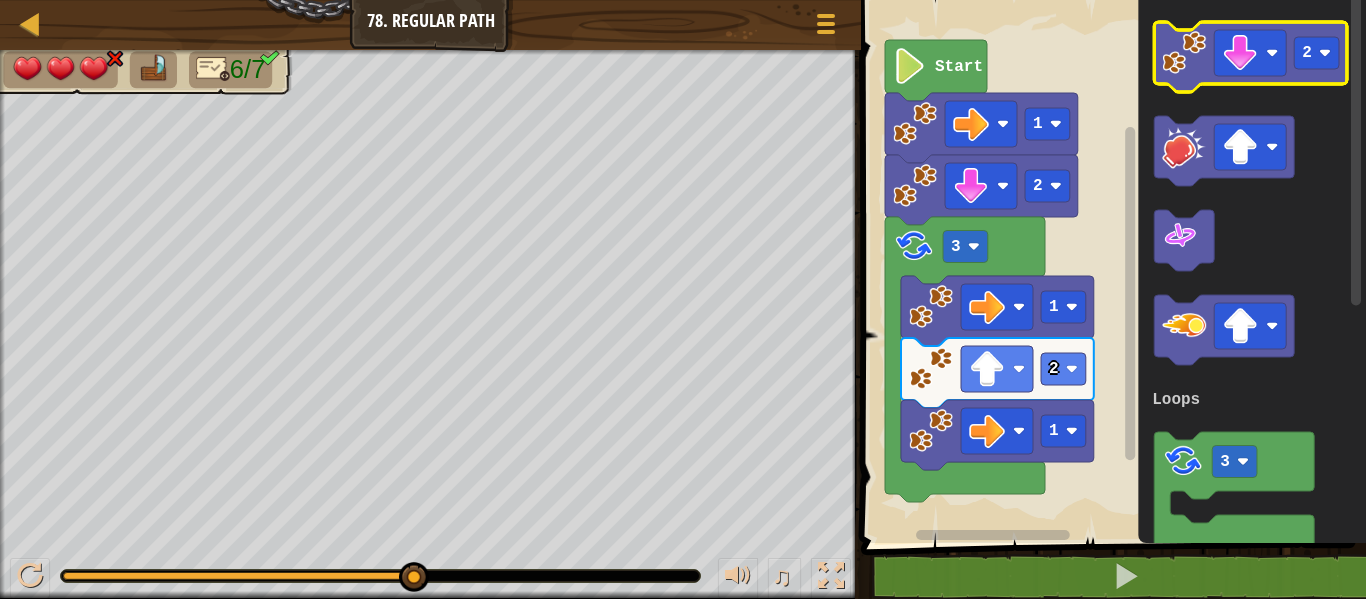 click 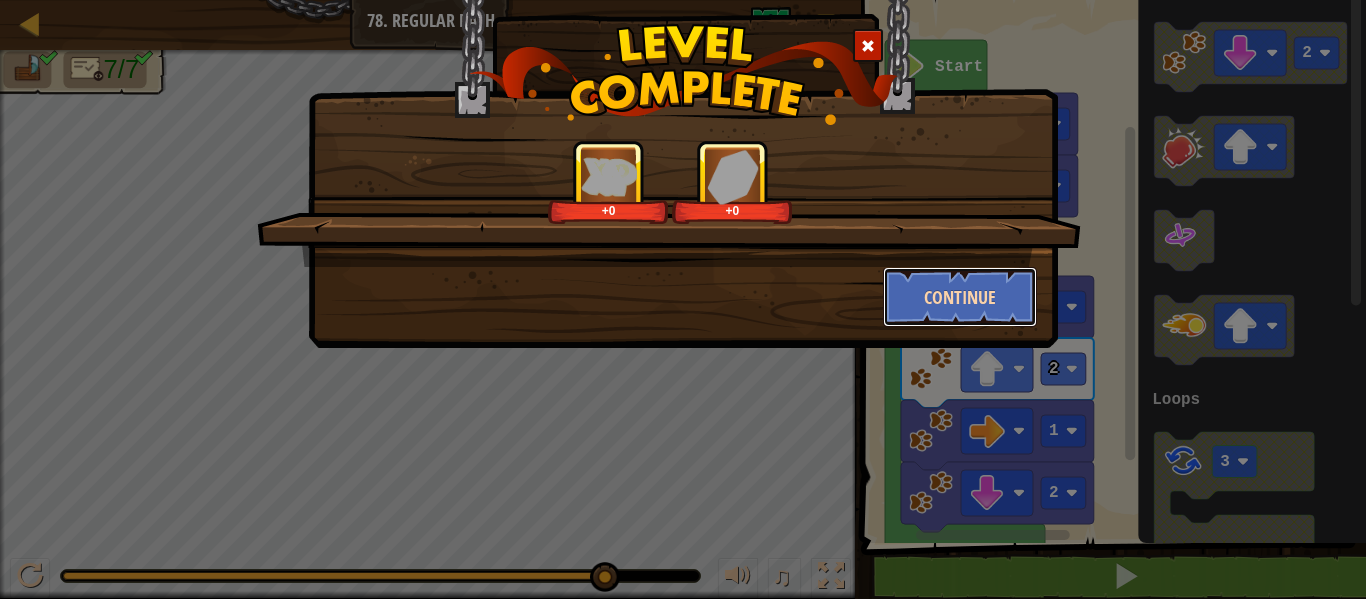 click on "Continue" at bounding box center (960, 297) 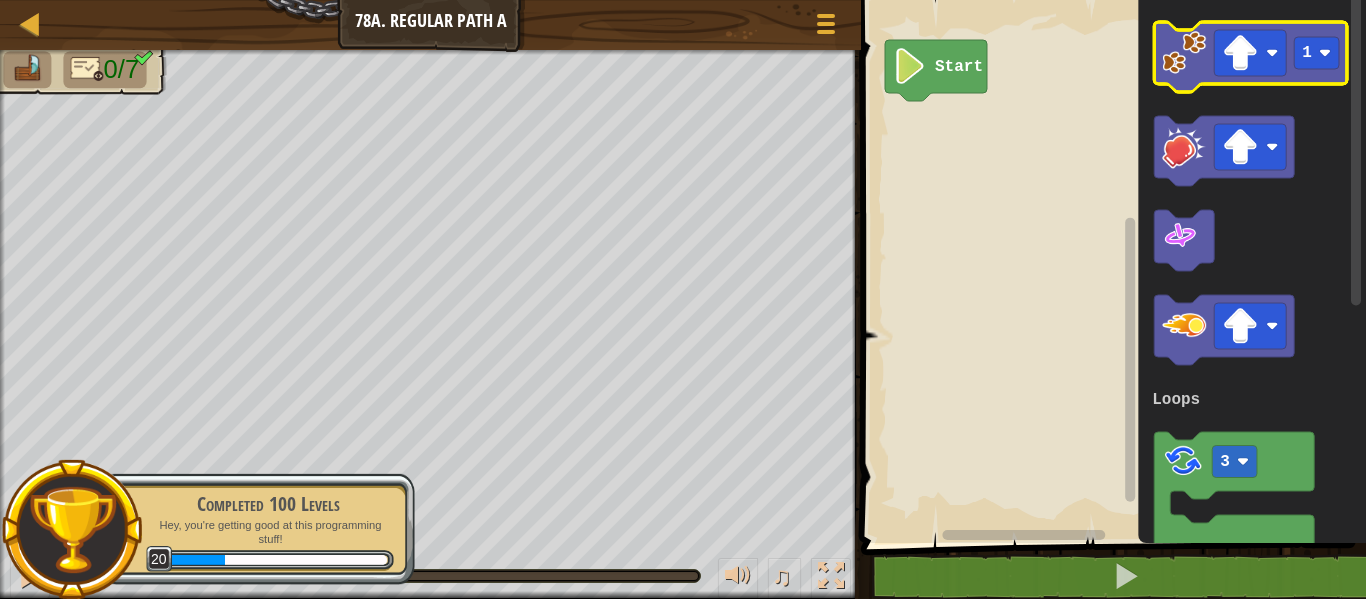 click 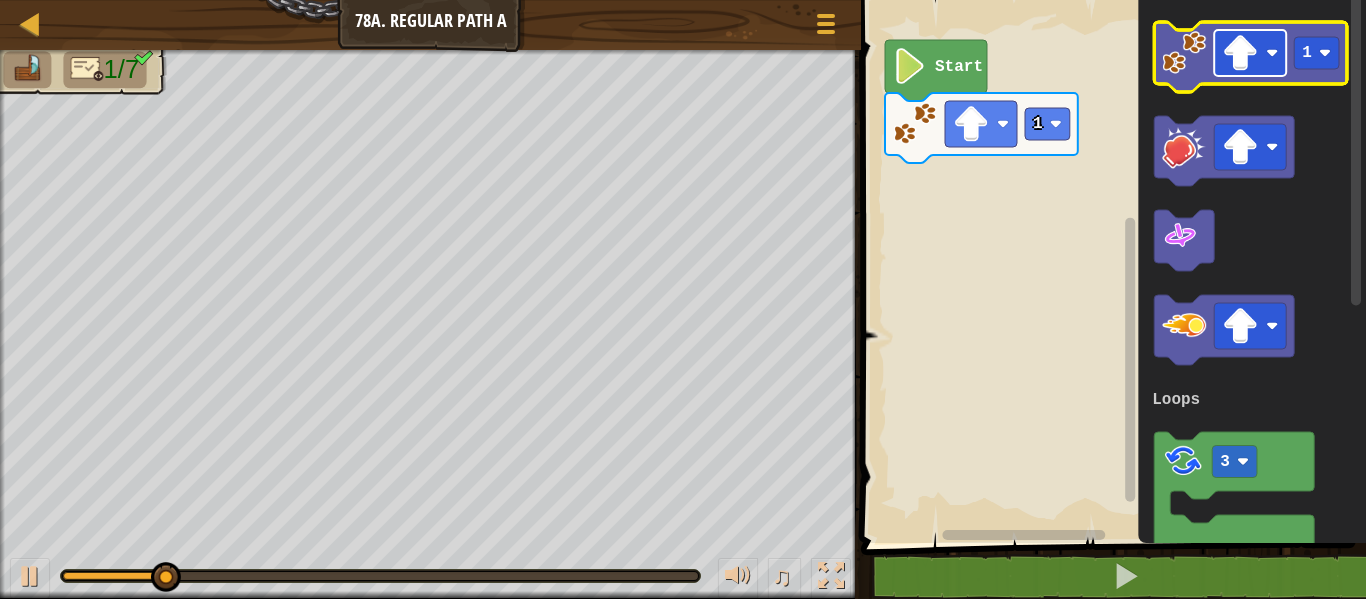 click 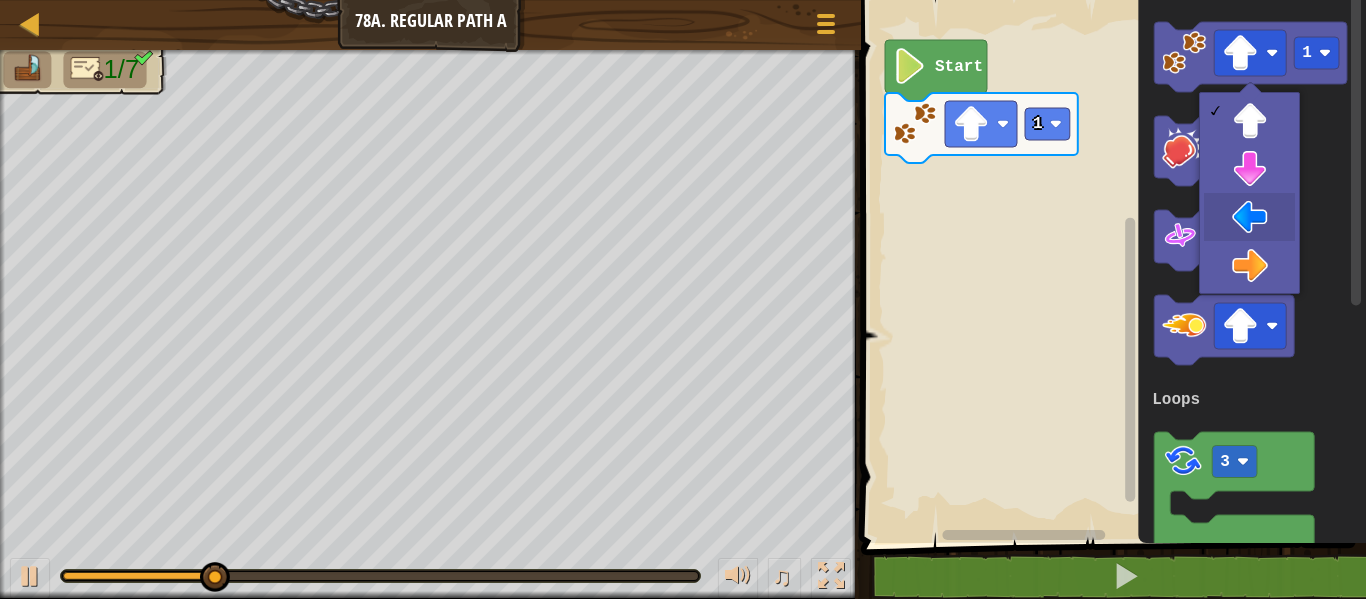 drag, startPoint x: 1260, startPoint y: 212, endPoint x: 1292, endPoint y: 153, distance: 67.11929 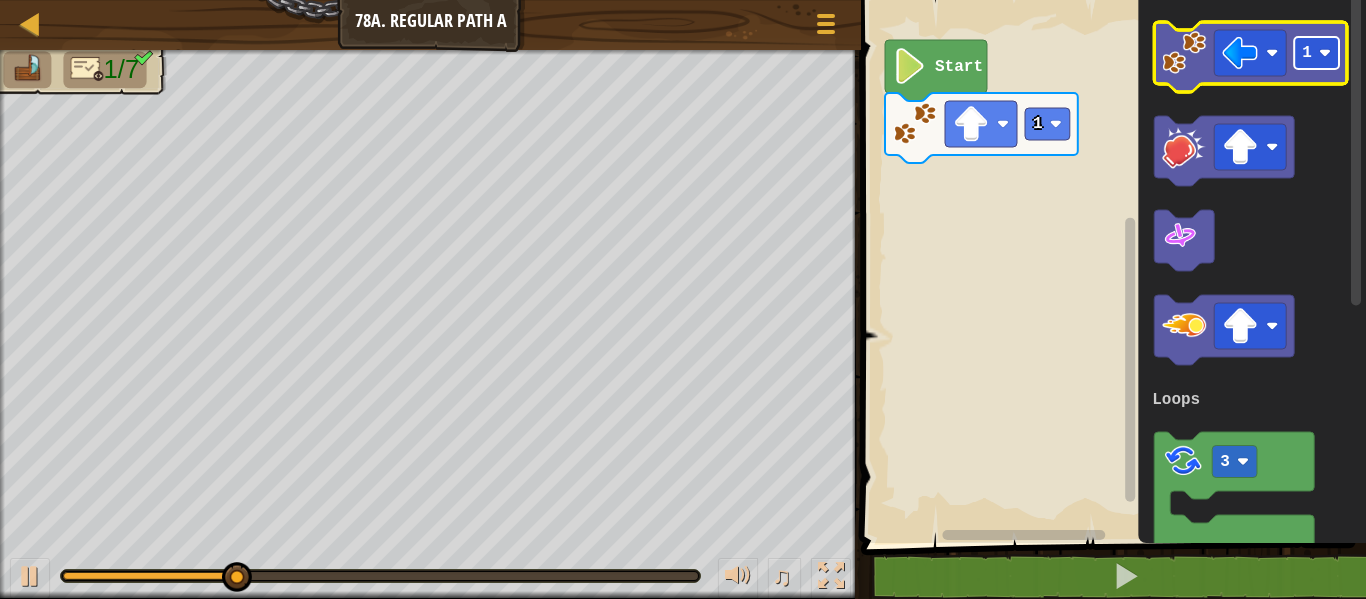 click 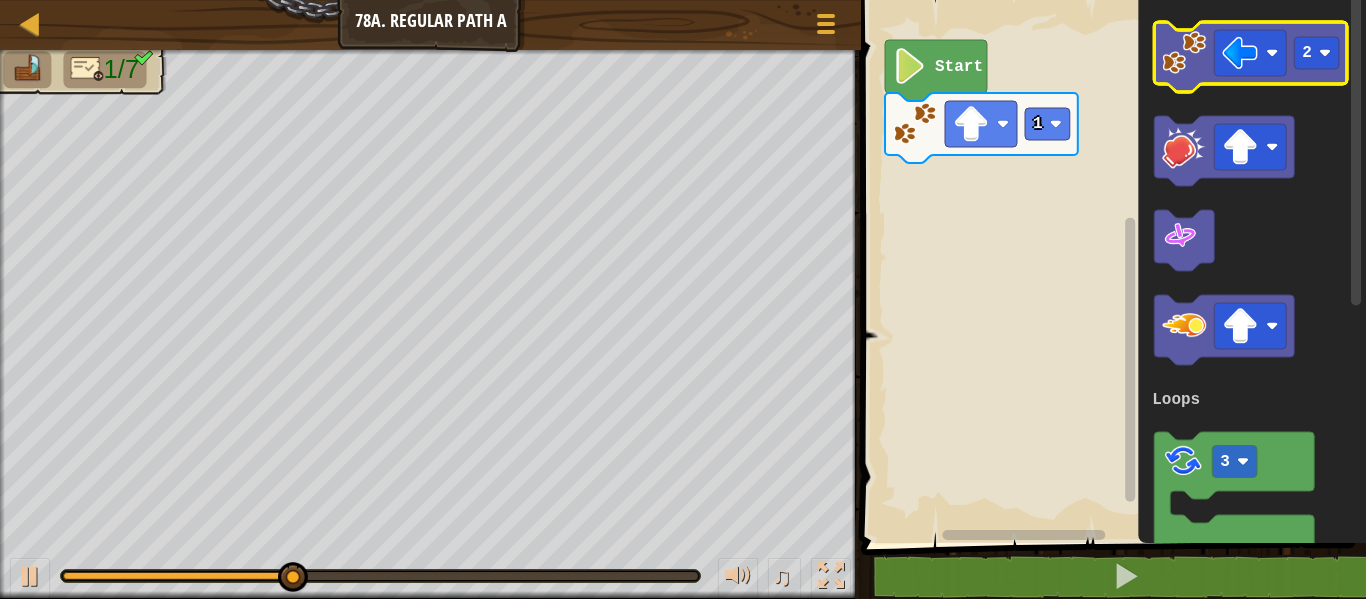 click 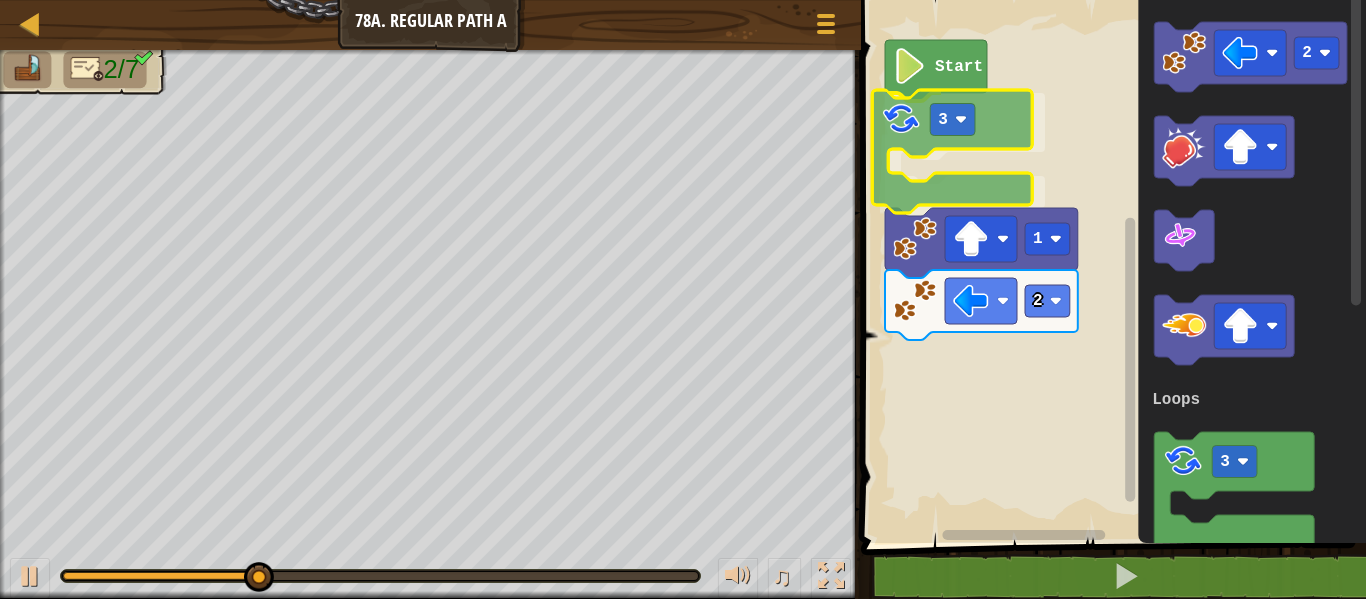 click on "Loops Start 3 1 2 2 3 Loops 3" at bounding box center [1110, 266] 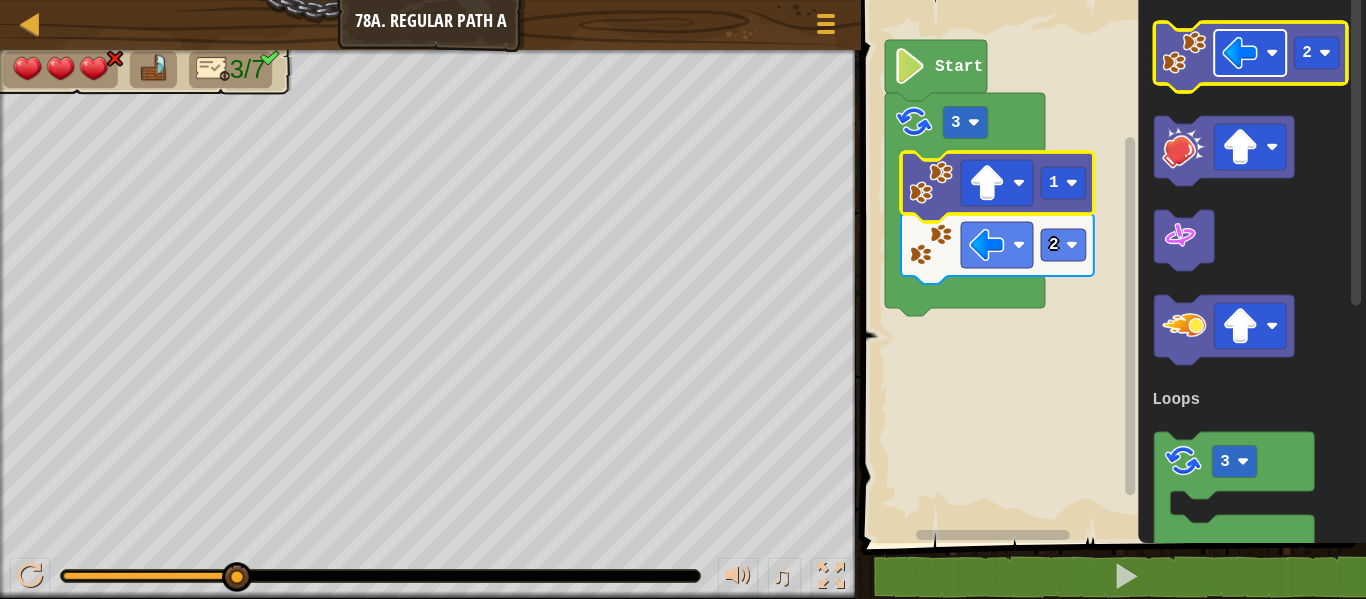 click 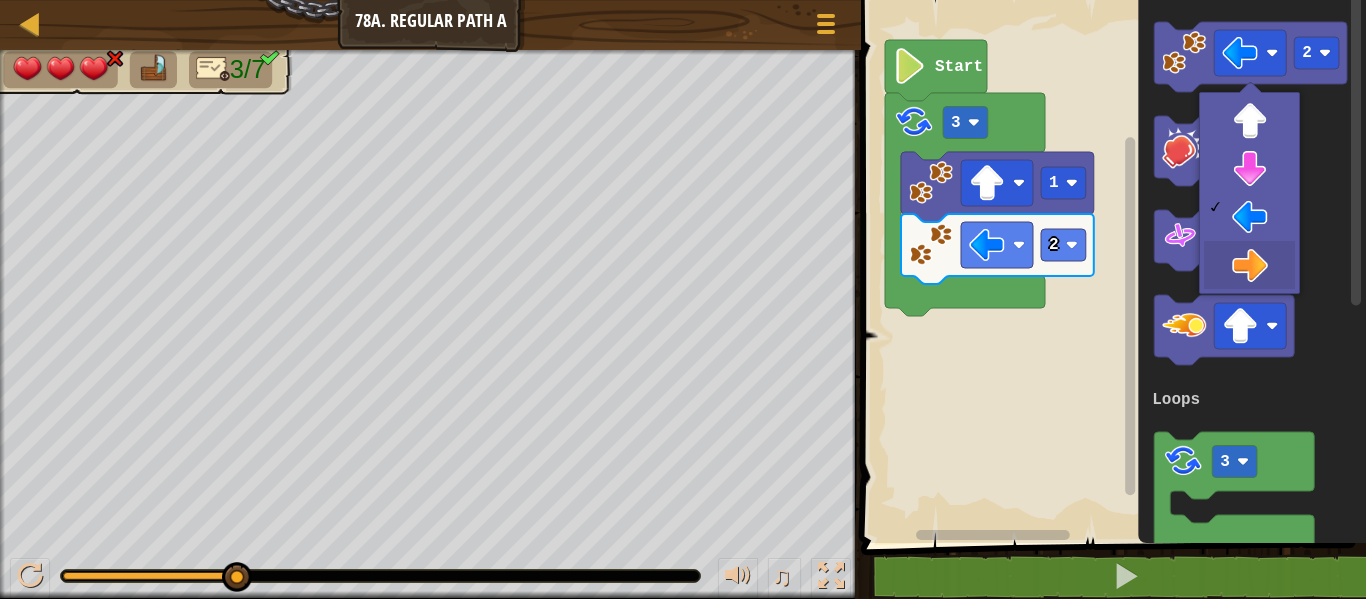drag, startPoint x: 1243, startPoint y: 257, endPoint x: 1196, endPoint y: 205, distance: 70.0928 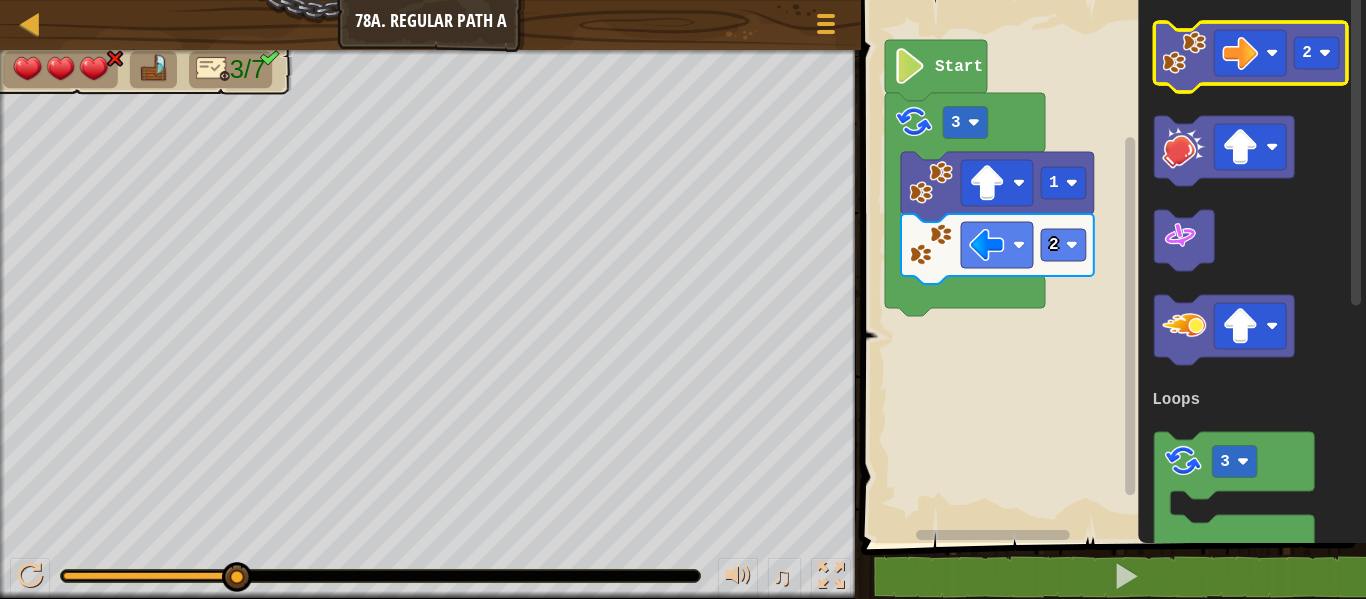 click 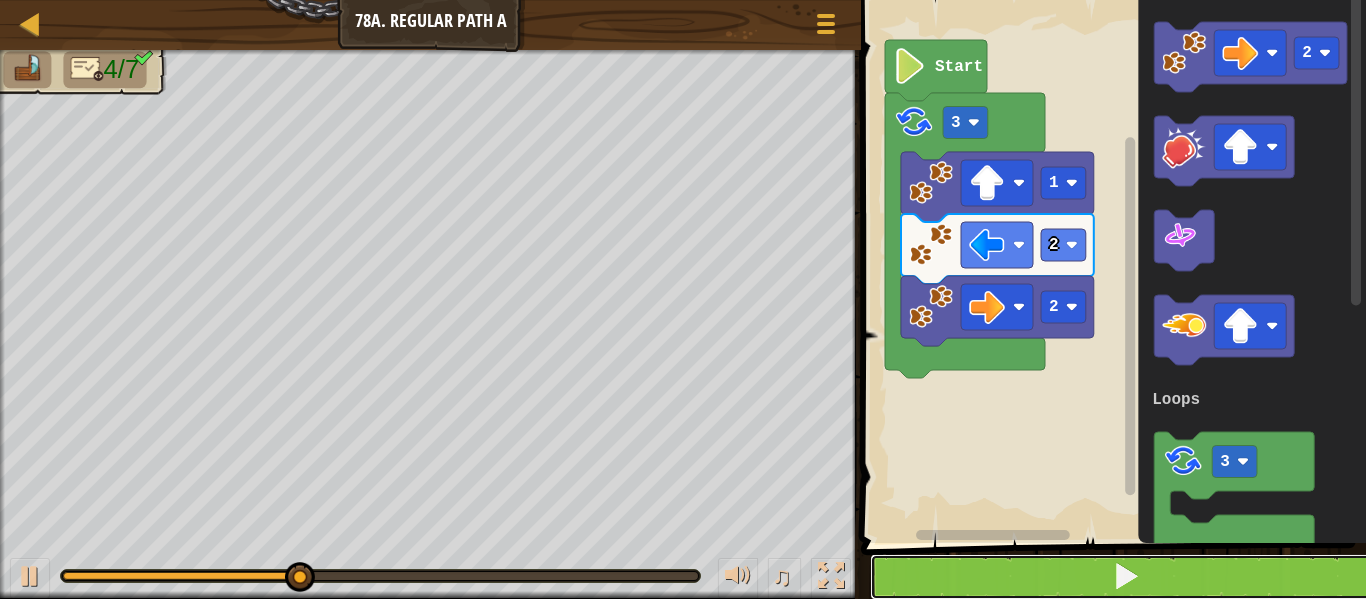 click at bounding box center [1125, 577] 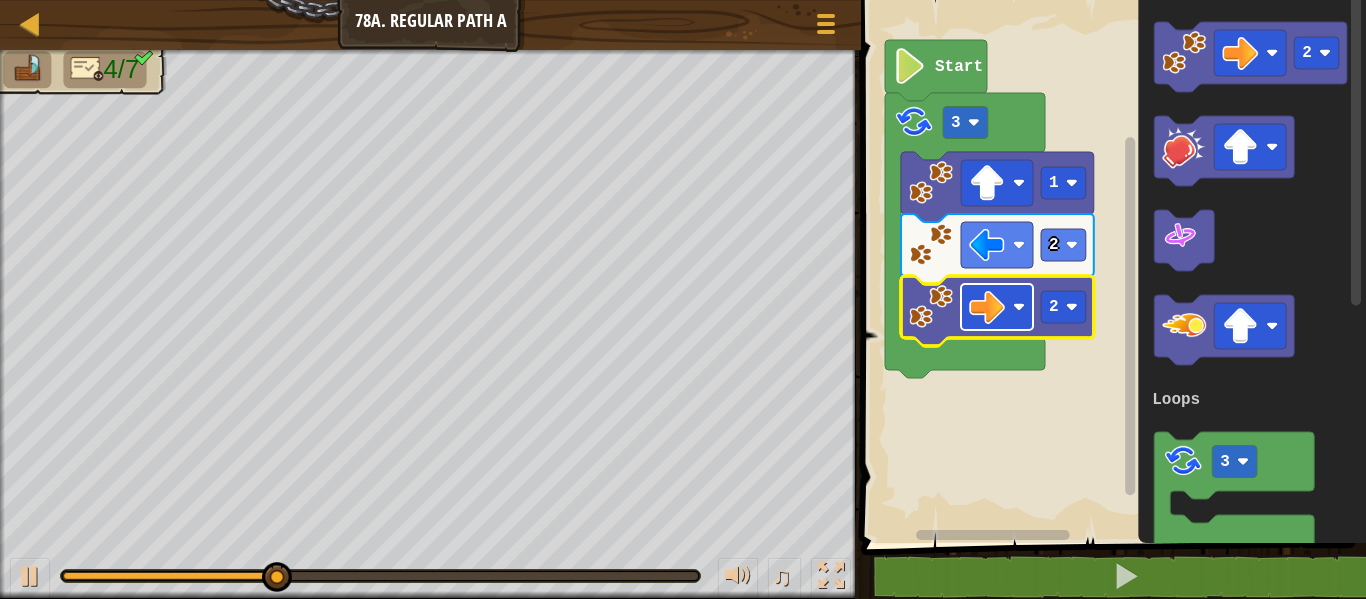 click 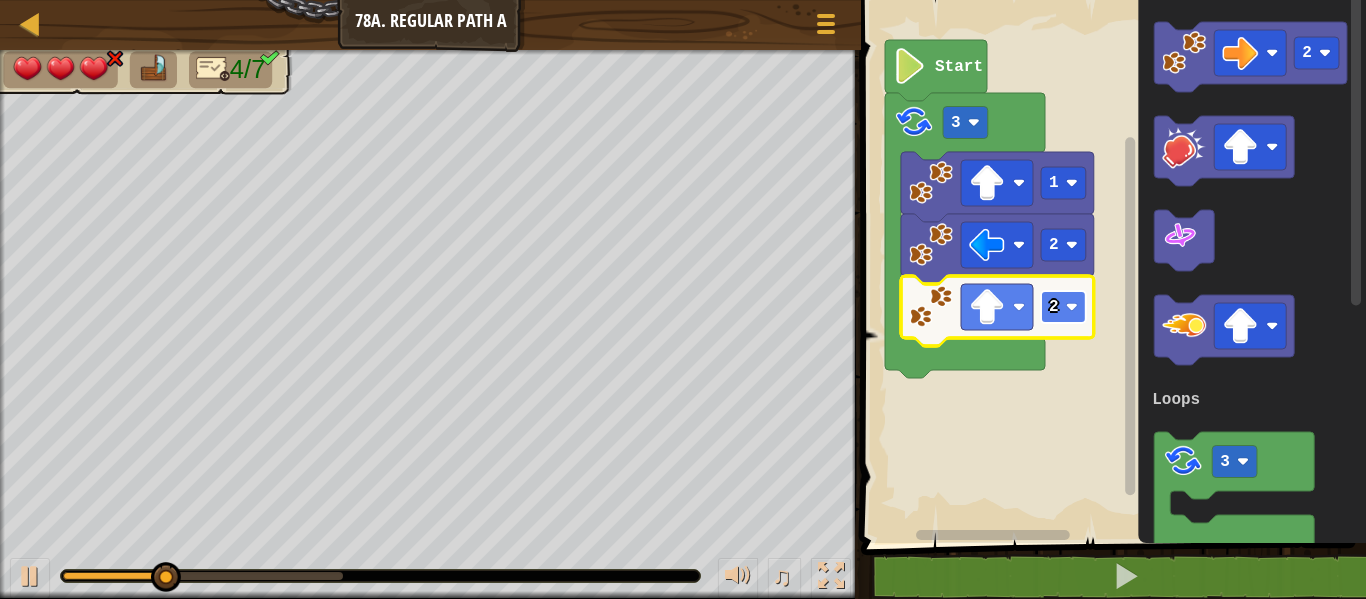 click 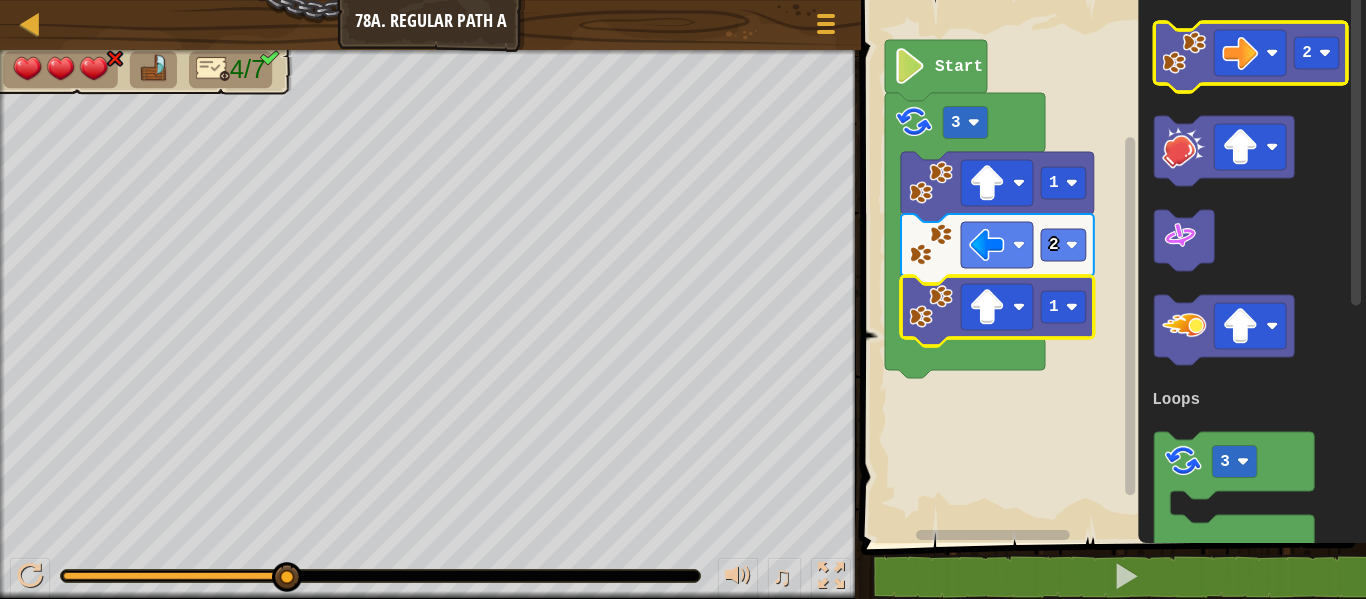 click on "2" 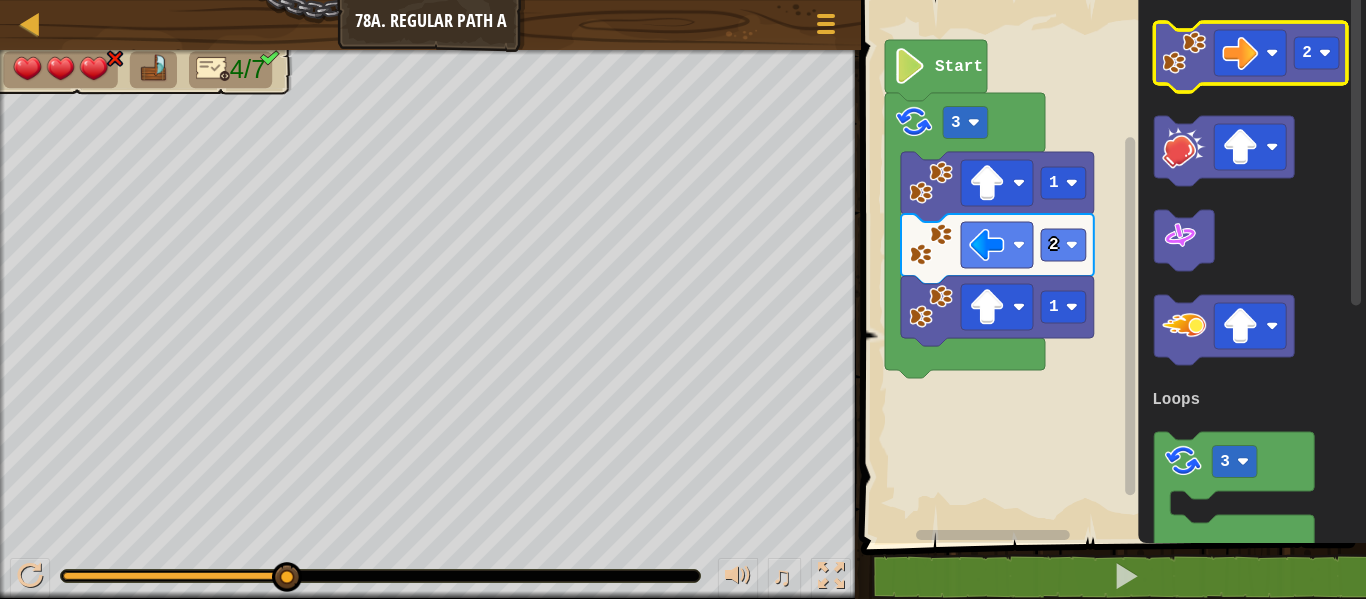 click on "2" 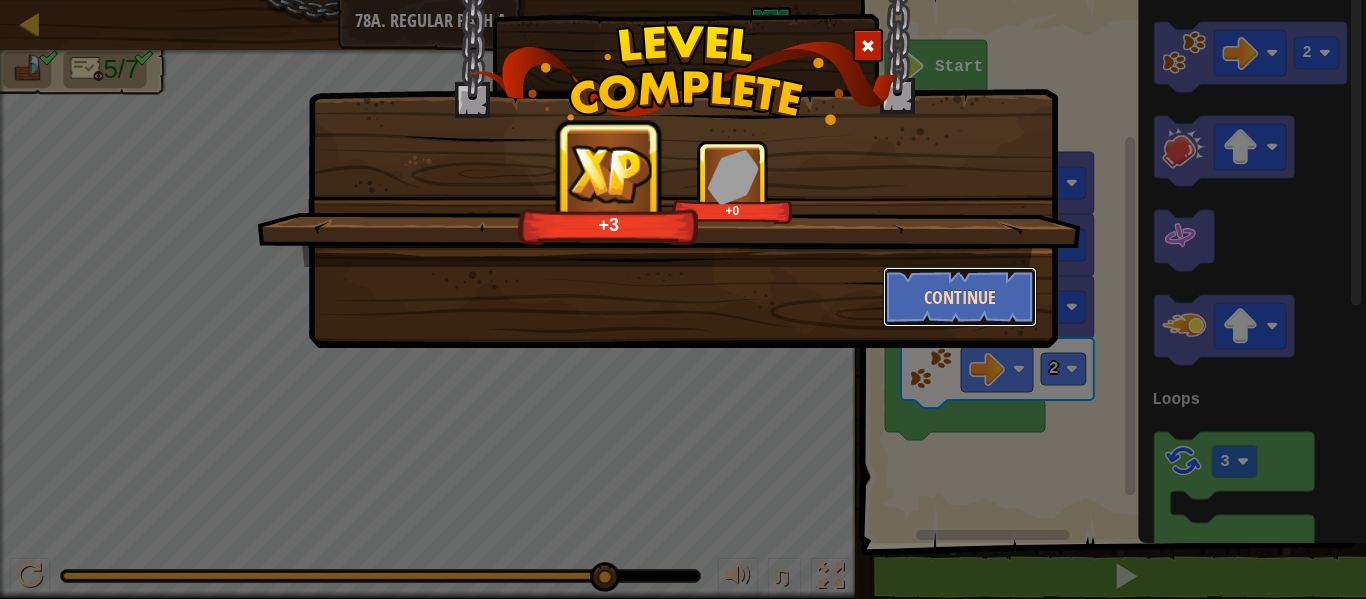 click on "Continue" at bounding box center (960, 297) 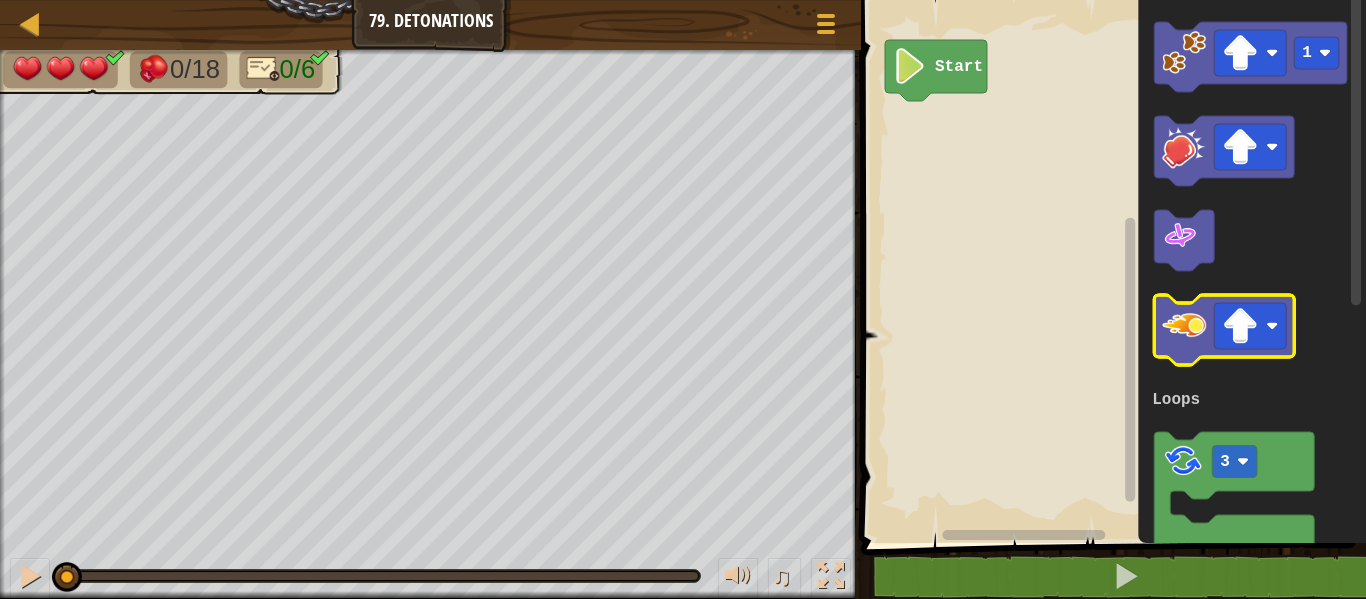 click 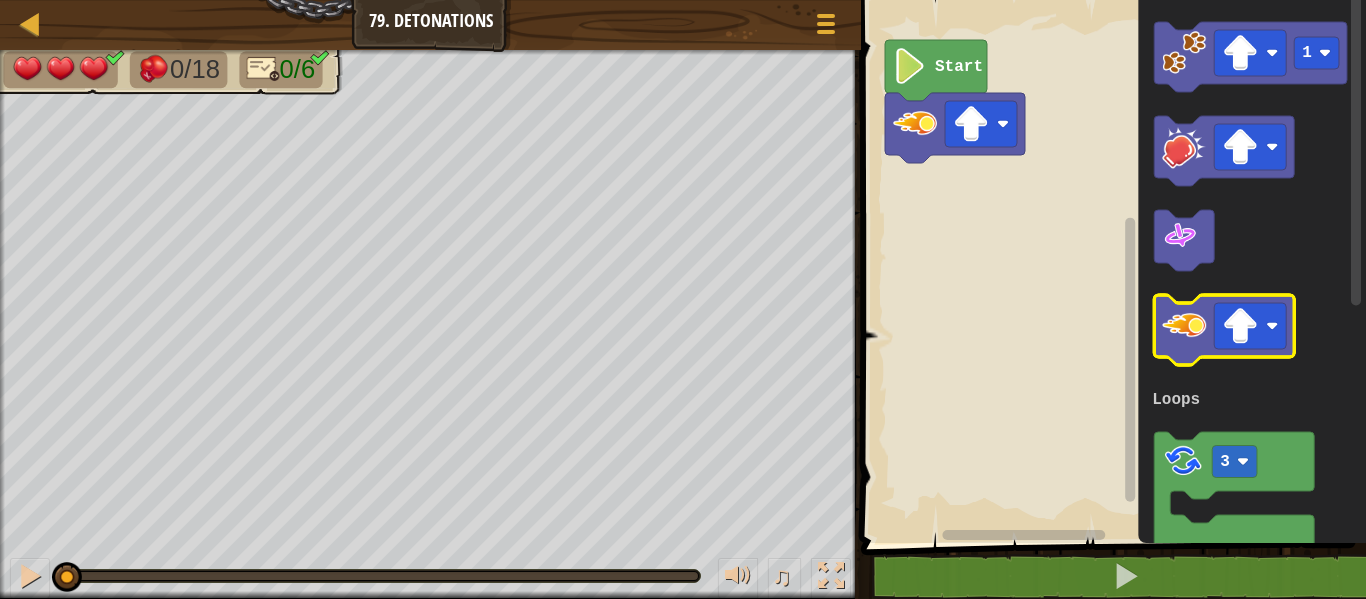 click 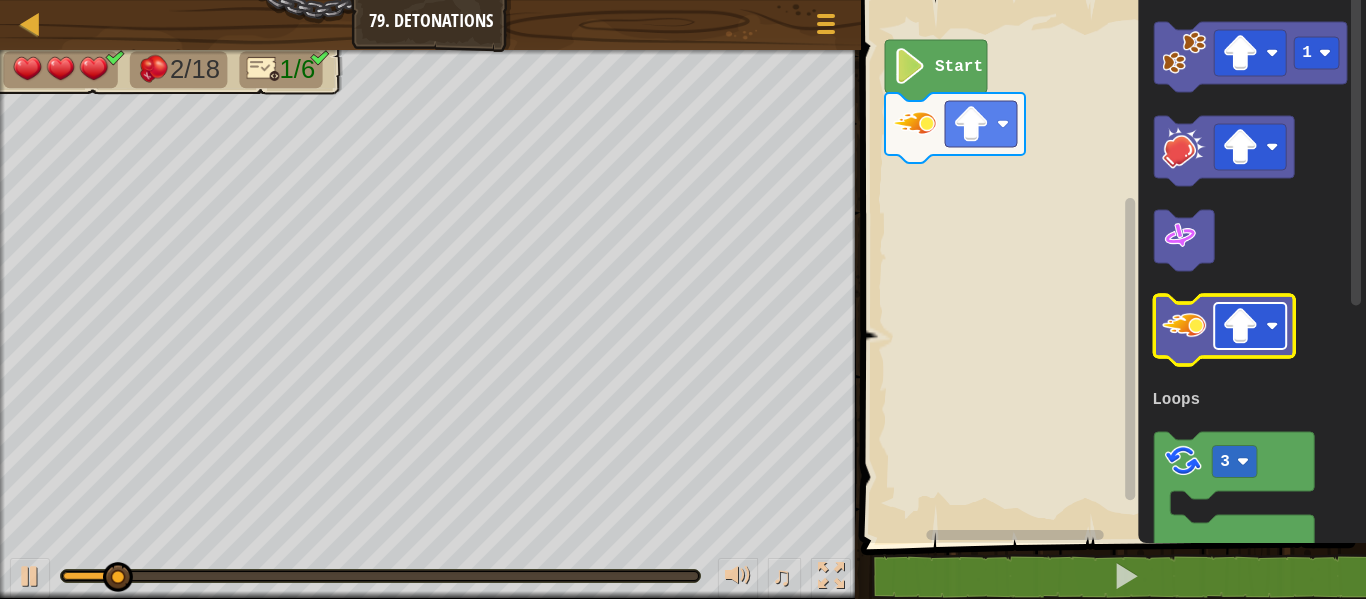 click 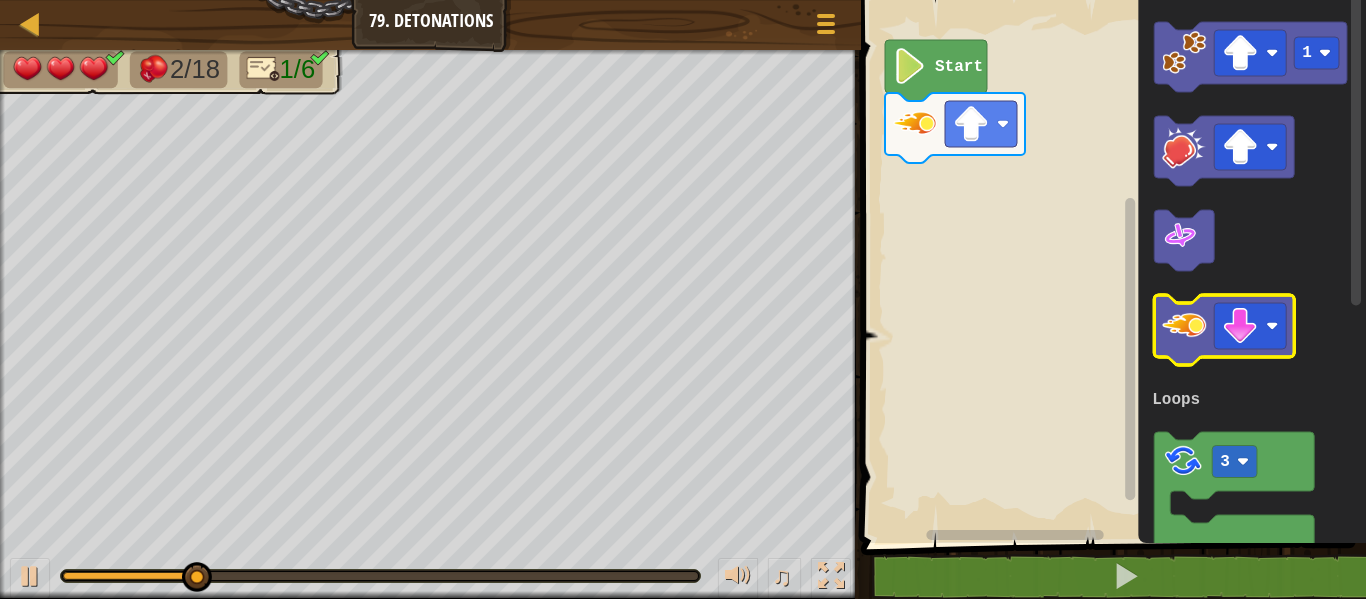 click 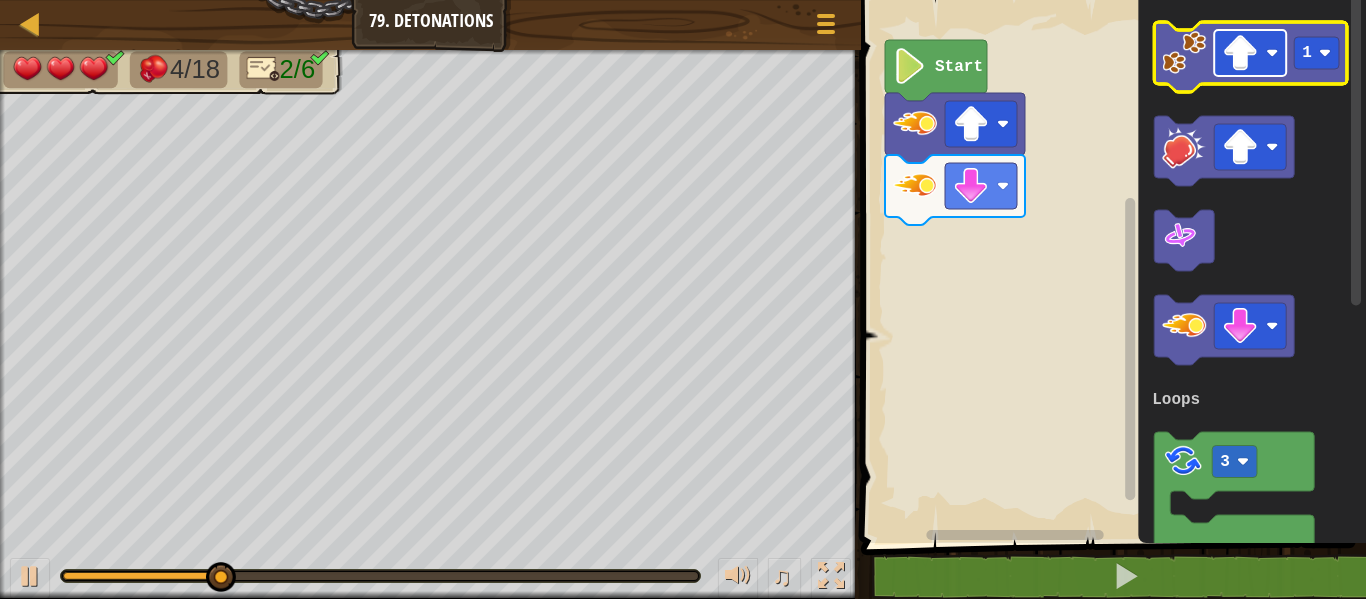 click 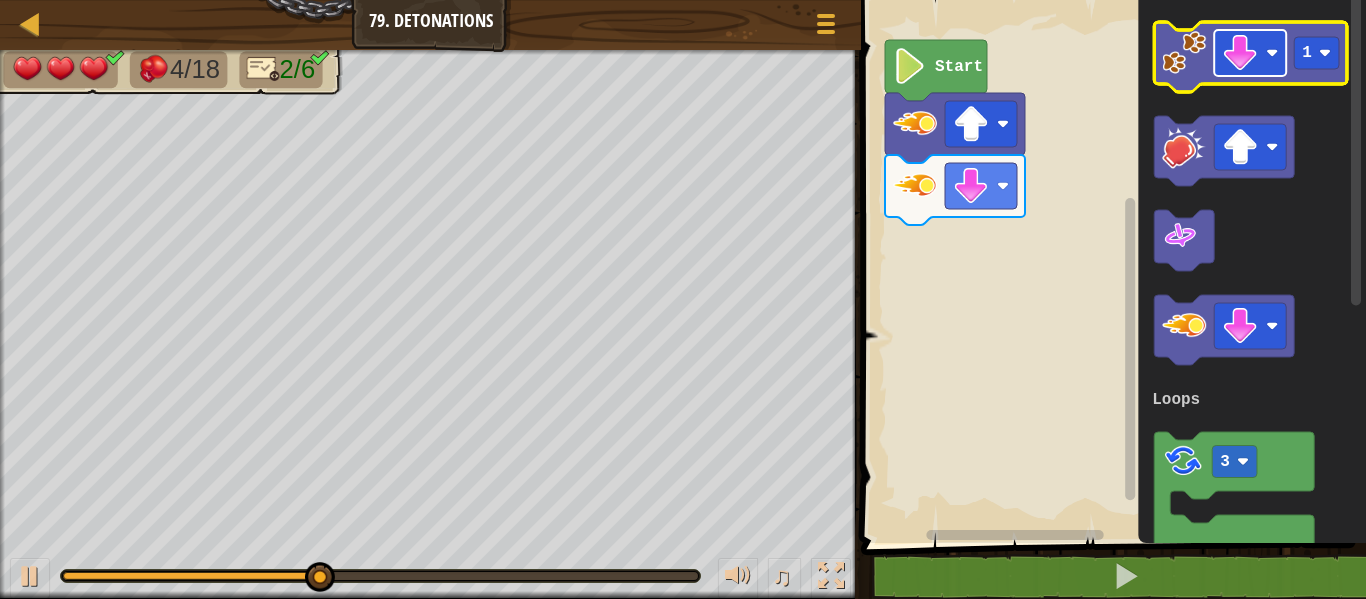 click 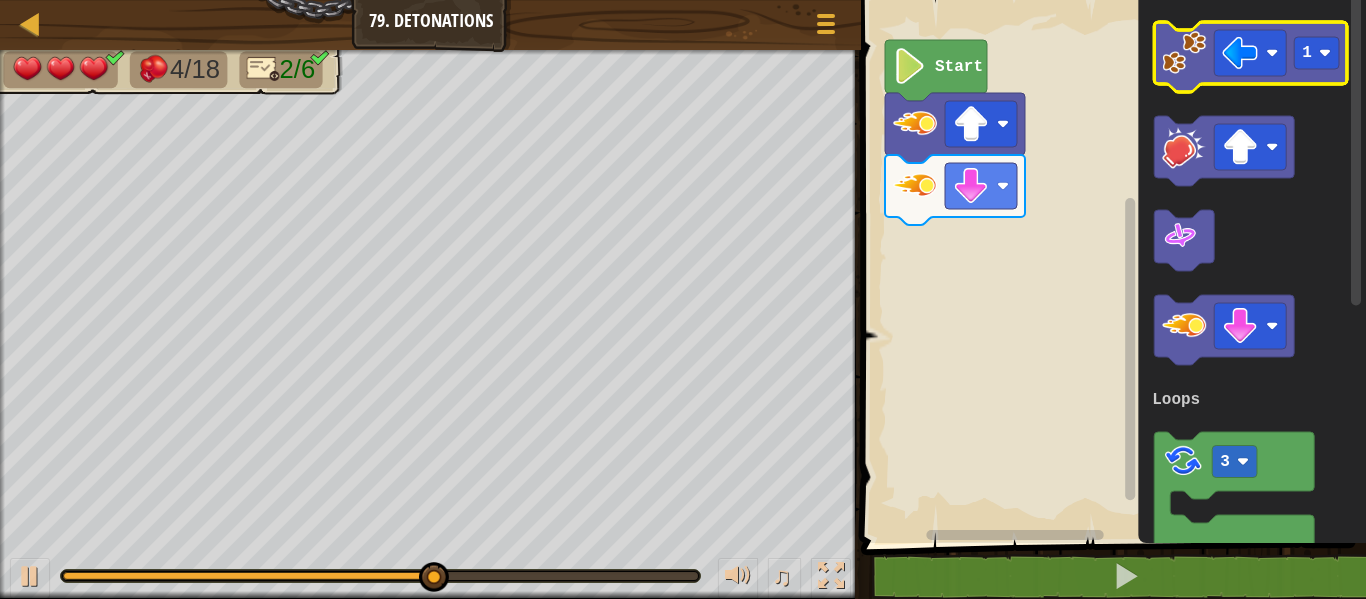 click 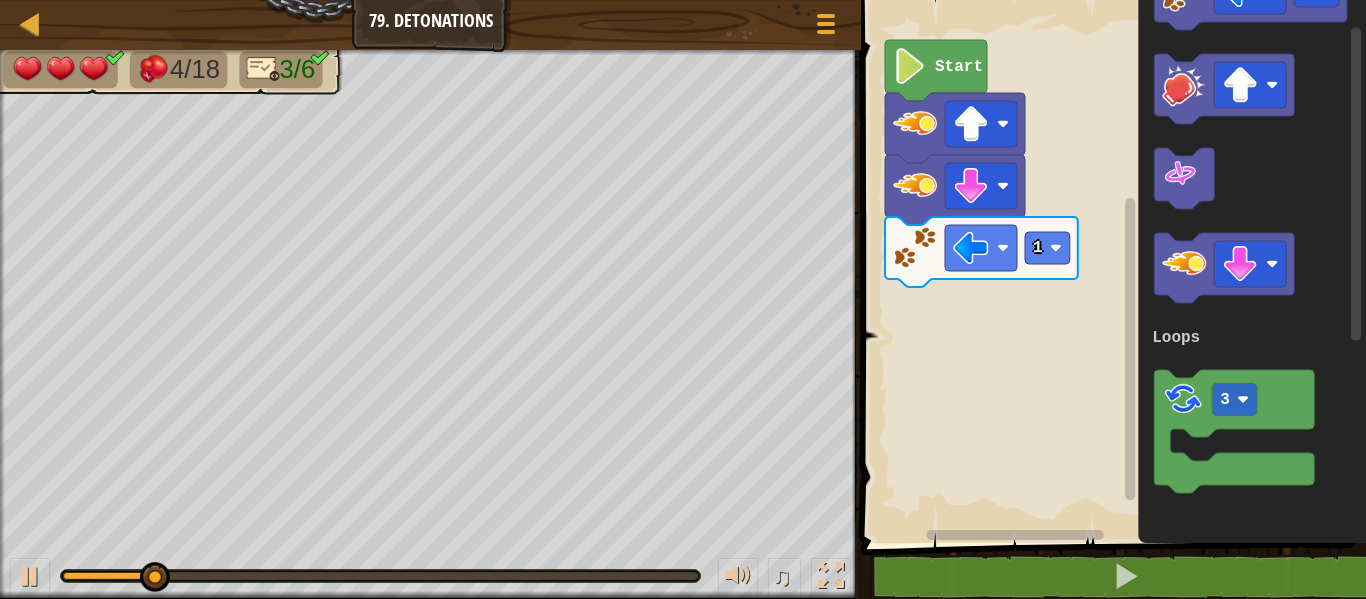 click on "Loops Start 1 1 3 Loops" at bounding box center (1110, 266) 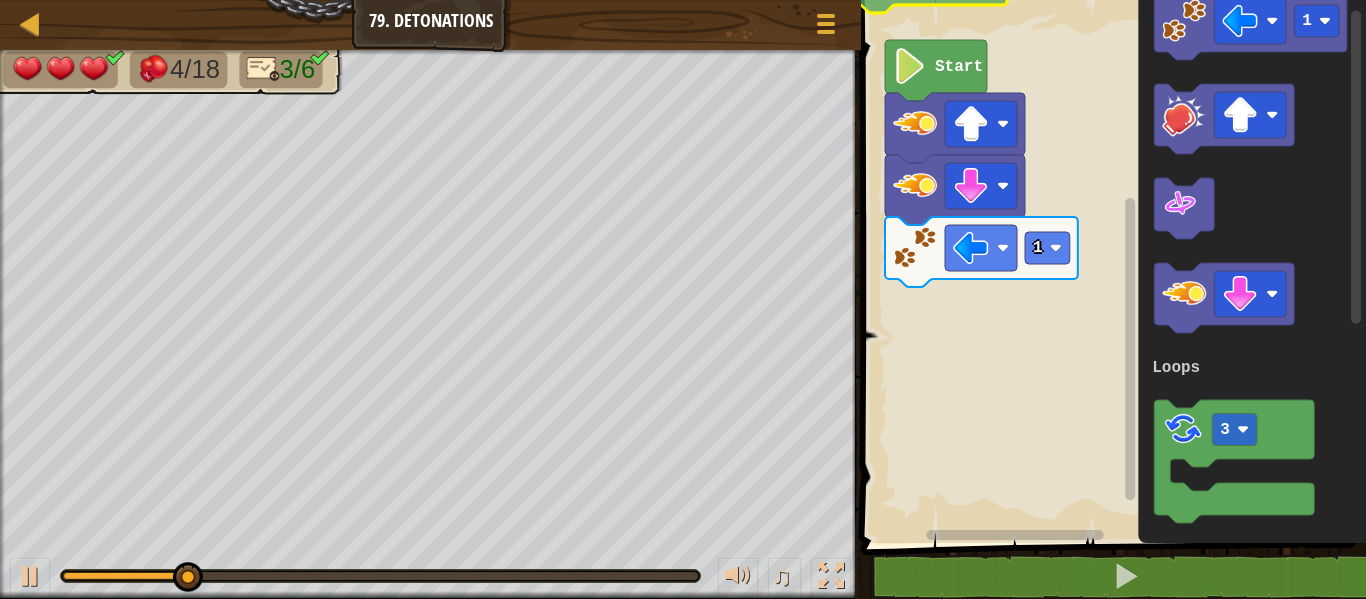 click on "Map Junior 79. Detonations Game Menu 1     הההההההההההההההההההההההההההההההההההההההההההההההההההההההההההההההההההההההההההההההההההההההההההההההההההההההההההההההההההההההההההההההההההההההההההההההההההההההההההההההההההההההההההההההההההההההההההההההההההההההההההההההההההההההההההההההההההההההההההההההההההההההההההההההה XXXXXXXXXXXXXXXXXXXXXXXXXXXXXXXXXXXXXXXXXXXXXXXXXXXXXXXXXXXXXXXXXXXXXXXXXXXXXXXXXXXXXXXXXXXXXXXXXXXXXXXXXXXXXXXXXXXXXXXXXXXXXXXXXXXXXXXXXXXXXXXXXXXXXXXXXXXXXXXXXXXXXXXXXXXXXXXXXXXXXXXXXXXXXXXXXXXXXXXXXXXXXXXXXXXXXXXXXXXXXXXXXXXXXXXXXXXXXXXXXXXXXXXXXXXXXXXX Solution × Blocks 1     Loops Start 1 1 3 Loops 3 Code Saved Programming language : Python Statement   /  Call   /  go hit spin zap for-loop × Fix Your Code Need help? Ask the AI 4/18  3/6 ♫ Wolf Pup 1 2" at bounding box center [683, 0] 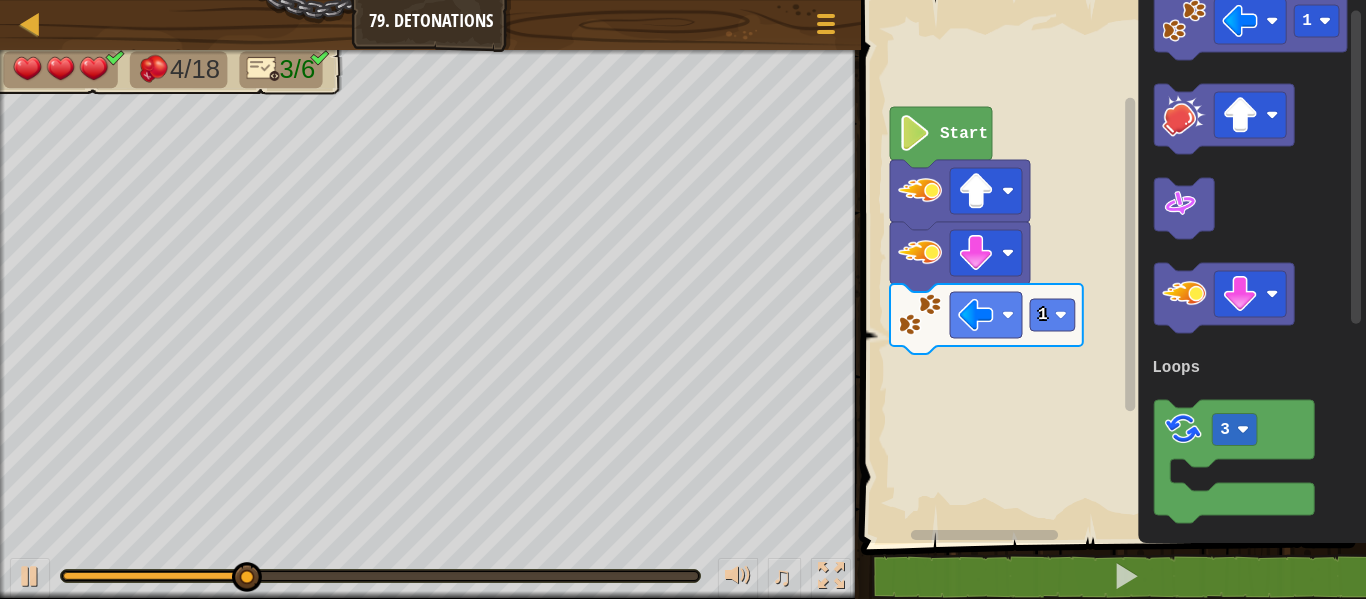 click 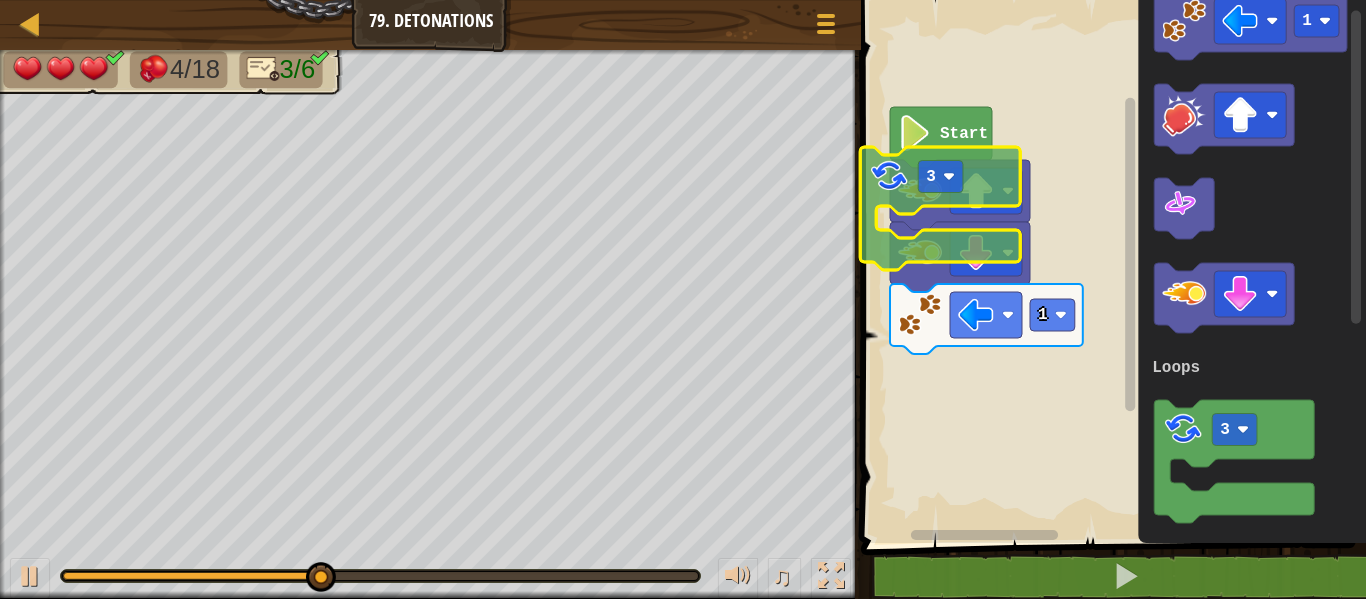 click on "Loops Start 1 3 1 3 Loops 3" at bounding box center [1110, 266] 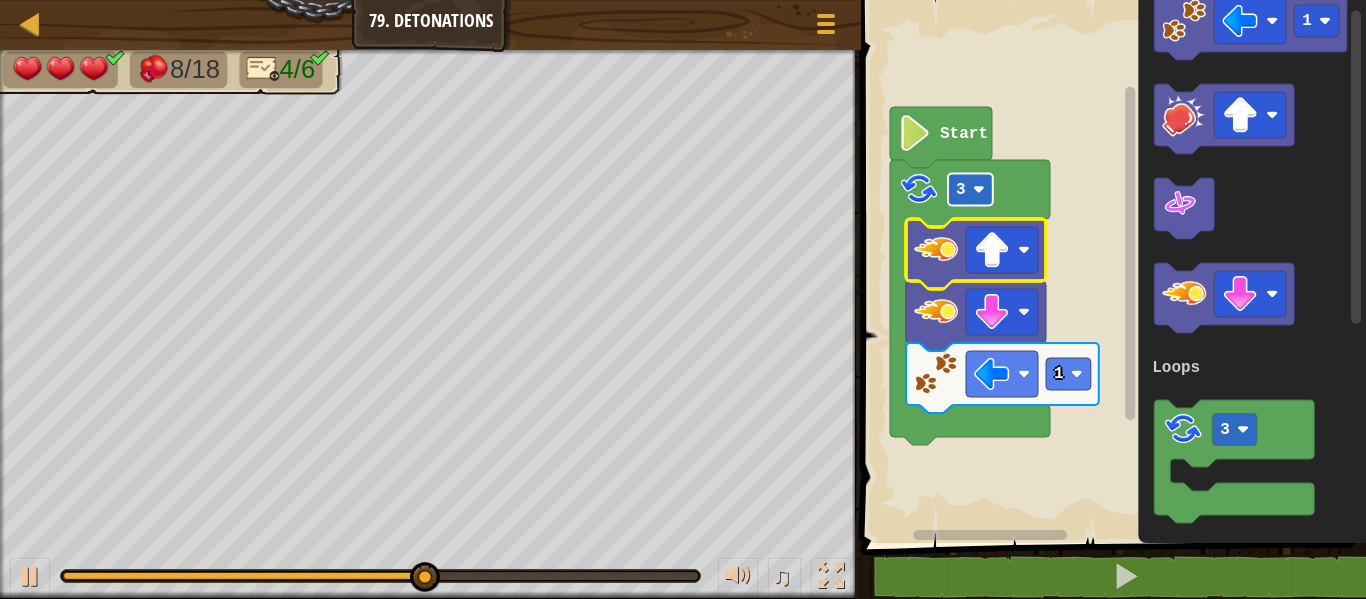 click 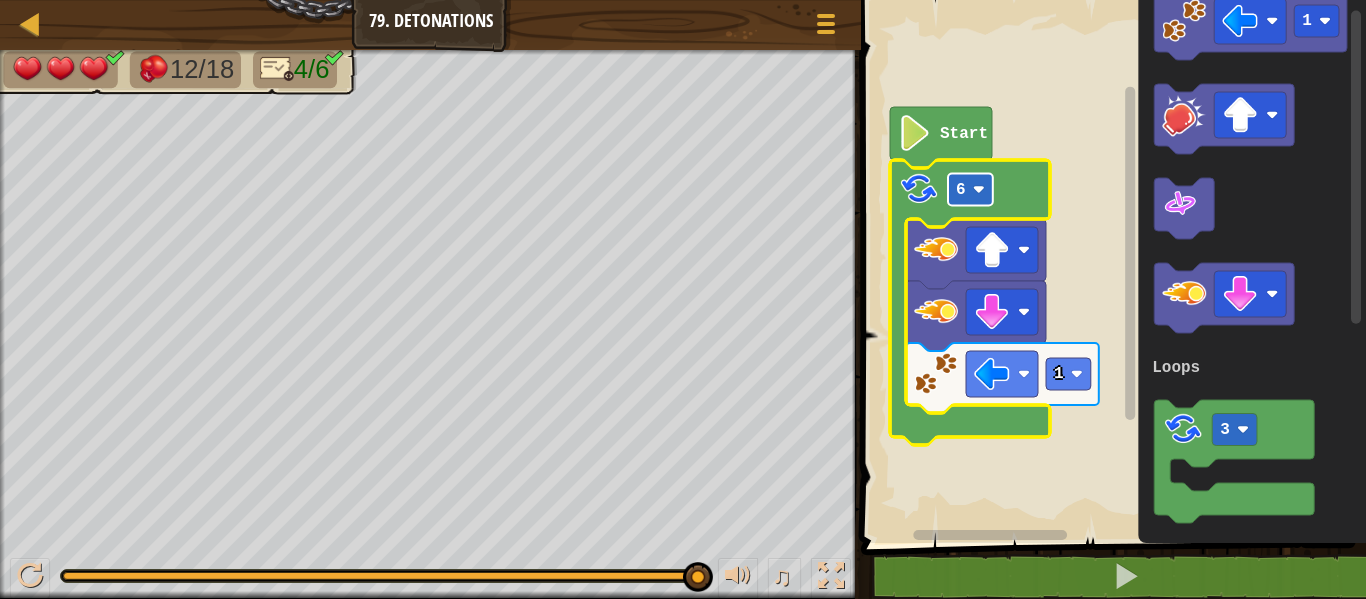 click on "6" 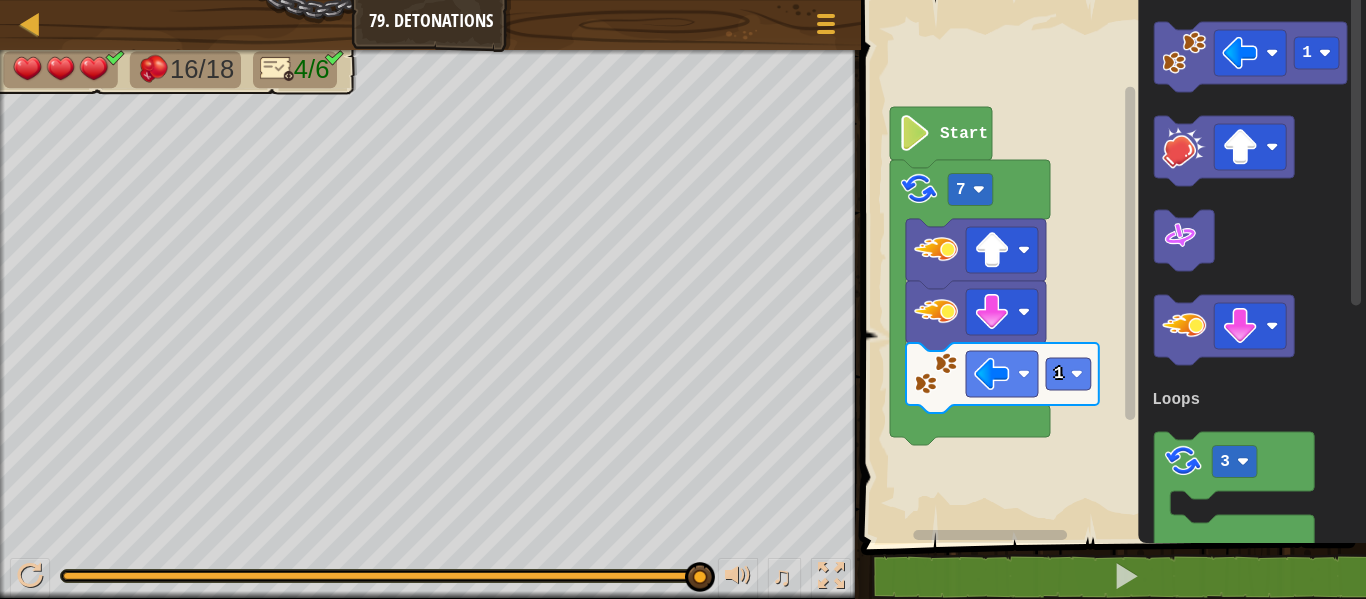 click on "Loops Start 7 1 1 3 Loops" at bounding box center [1110, 266] 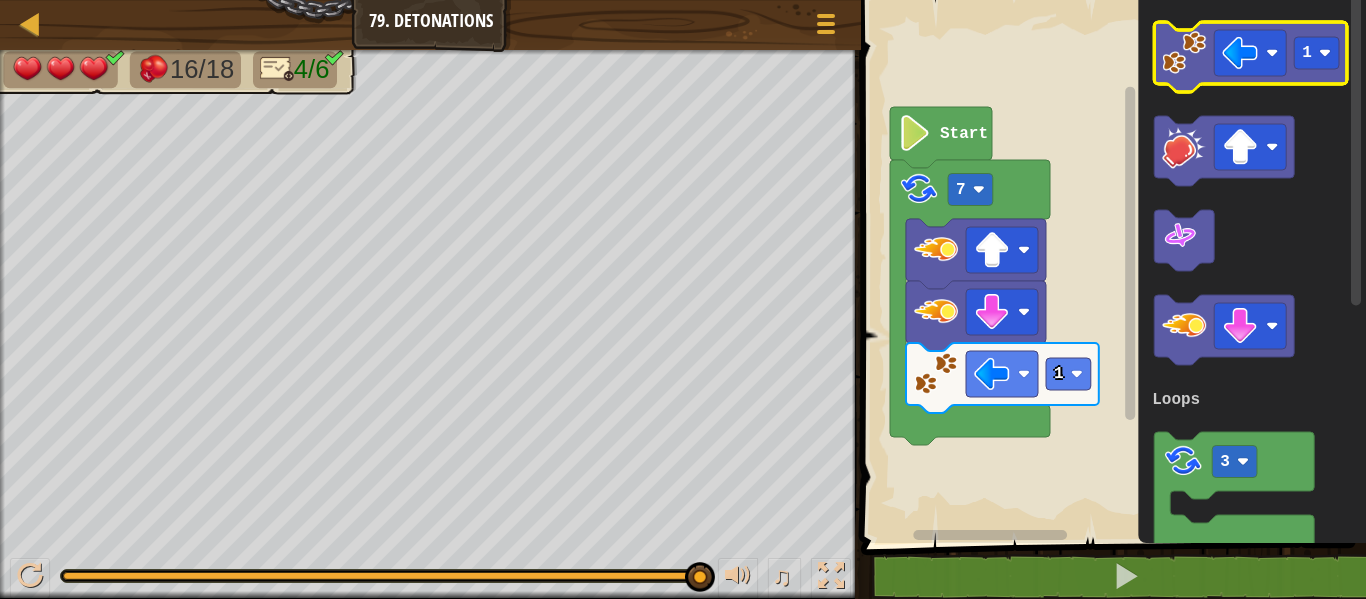 click 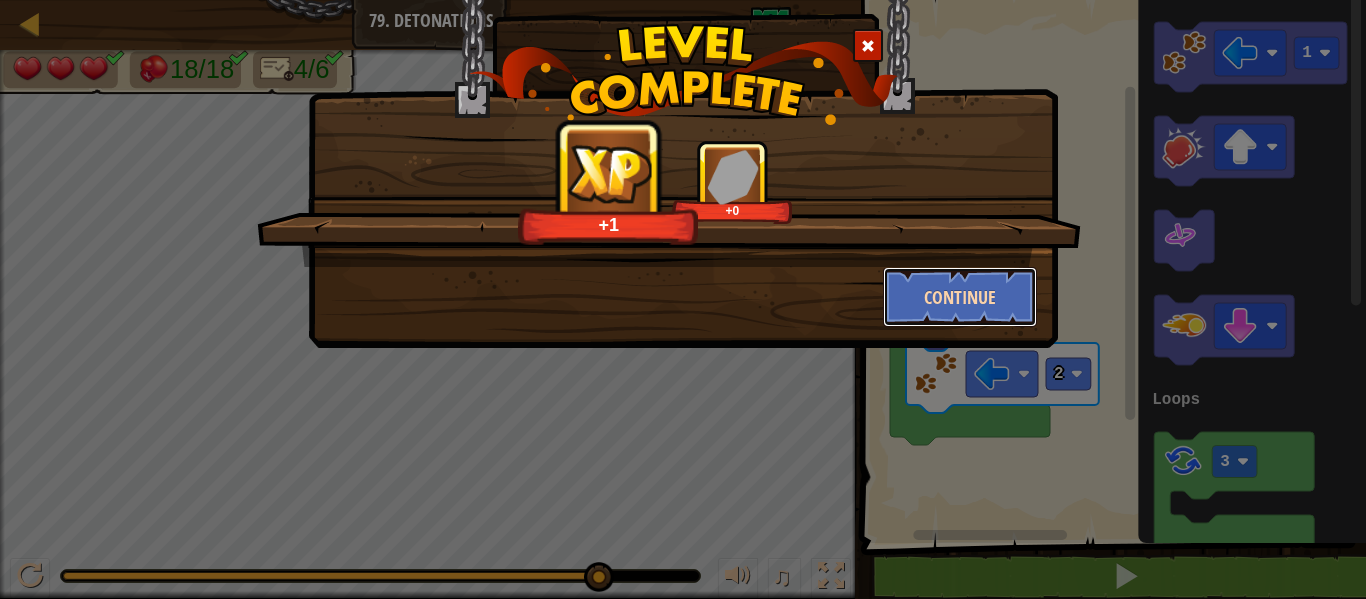 click on "Continue" at bounding box center (960, 297) 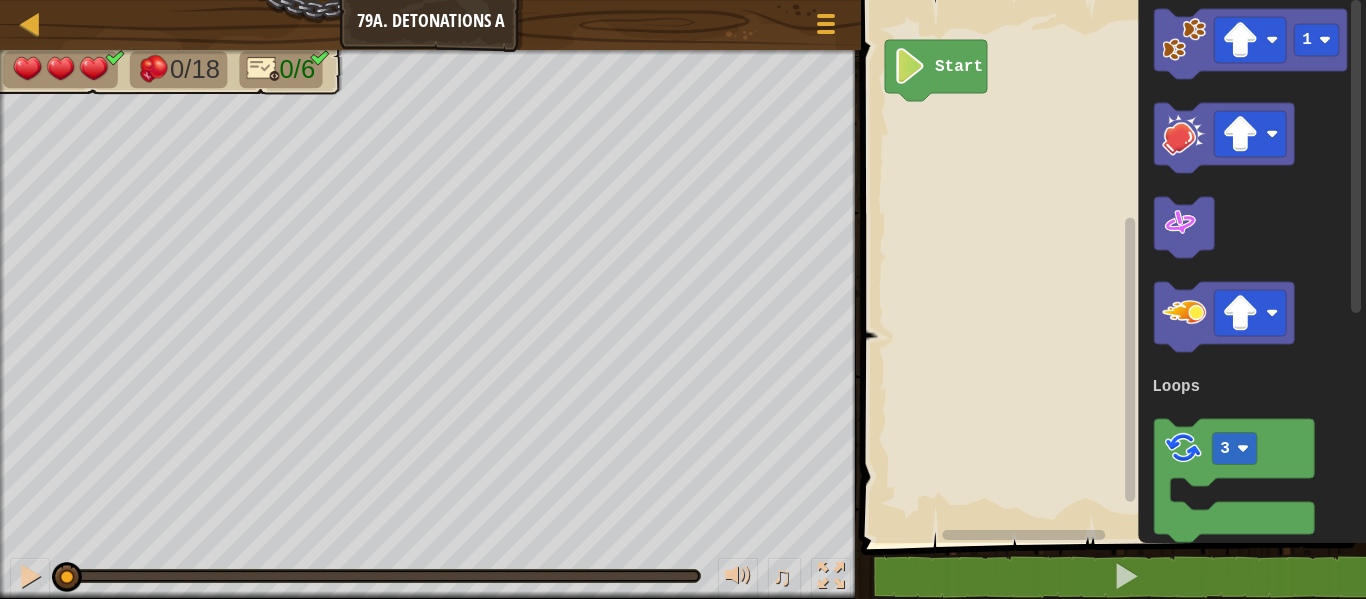 click on "3" 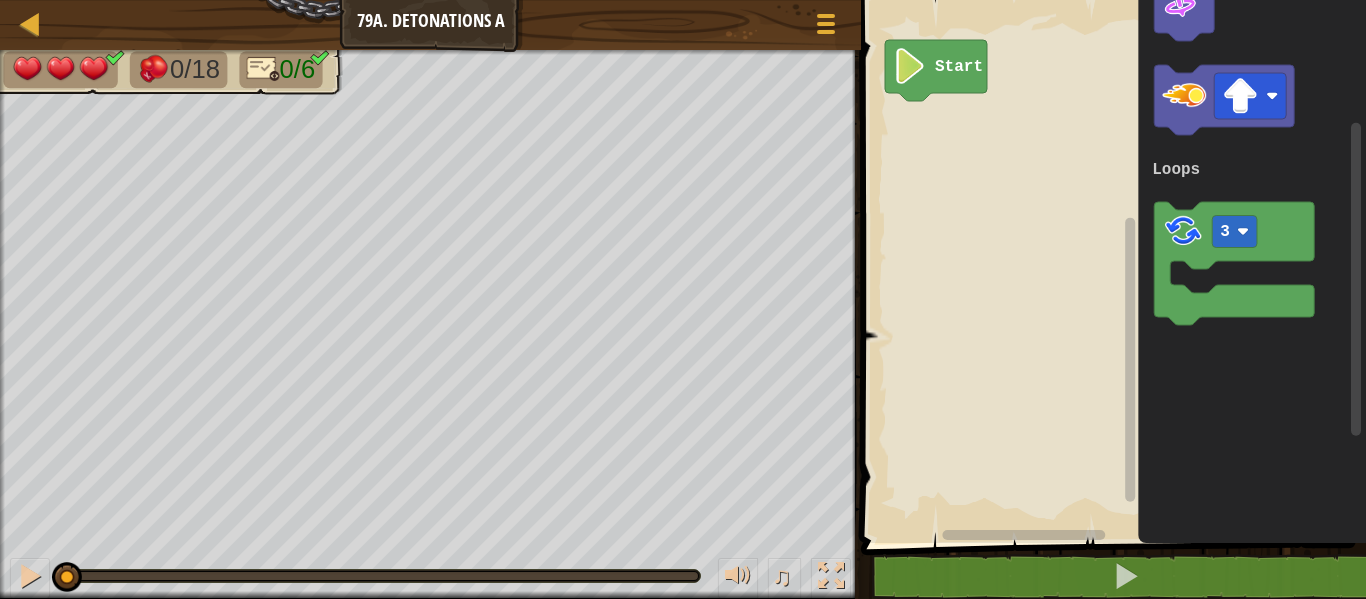 click on "Loops Start 1 3 Loops" at bounding box center (1110, 266) 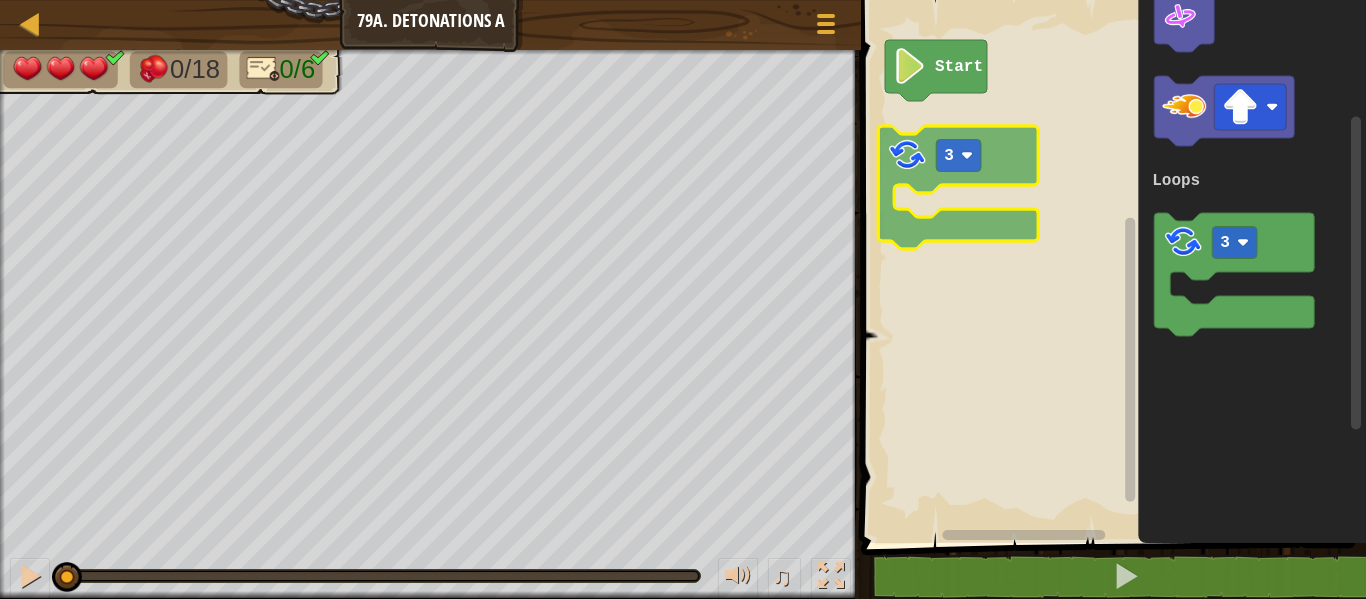 click on "Loops Start 1 3 Loops 3" at bounding box center (1110, 266) 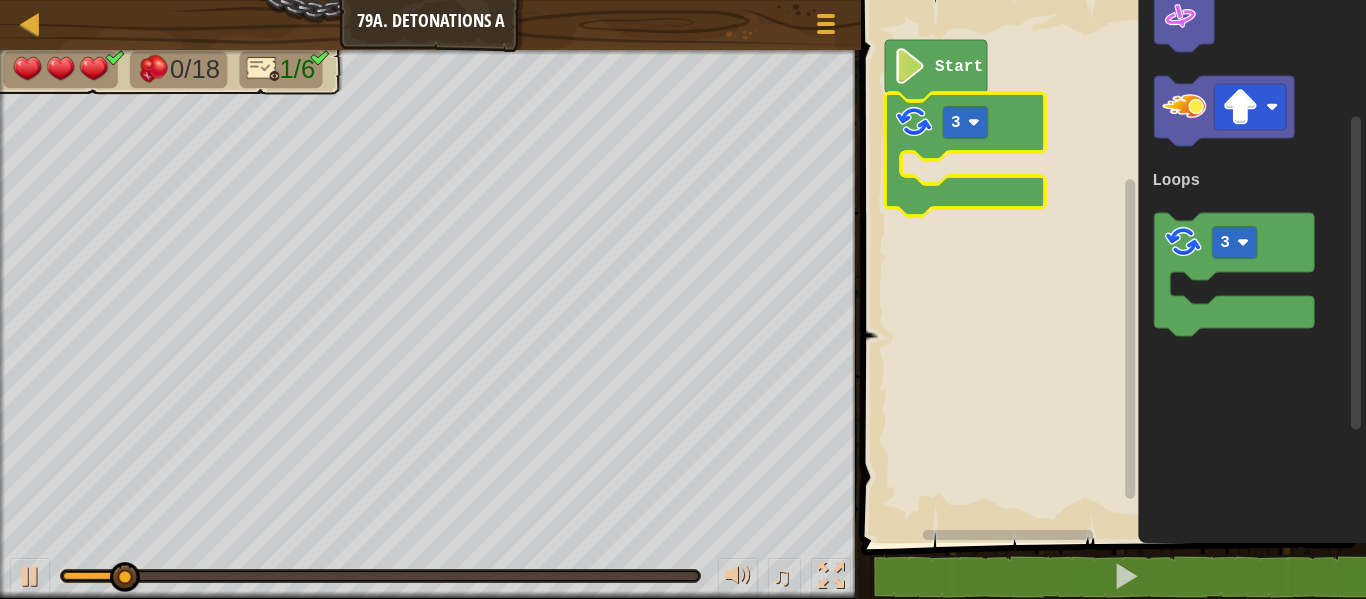 click 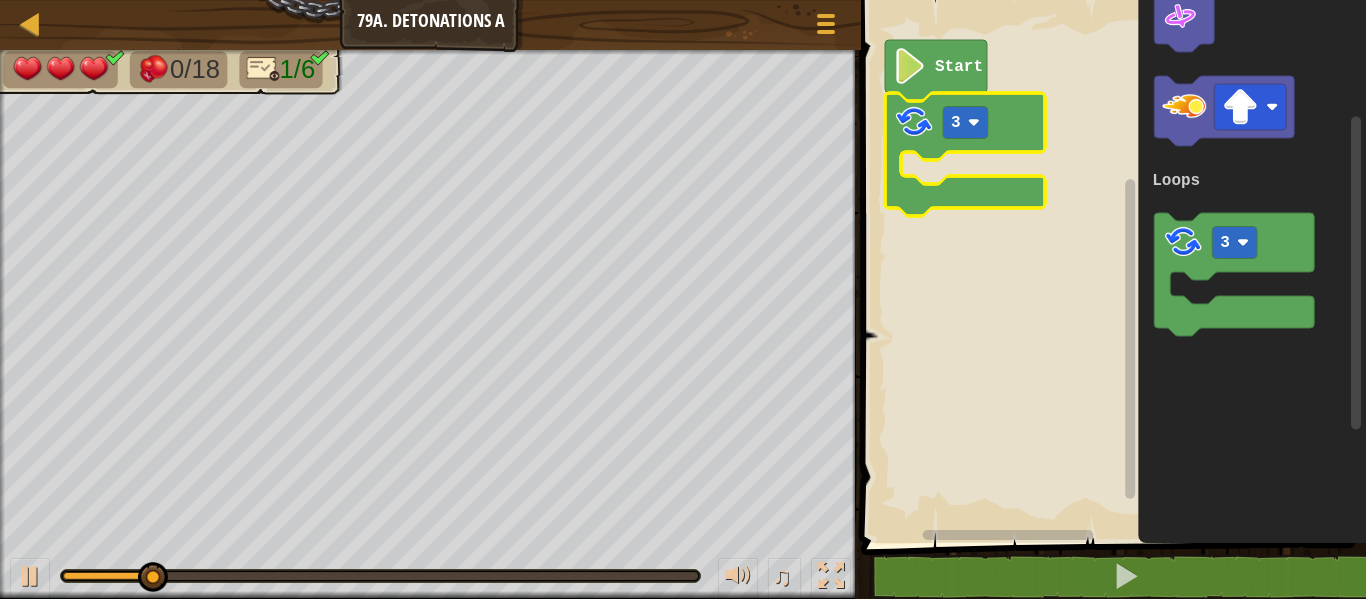 click 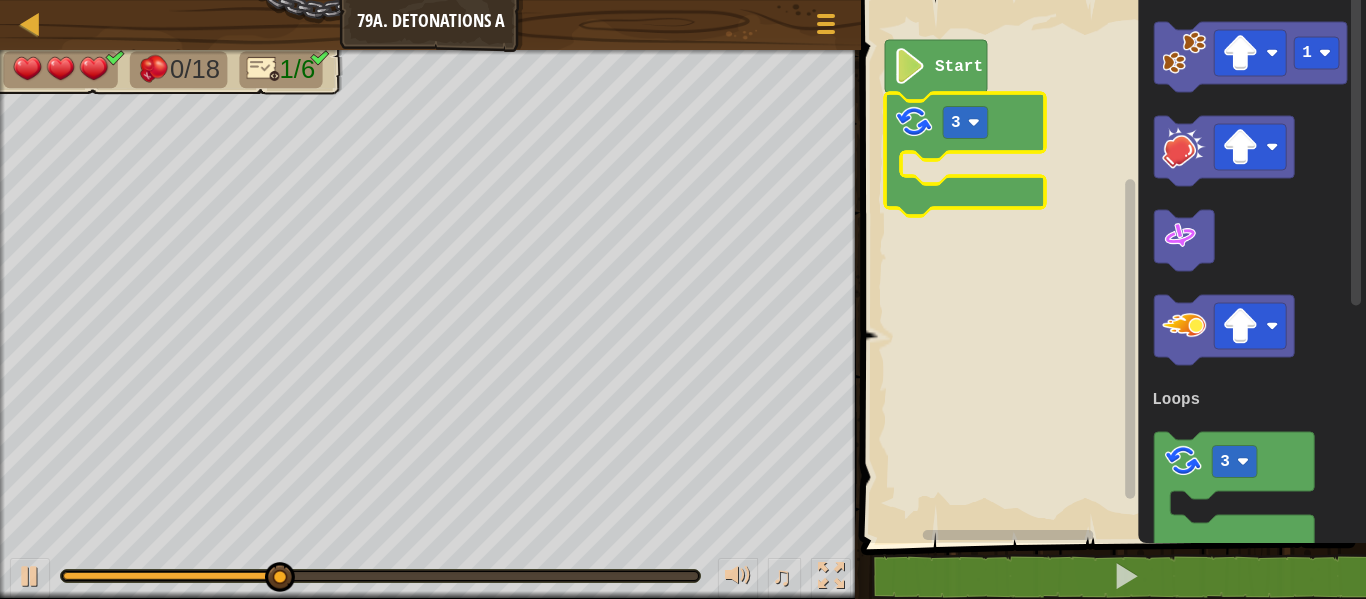 click on "Loops Start 3 1 3 Loops" at bounding box center [1110, 266] 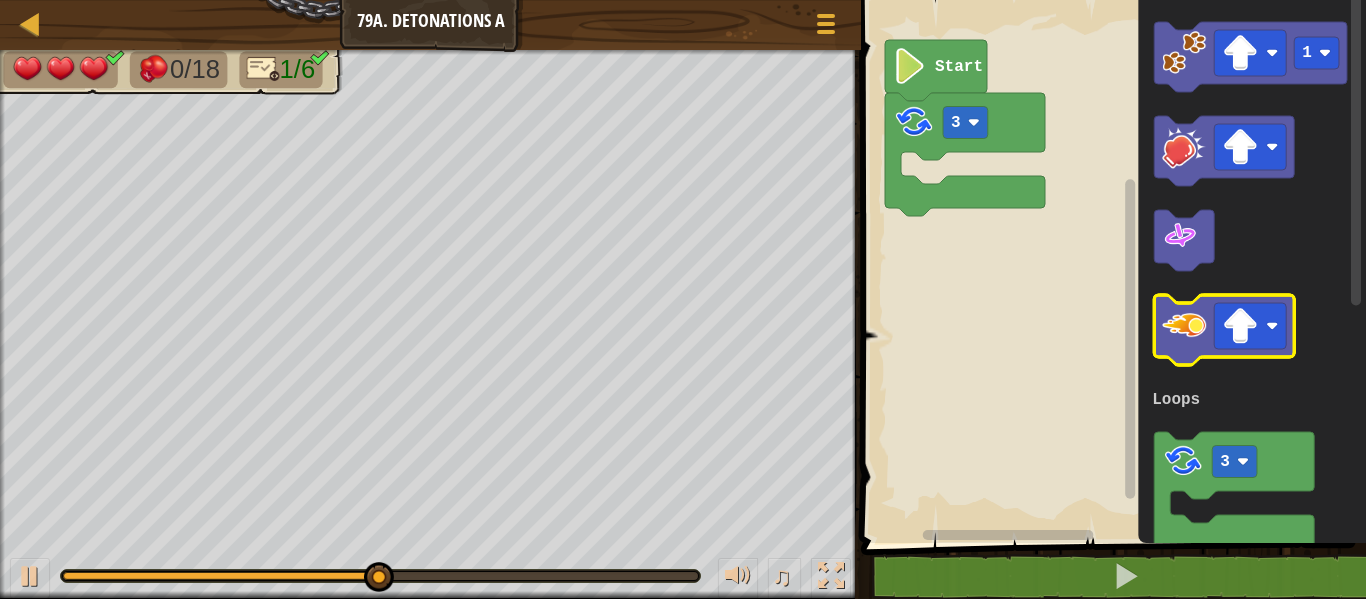 click 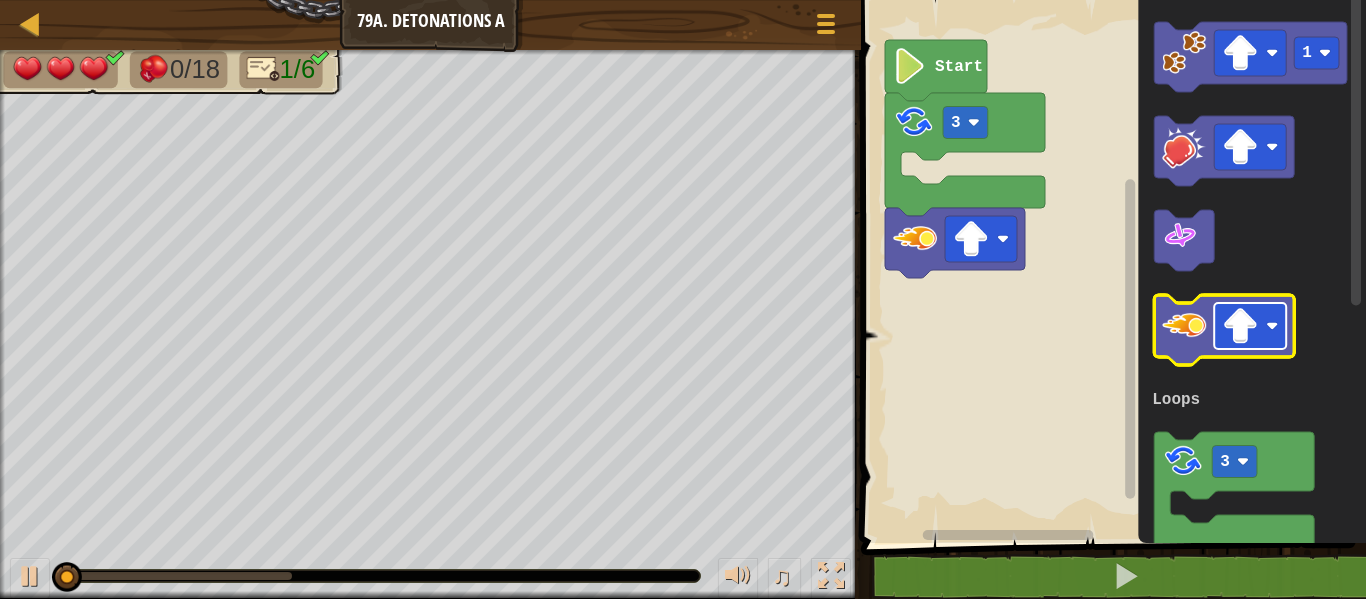 click 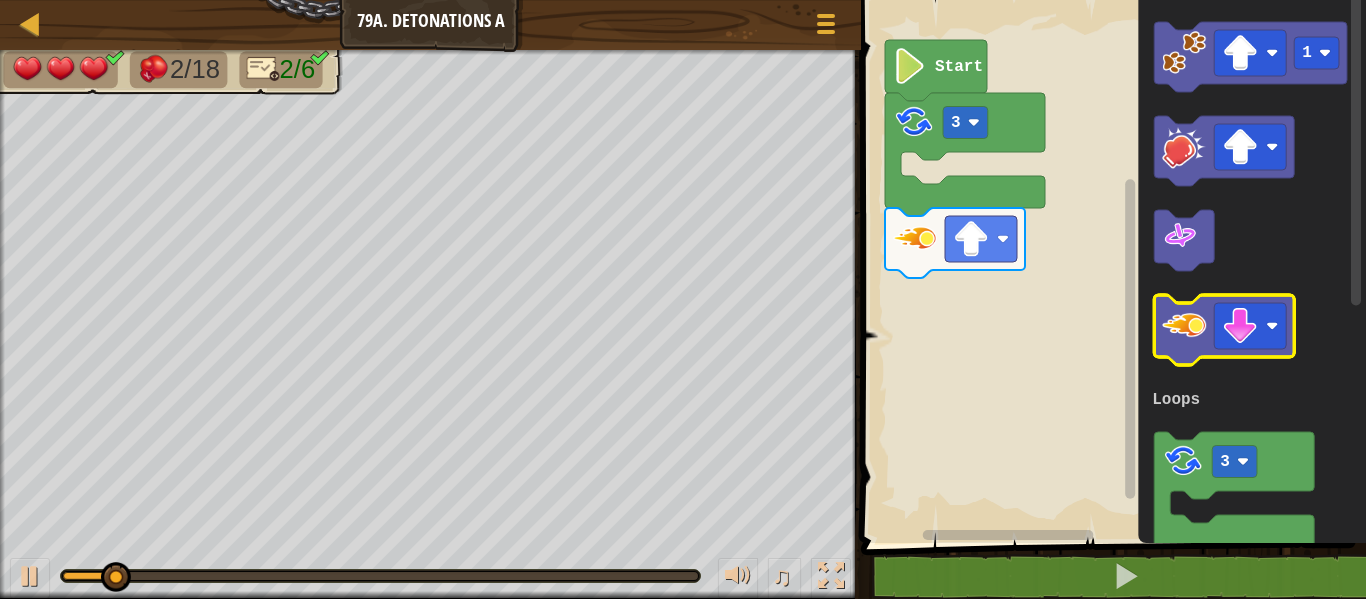 click 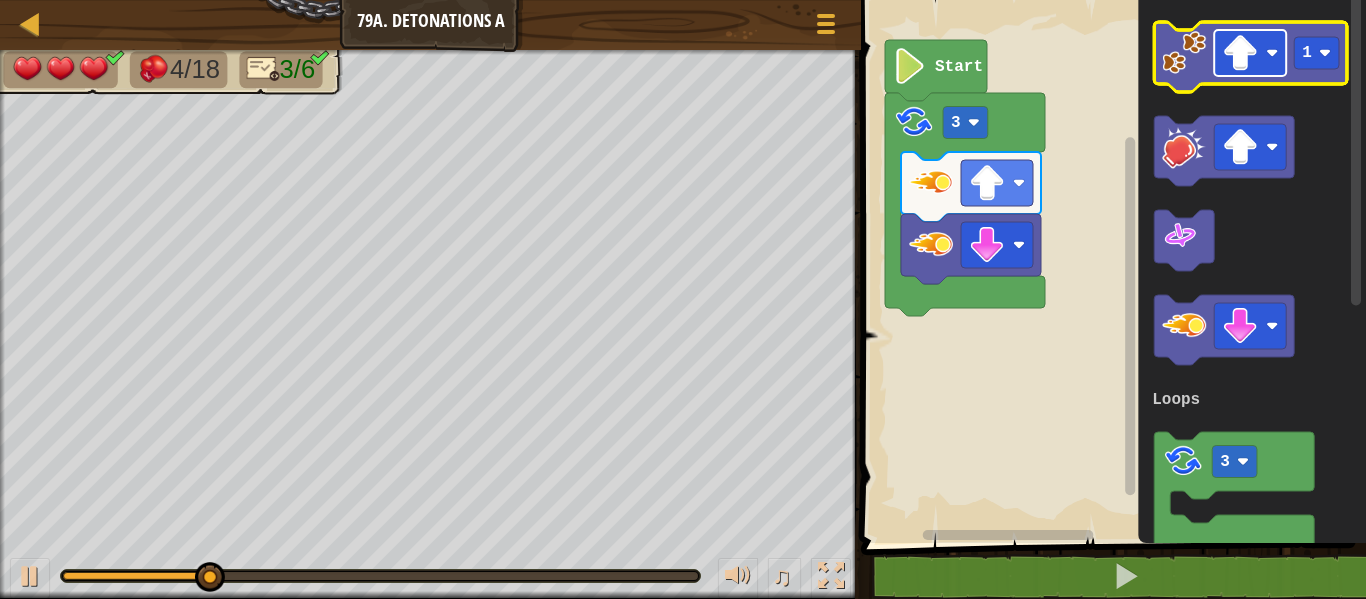 click 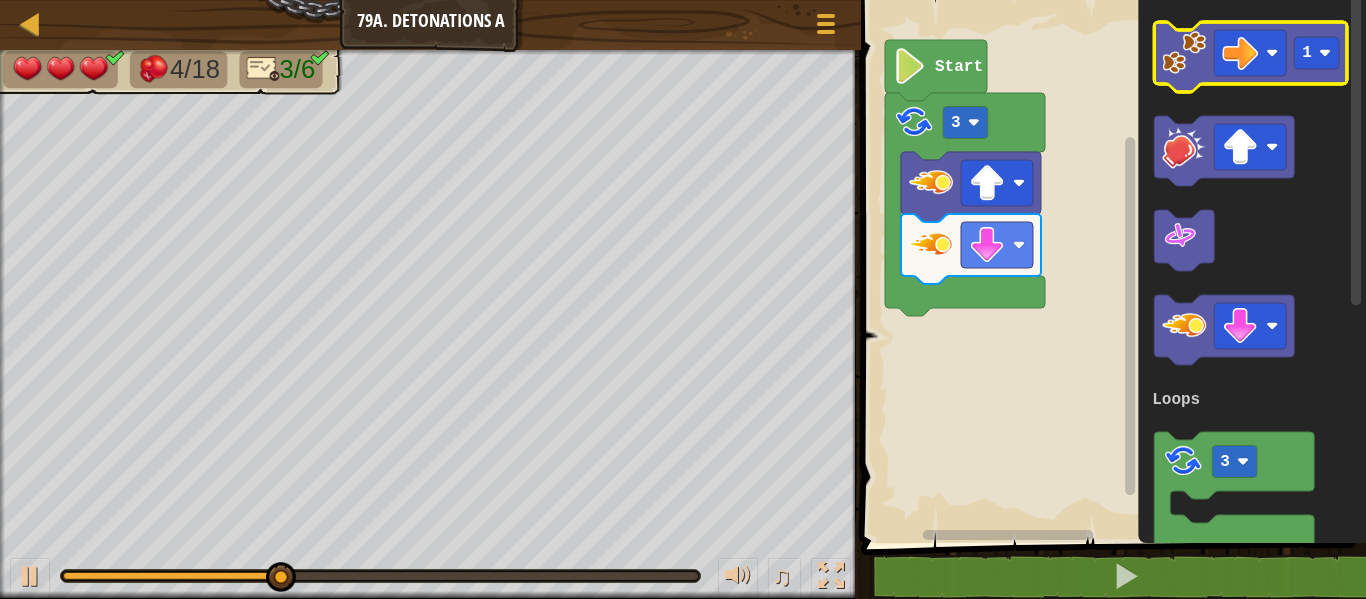 click 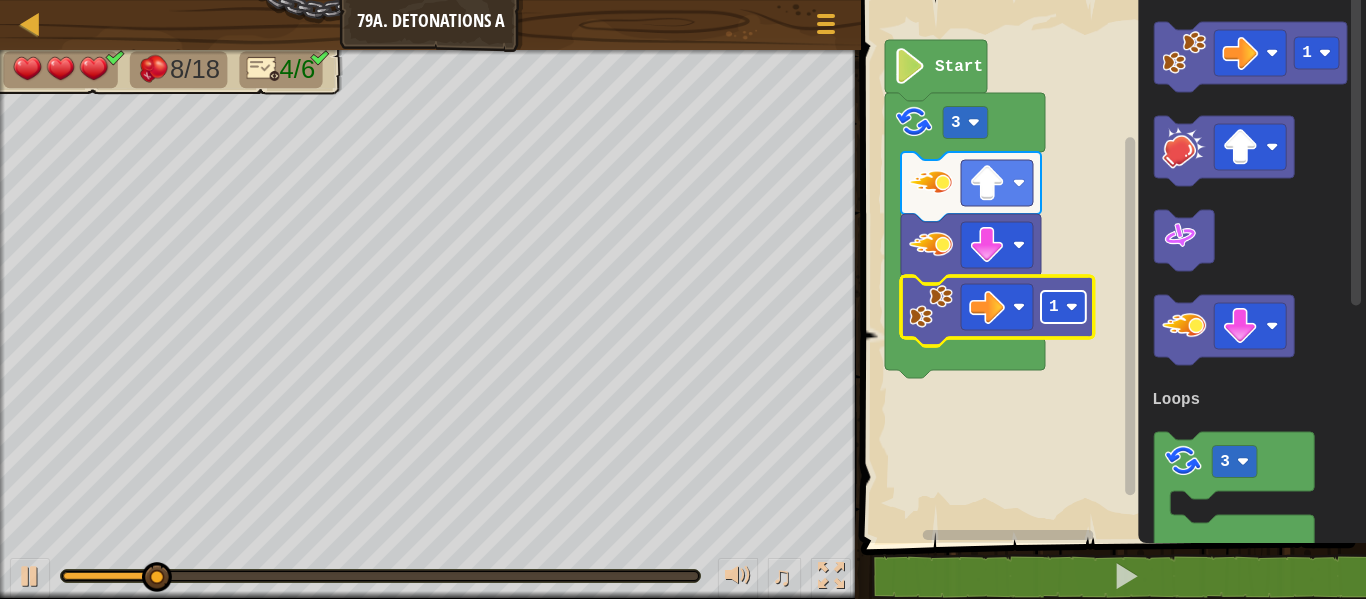click 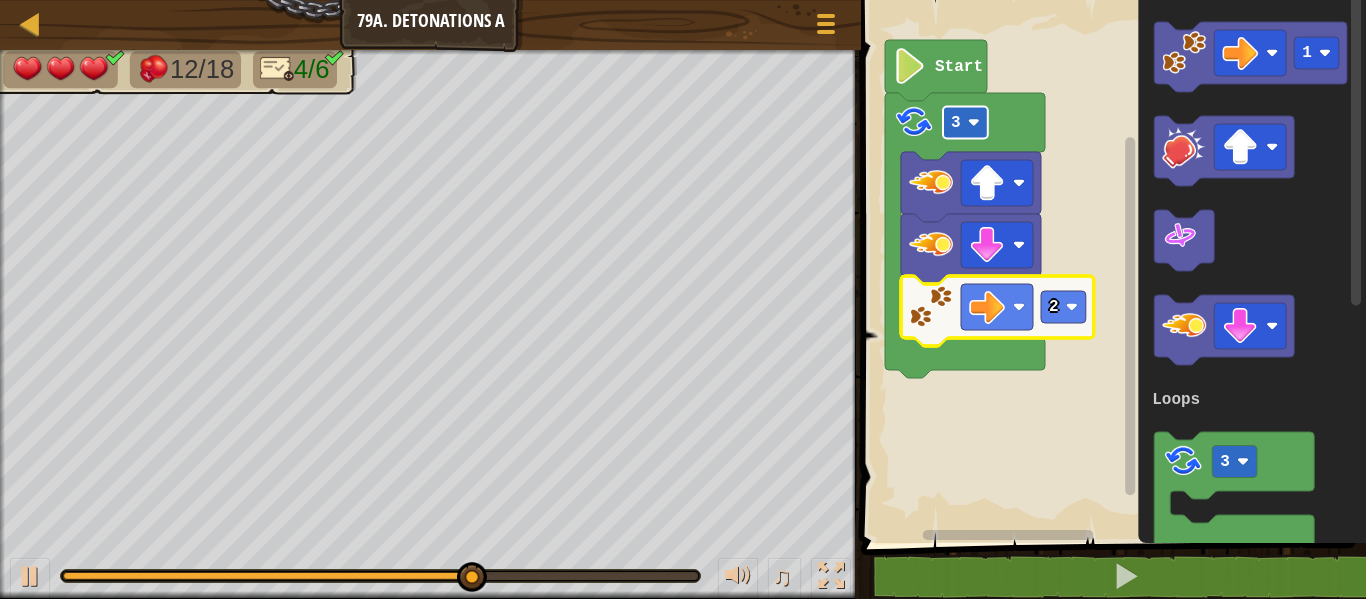 click 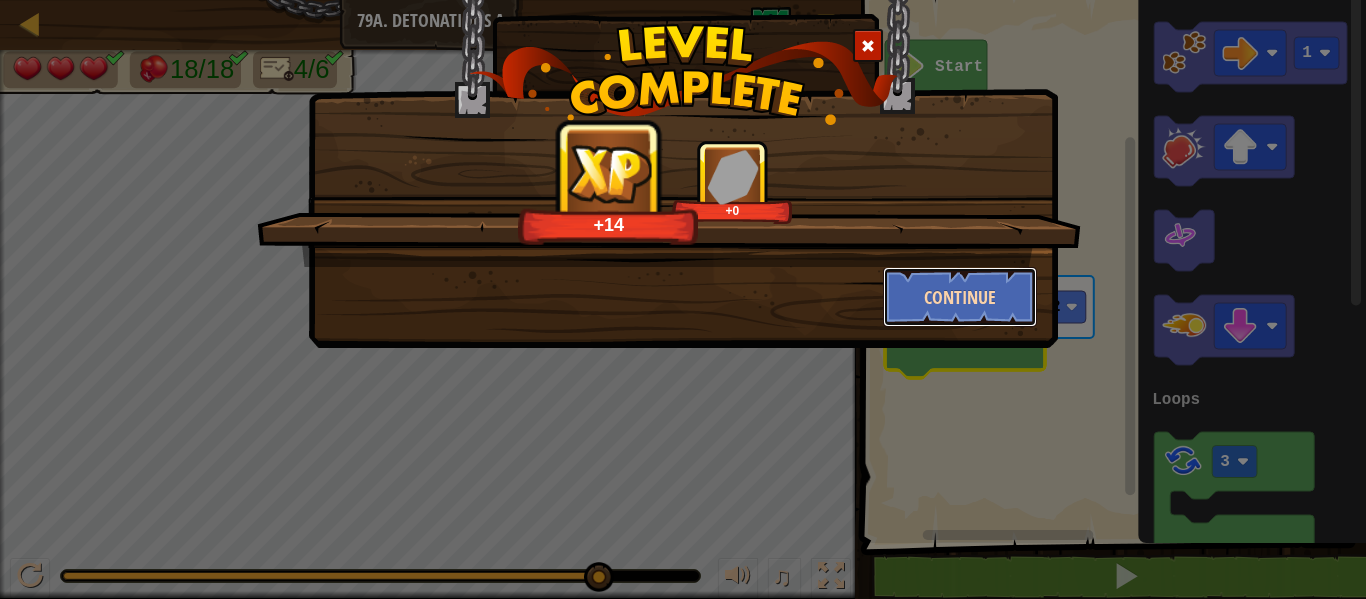 click on "Continue" at bounding box center (960, 297) 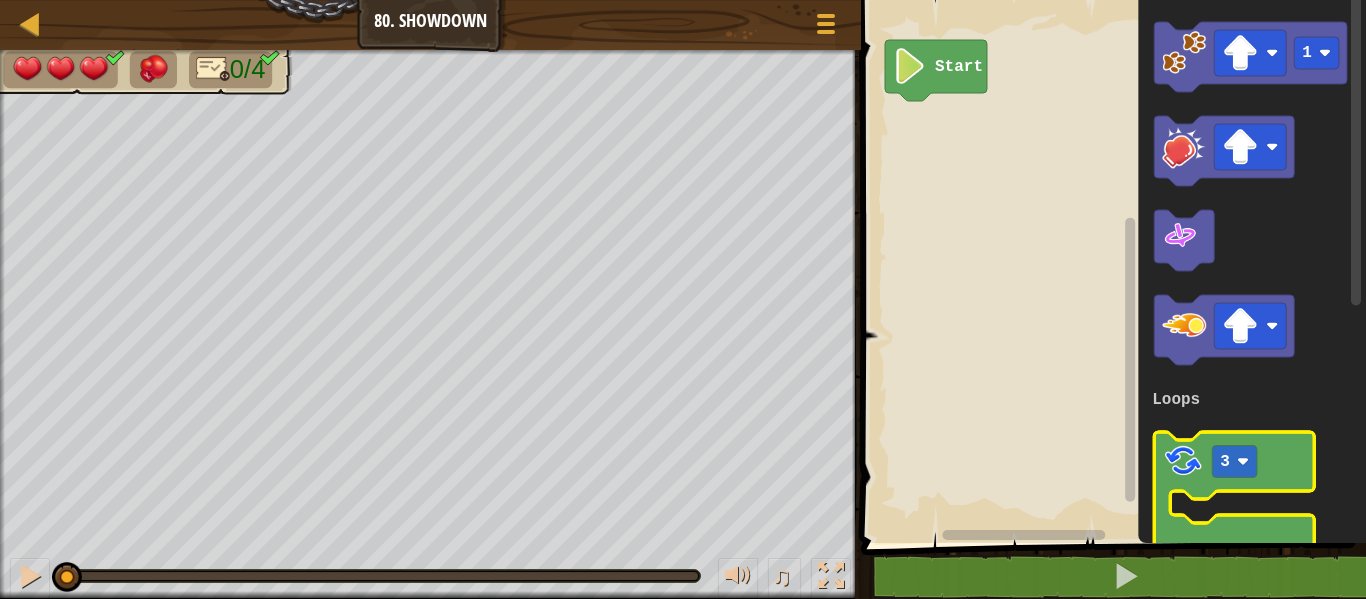 click 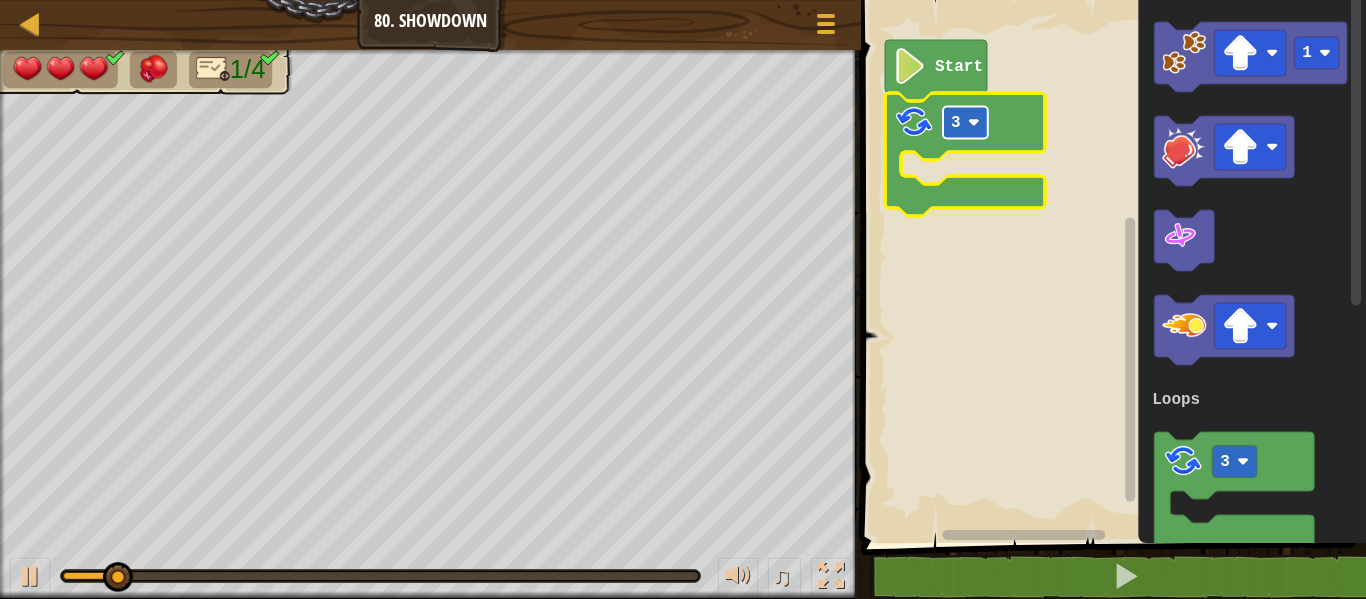 click on "3" 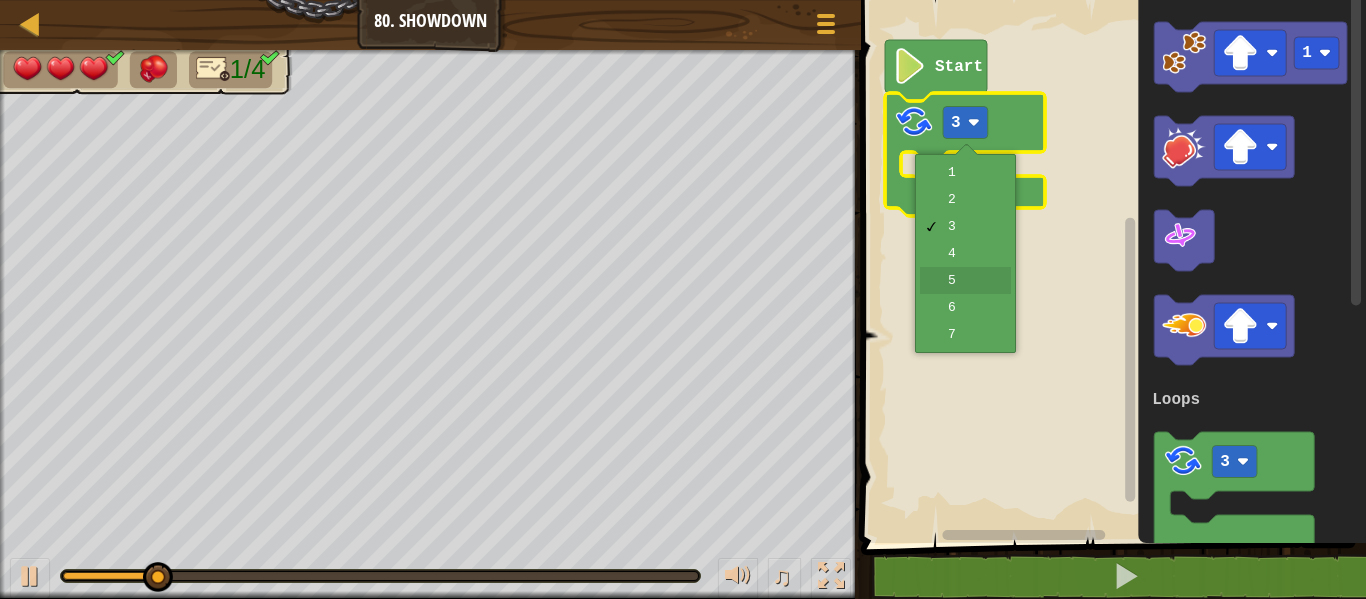 drag, startPoint x: 961, startPoint y: 279, endPoint x: 971, endPoint y: 267, distance: 15.6205 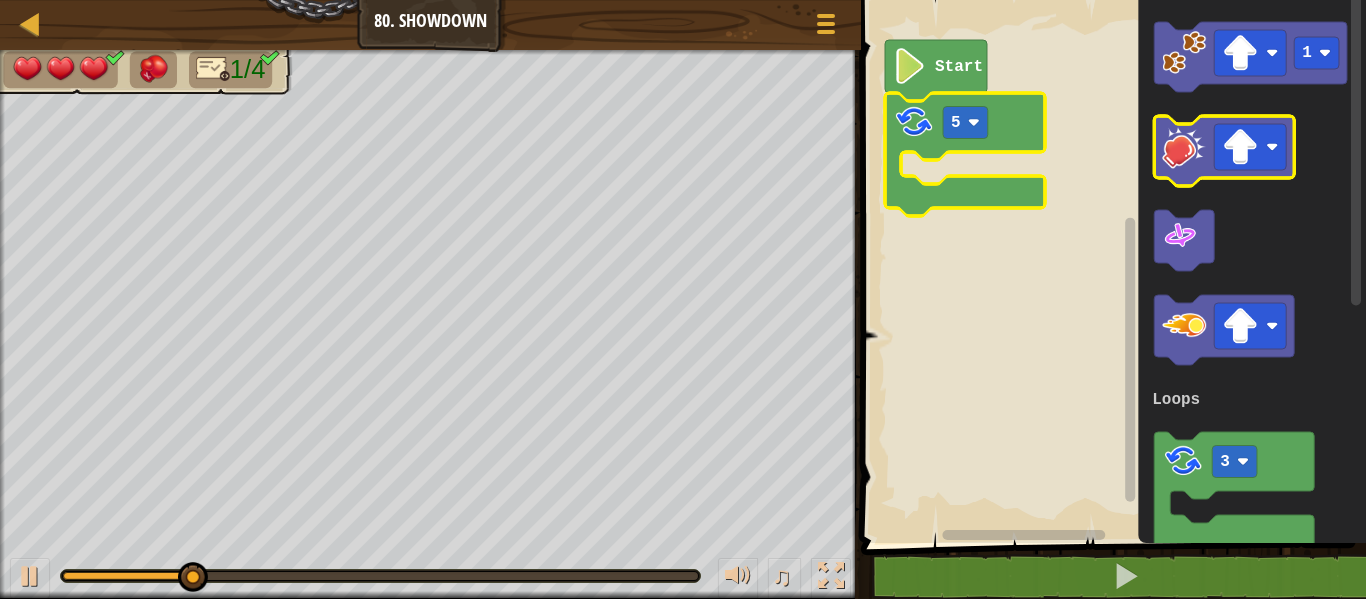 click 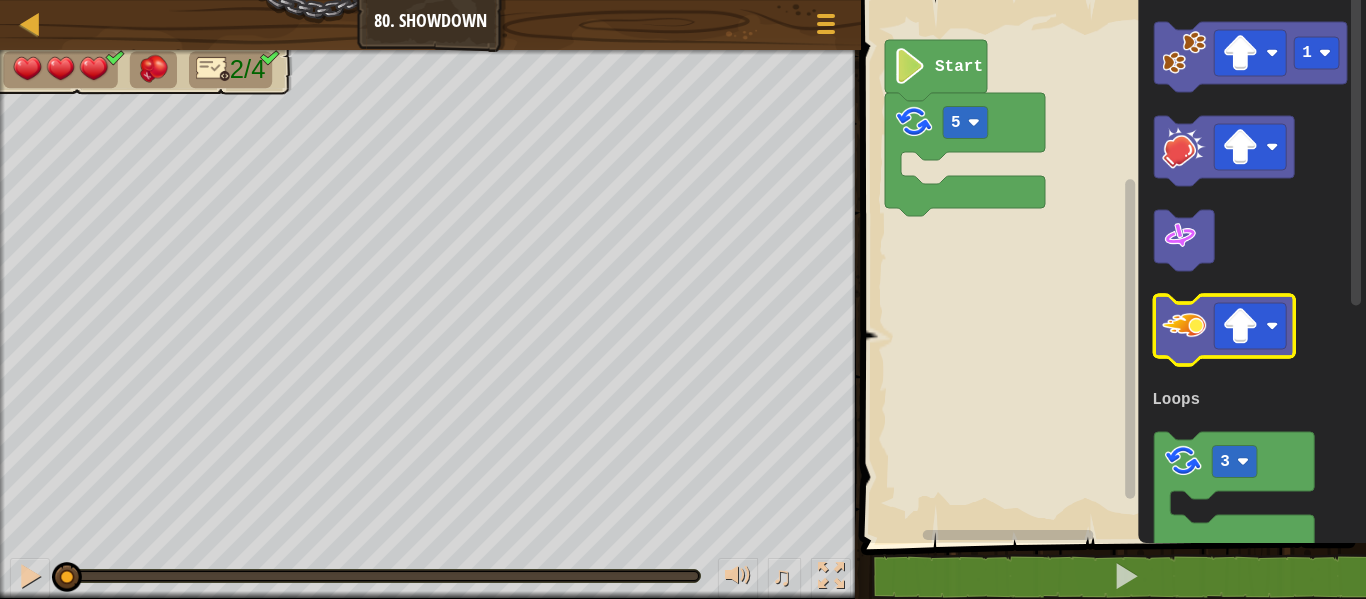 click 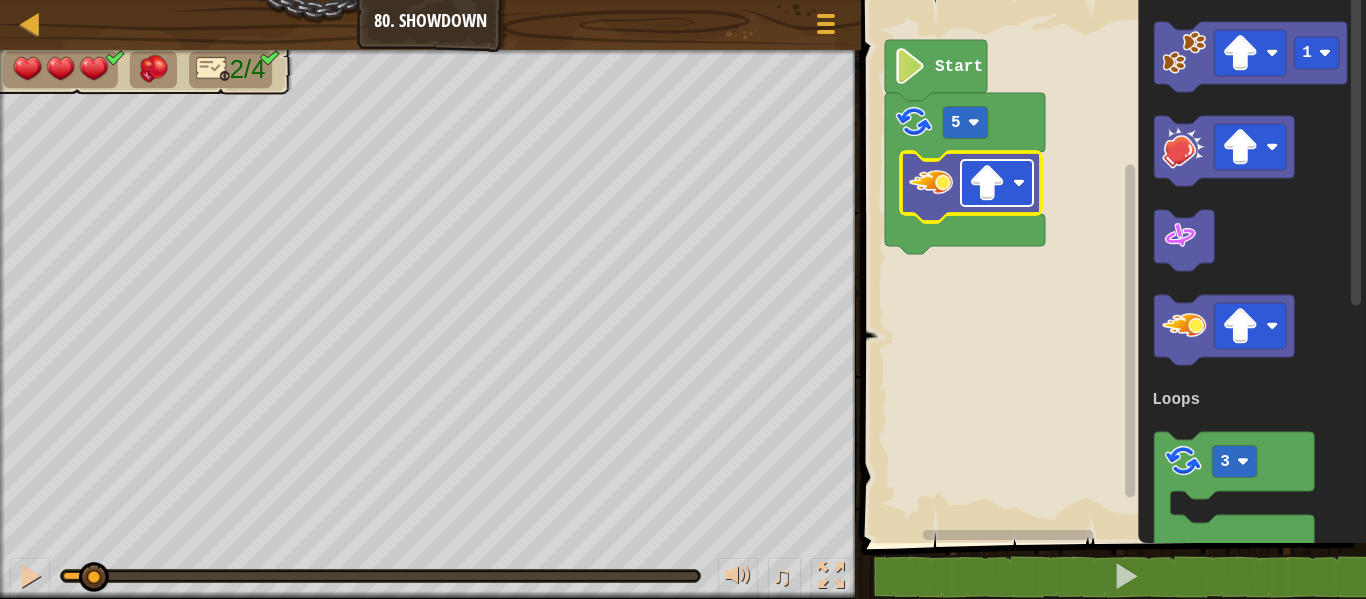 click 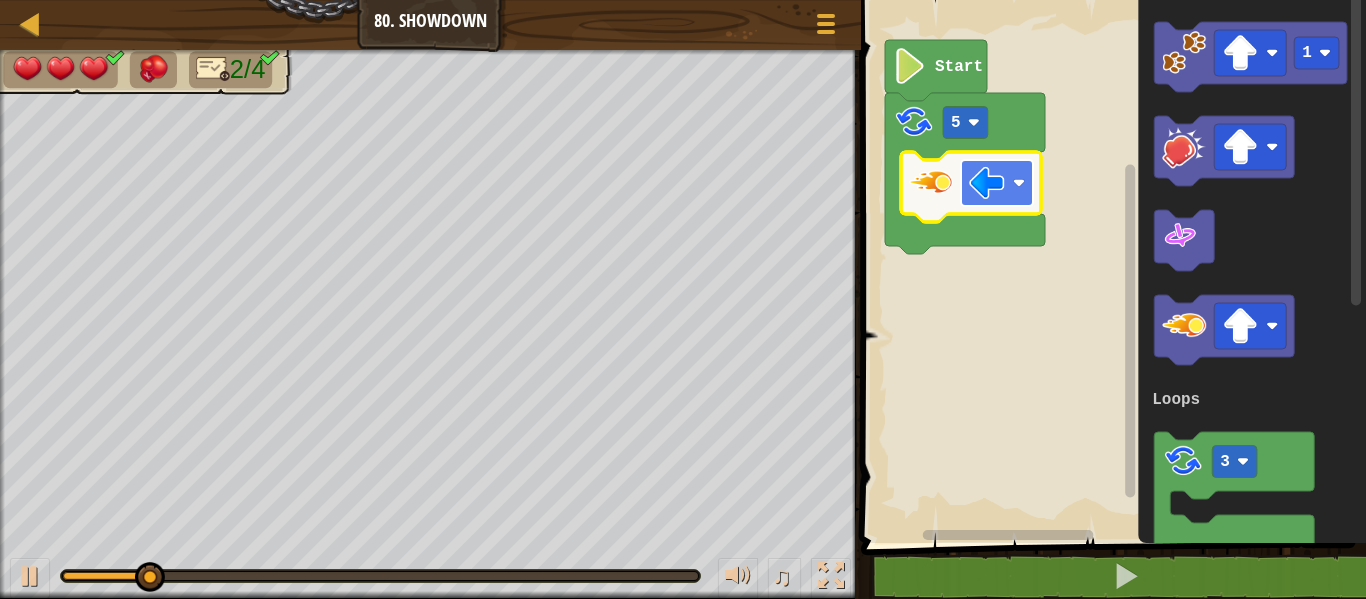 click 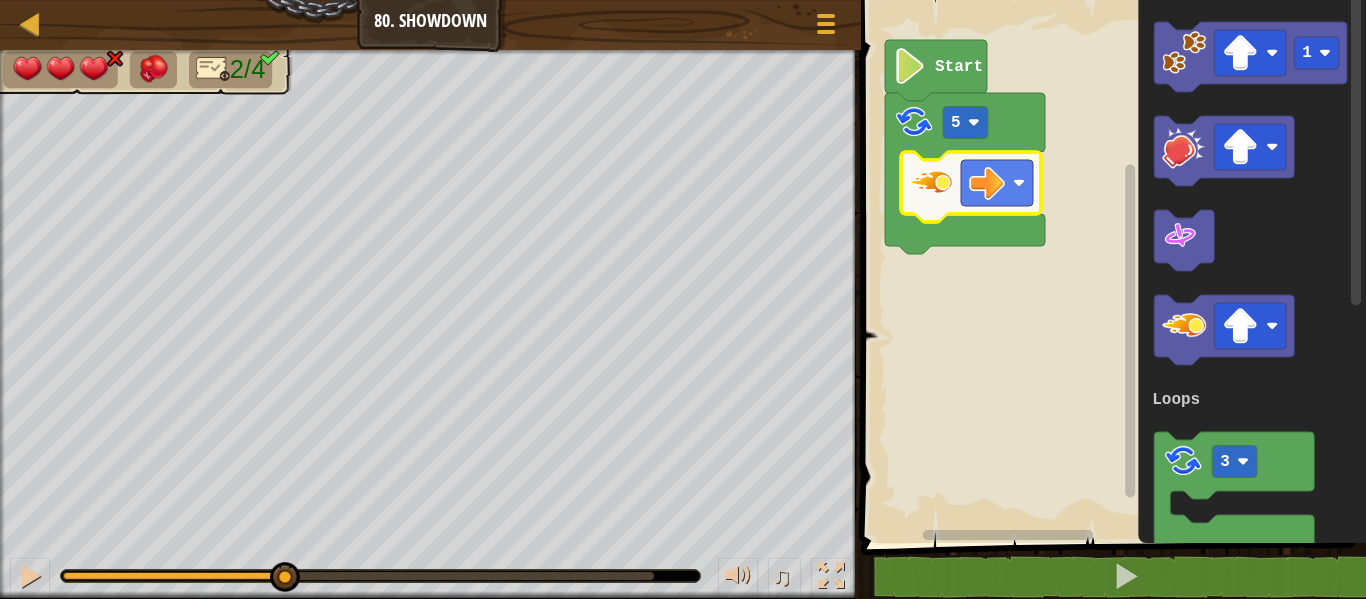 drag, startPoint x: 137, startPoint y: 574, endPoint x: 139, endPoint y: 546, distance: 28.071337 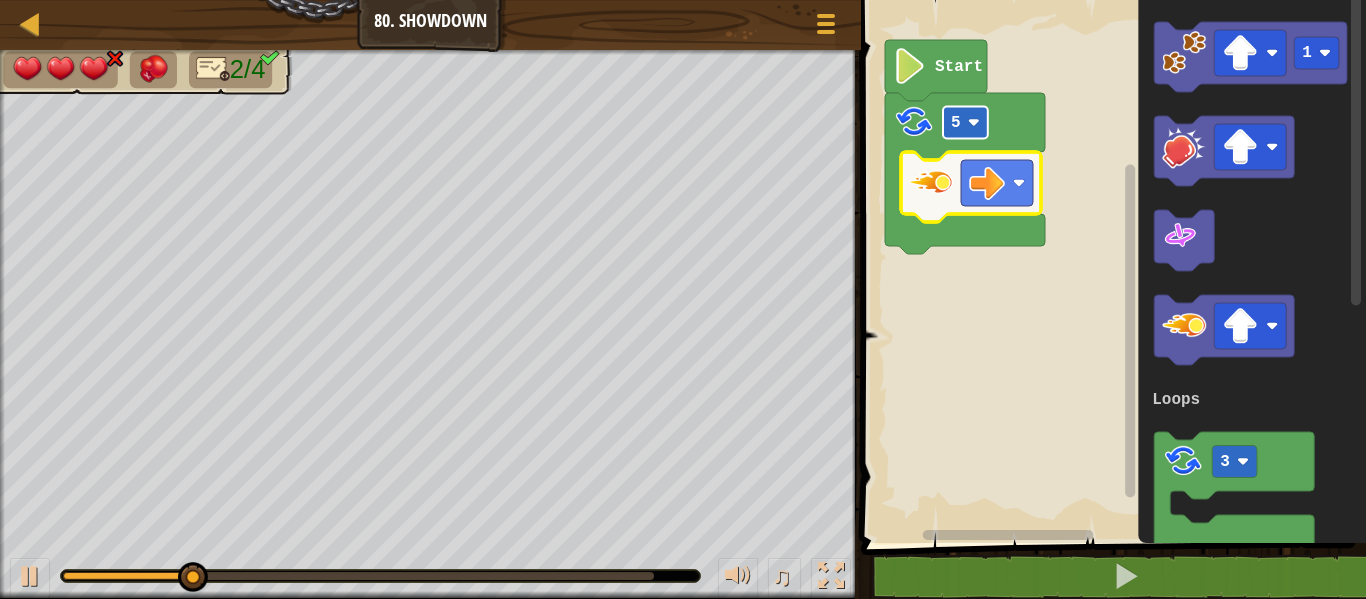 click 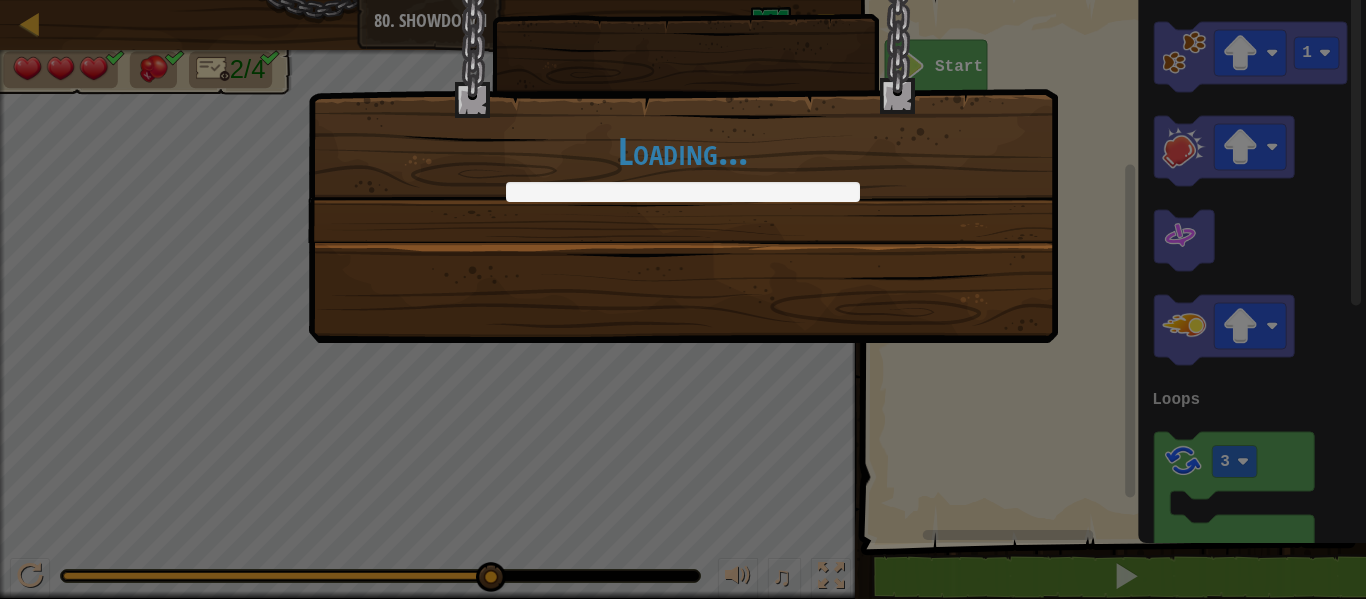 drag, startPoint x: 275, startPoint y: 573, endPoint x: 874, endPoint y: 541, distance: 599.8541 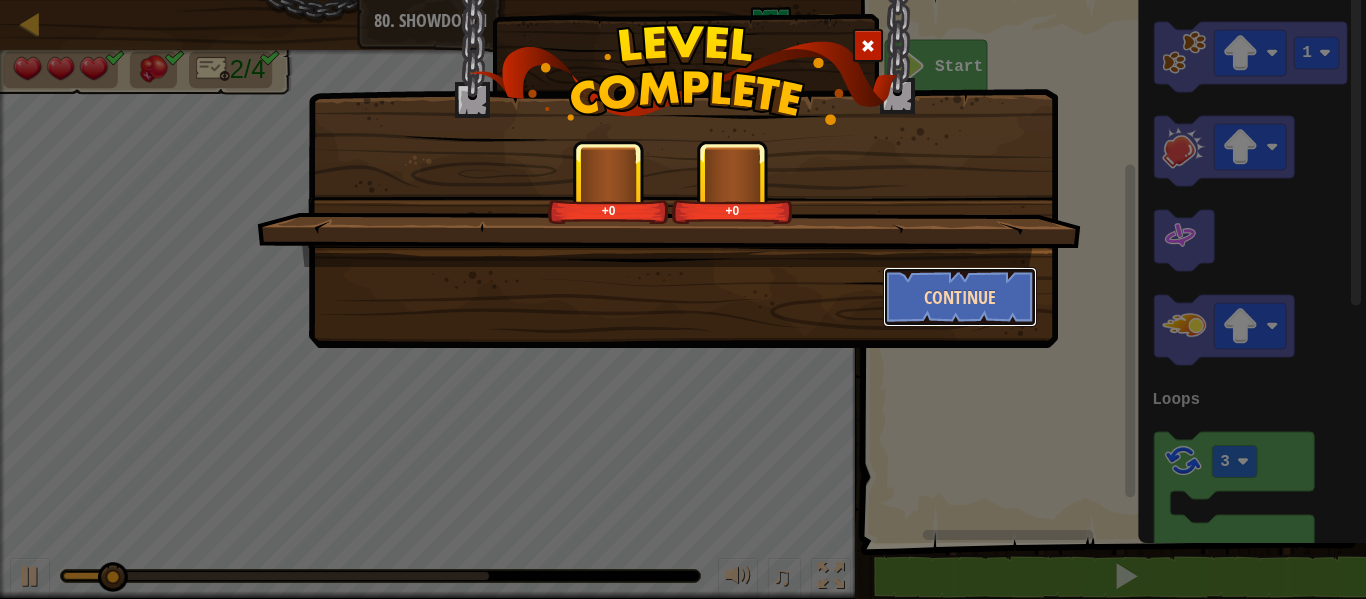 click on "Continue" at bounding box center (960, 297) 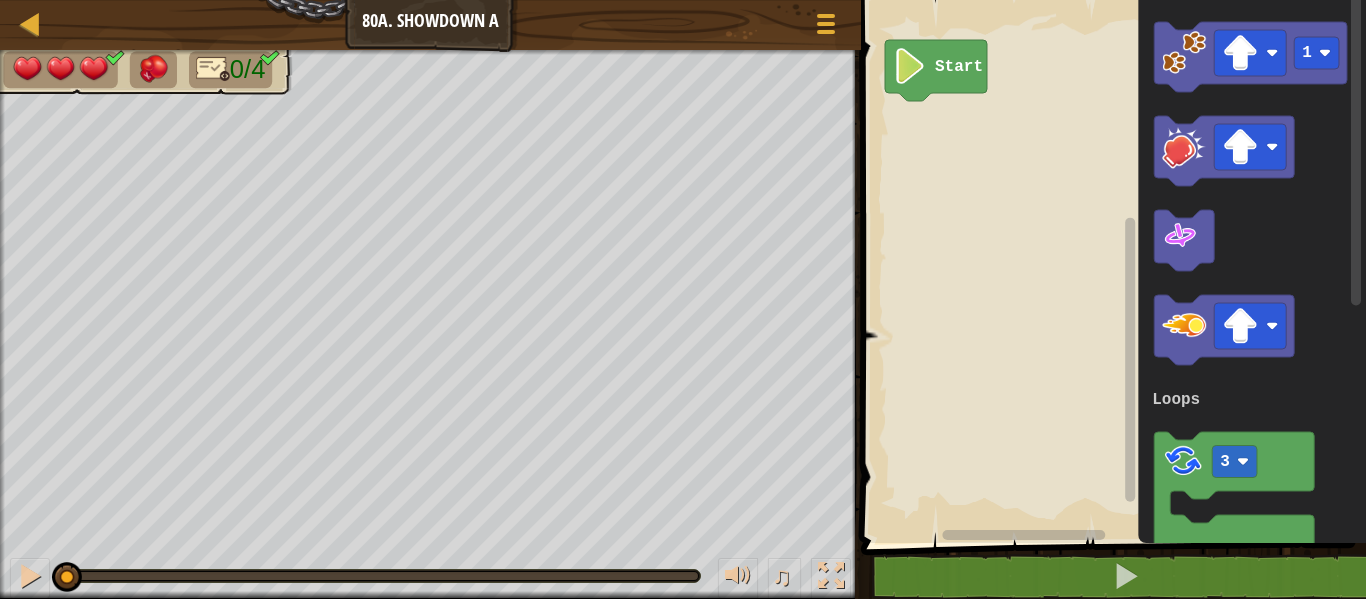 click 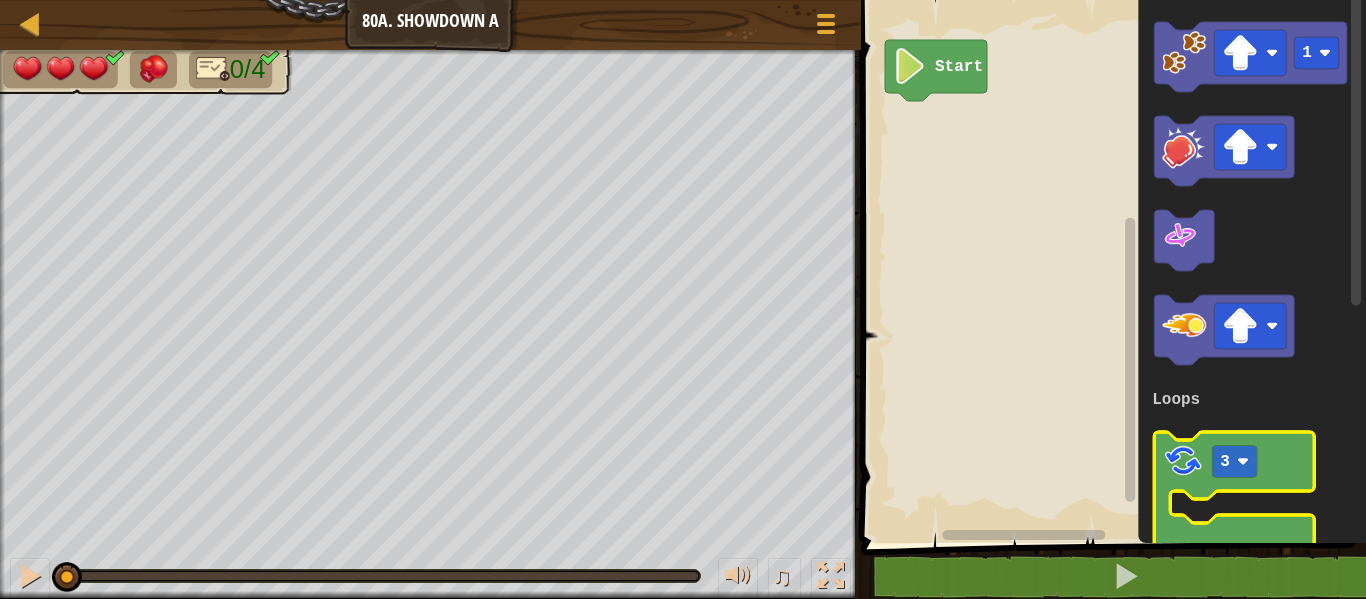 click 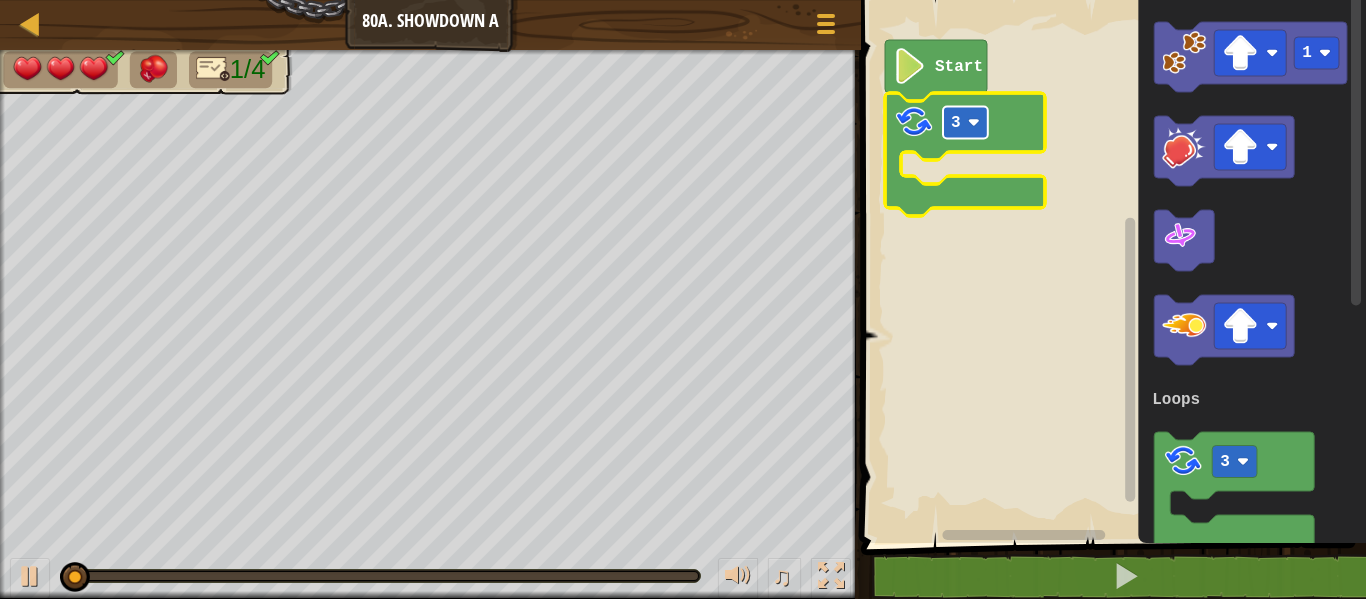 click 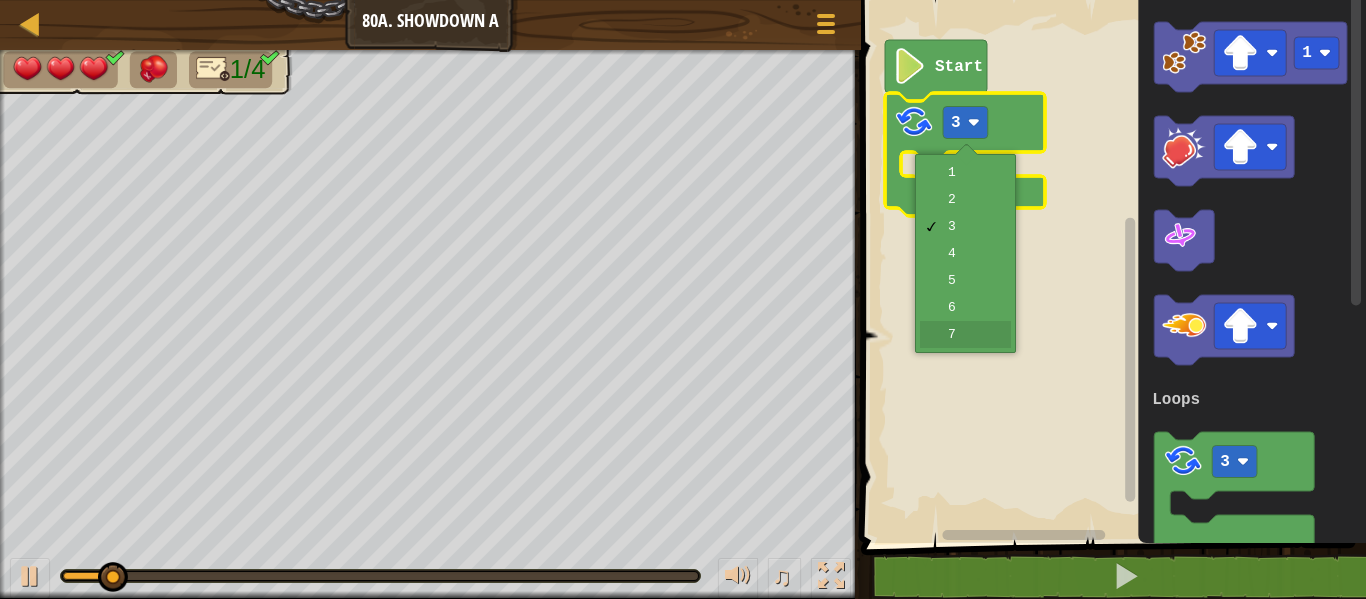 drag, startPoint x: 963, startPoint y: 327, endPoint x: 997, endPoint y: 279, distance: 58.821766 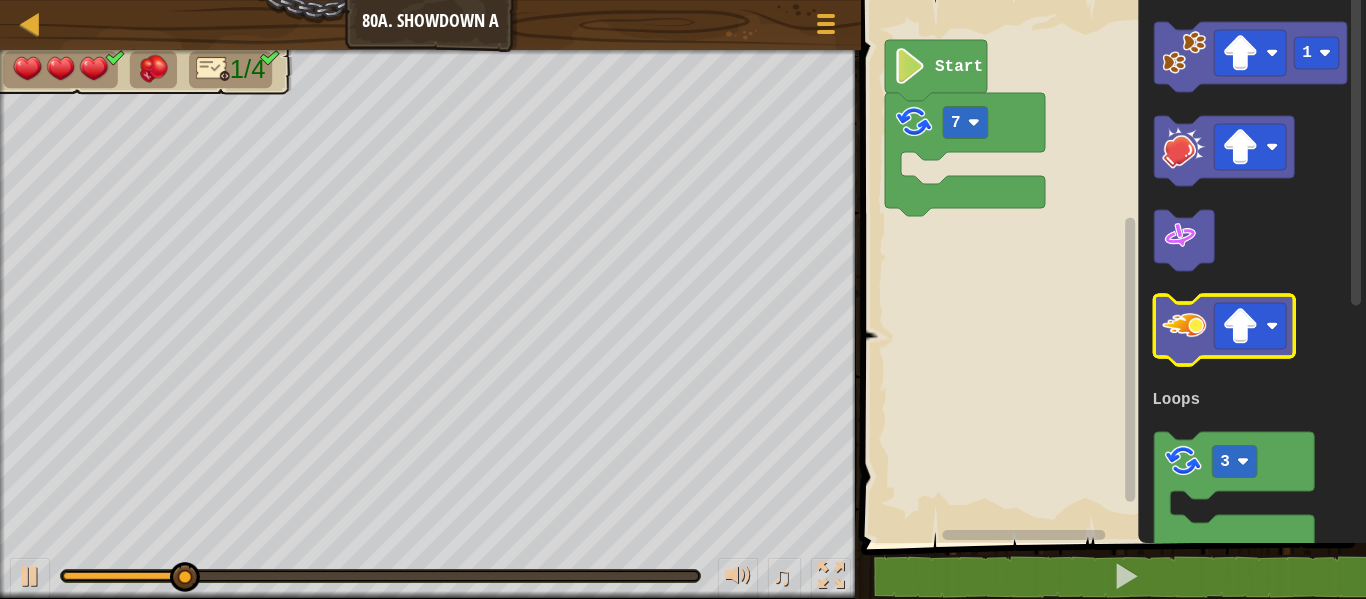 click 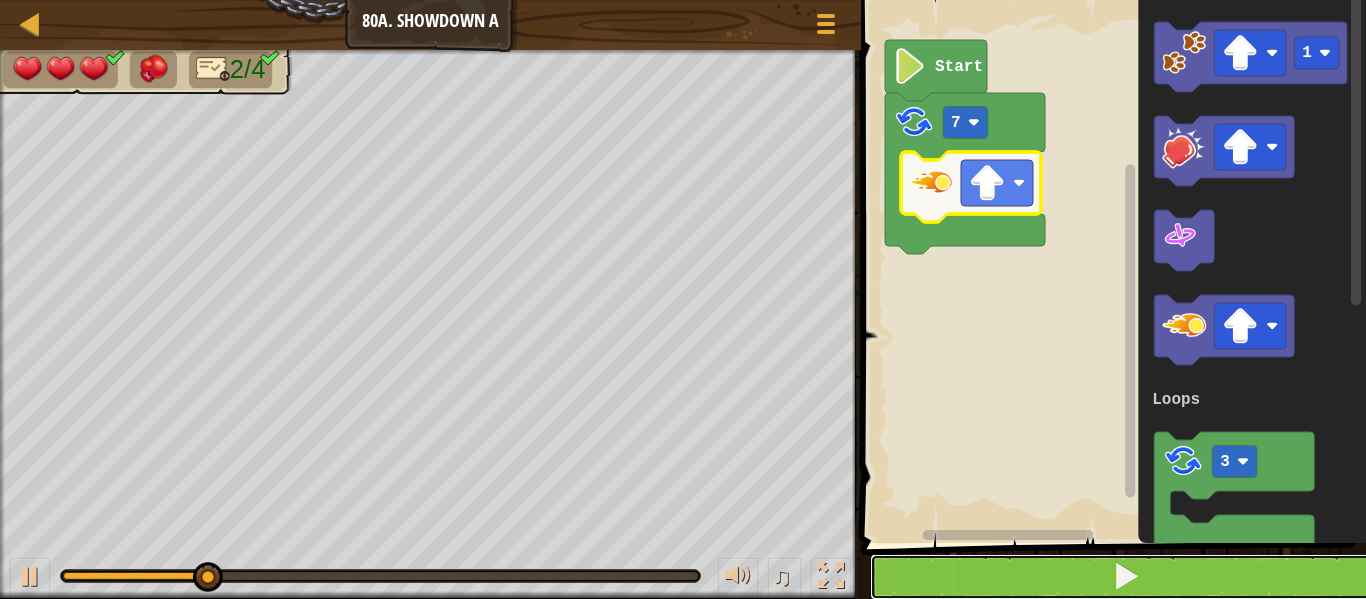 click at bounding box center (1125, 577) 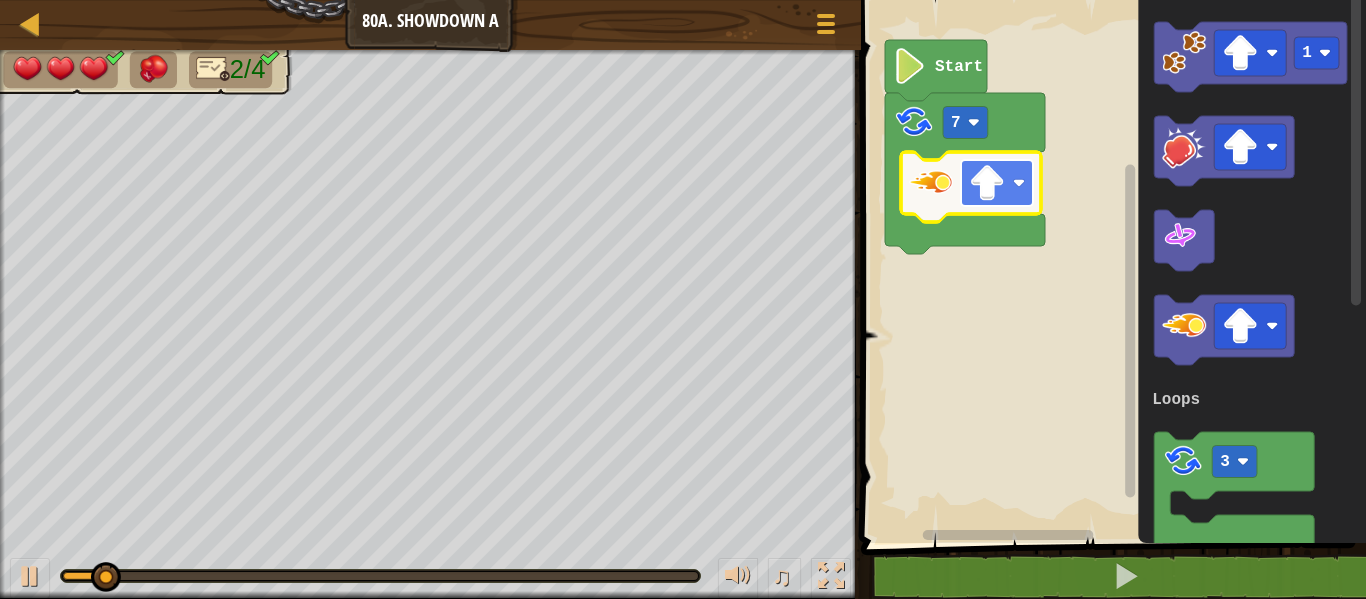 click 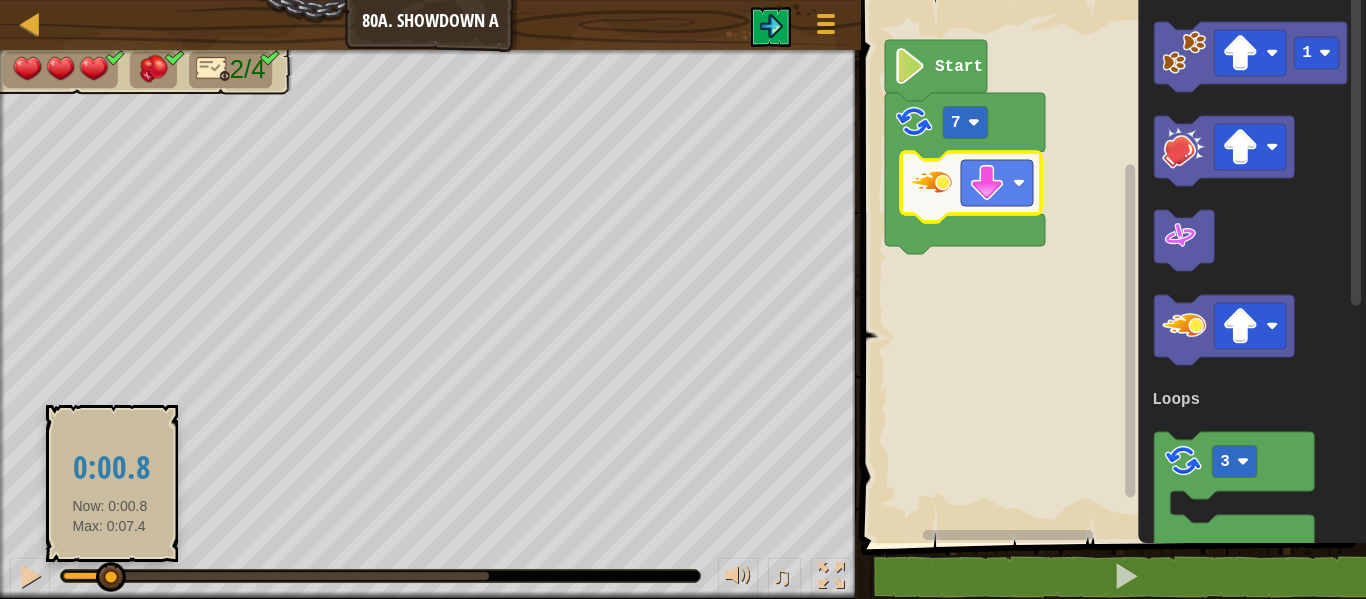 click on "Map Junior 80a. Showdown A Game Menu 1     הההההההההההההההההההההההההההההההההההההההההההההההההההההההההההההההההההההההההההההההההההההההההההההההההההההההההההההההההההההההההההההההההההההההההההההההההההההההההההההההההההההההההההההההההההההההההההההההההההההההההההההההההההההההההההההההההההההההההההההההההההההההההההההההה XXXXXXXXXXXXXXXXXXXXXXXXXXXXXXXXXXXXXXXXXXXXXXXXXXXXXXXXXXXXXXXXXXXXXXXXXXXXXXXXXXXXXXXXXXXXXXXXXXXXXXXXXXXXXXXXXXXXXXXXXXXXXXXXXXXXXXXXXXXXXXXXXXXXXXXXXXXXXXXXXXXXXXXXXXXXXXXXXXXXXXXXXXXXXXXXXXXXXXXXXXXXXXXXXXXXXXXXXXXXXXXXXXXXXXXXXXXXXXXXXXXXXXXXXXXXXXXX Solution × Blocks 1     Loops Start 7 1 3 Loops Code Saved Programming language : Python Statement   /  Call   /  go hit spin zap for-loop × Fix Your Code Need help? Ask the AI  2/4 ♫ Wolf Pup 3 action:" at bounding box center [683, 0] 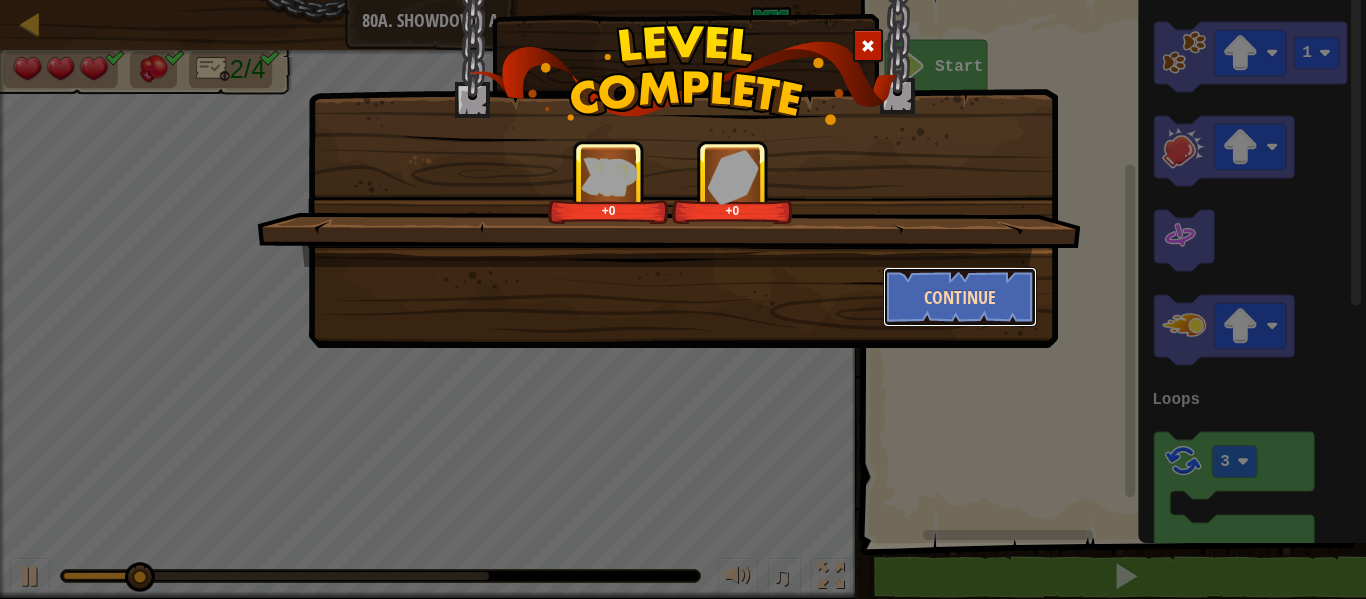 click on "Continue" at bounding box center (960, 297) 